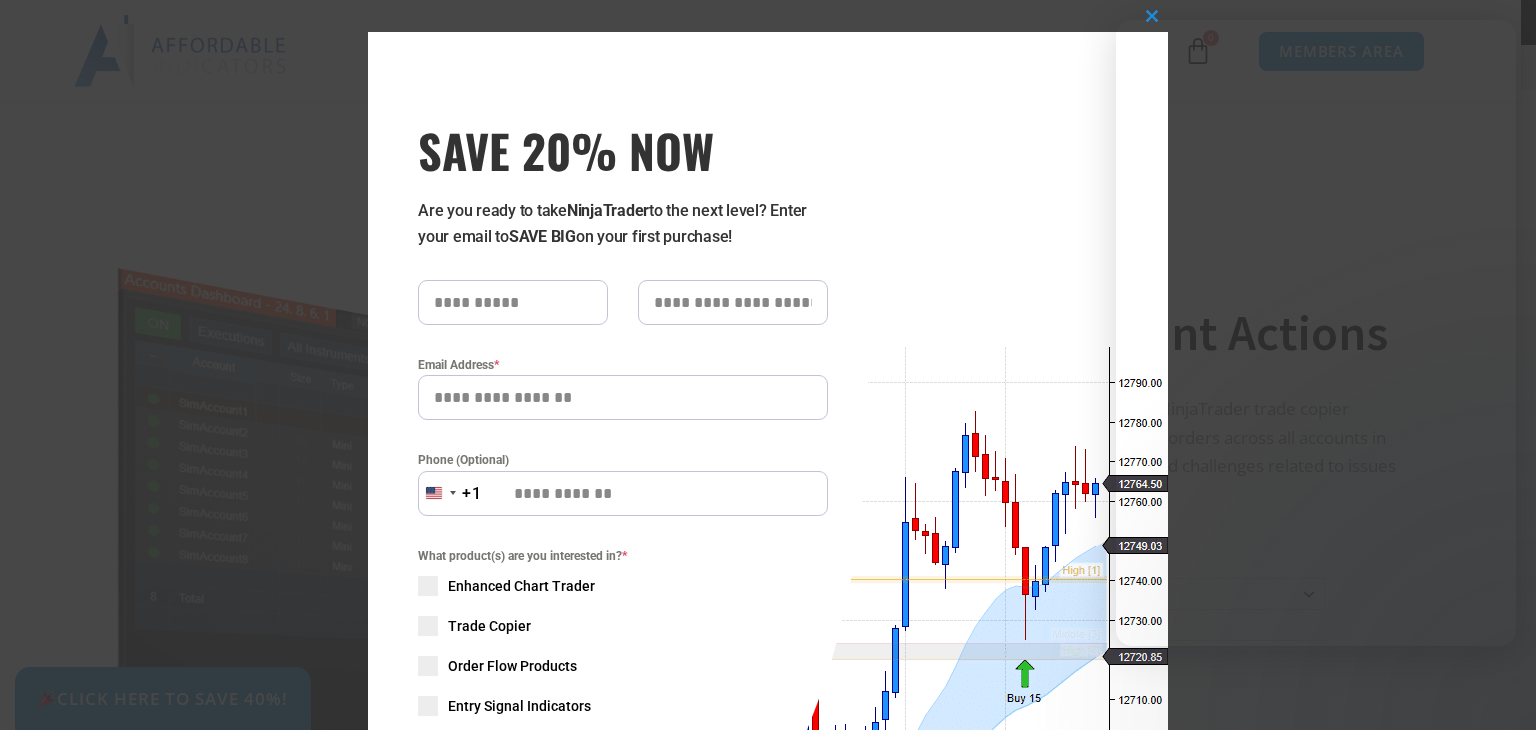 scroll, scrollTop: 1400, scrollLeft: 0, axis: vertical 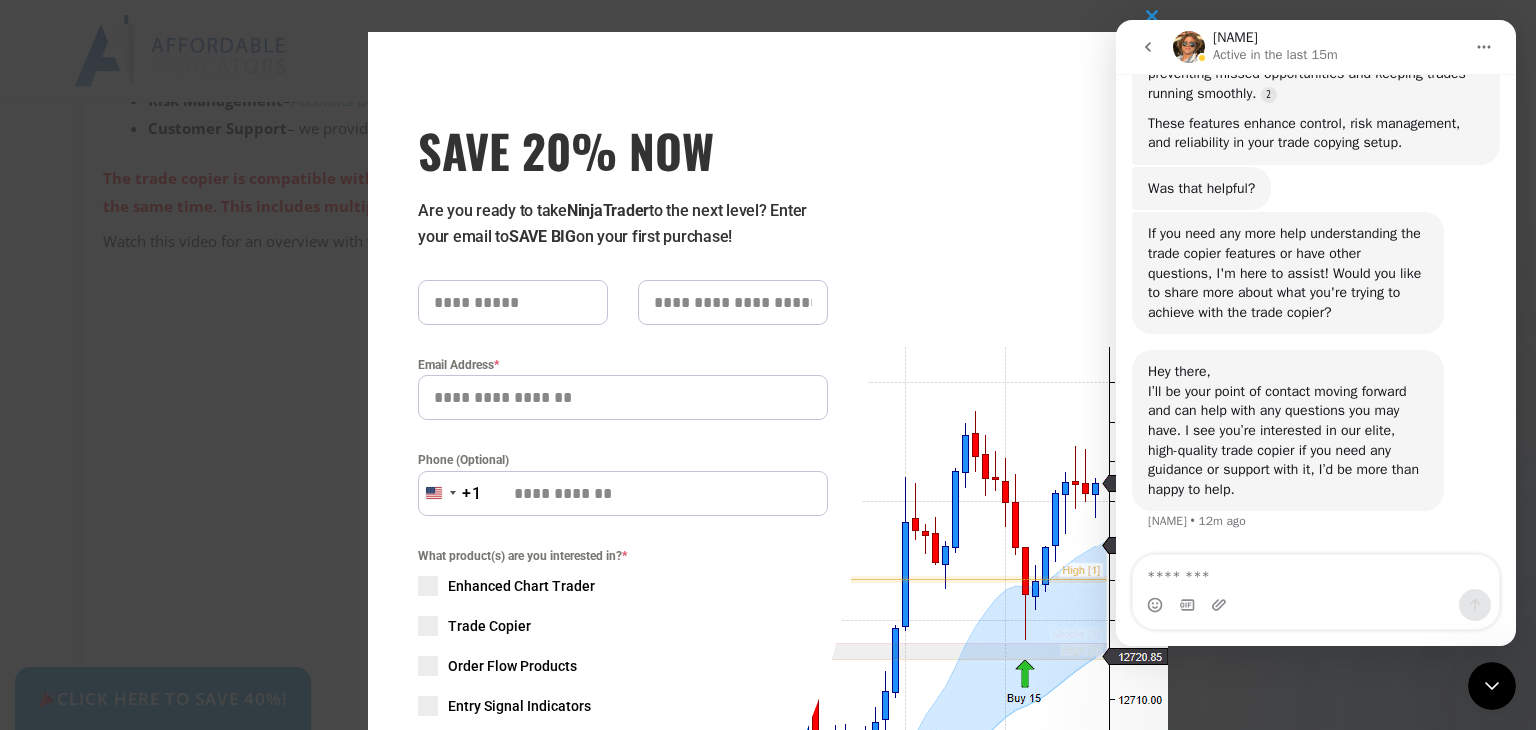 click at bounding box center [1316, 572] 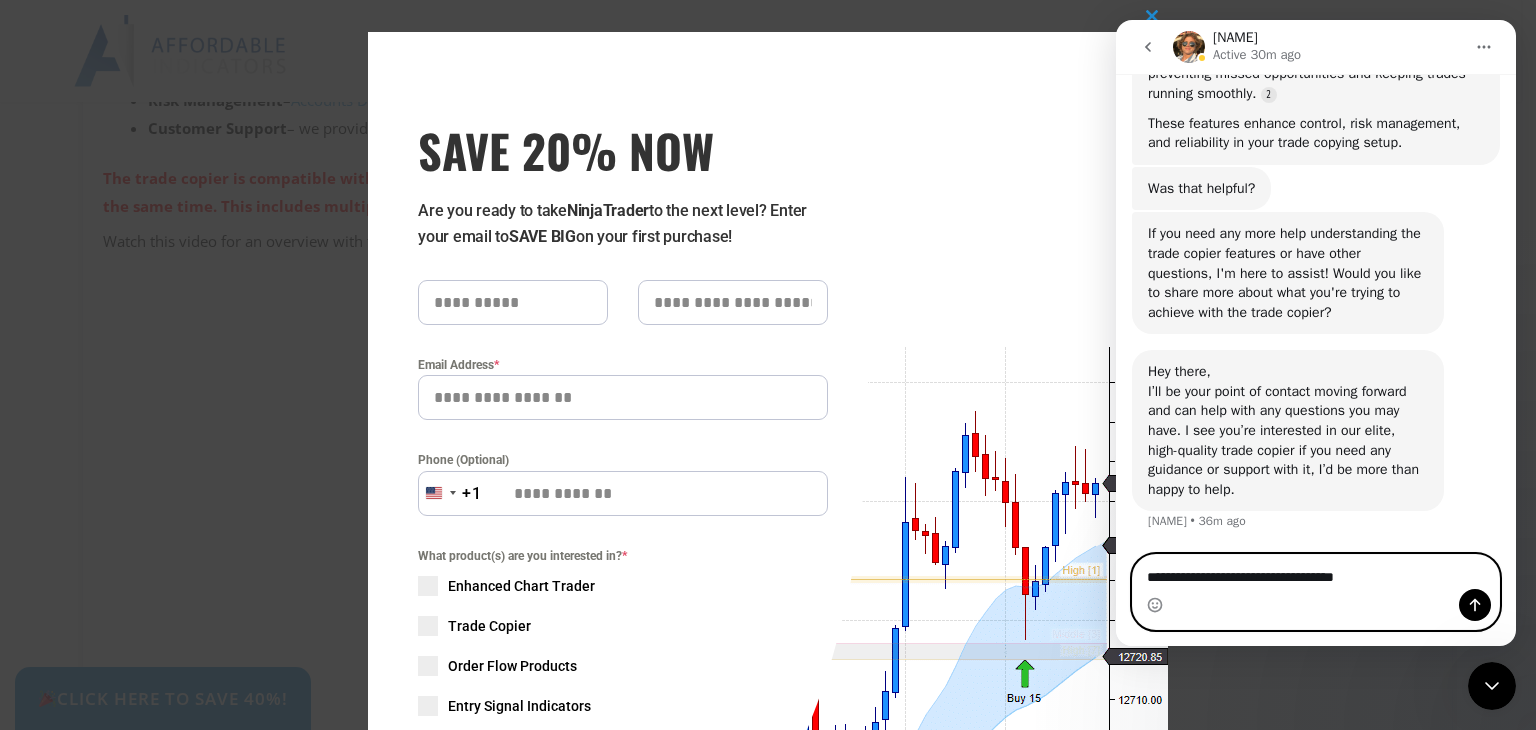 click on "**********" at bounding box center [1316, 572] 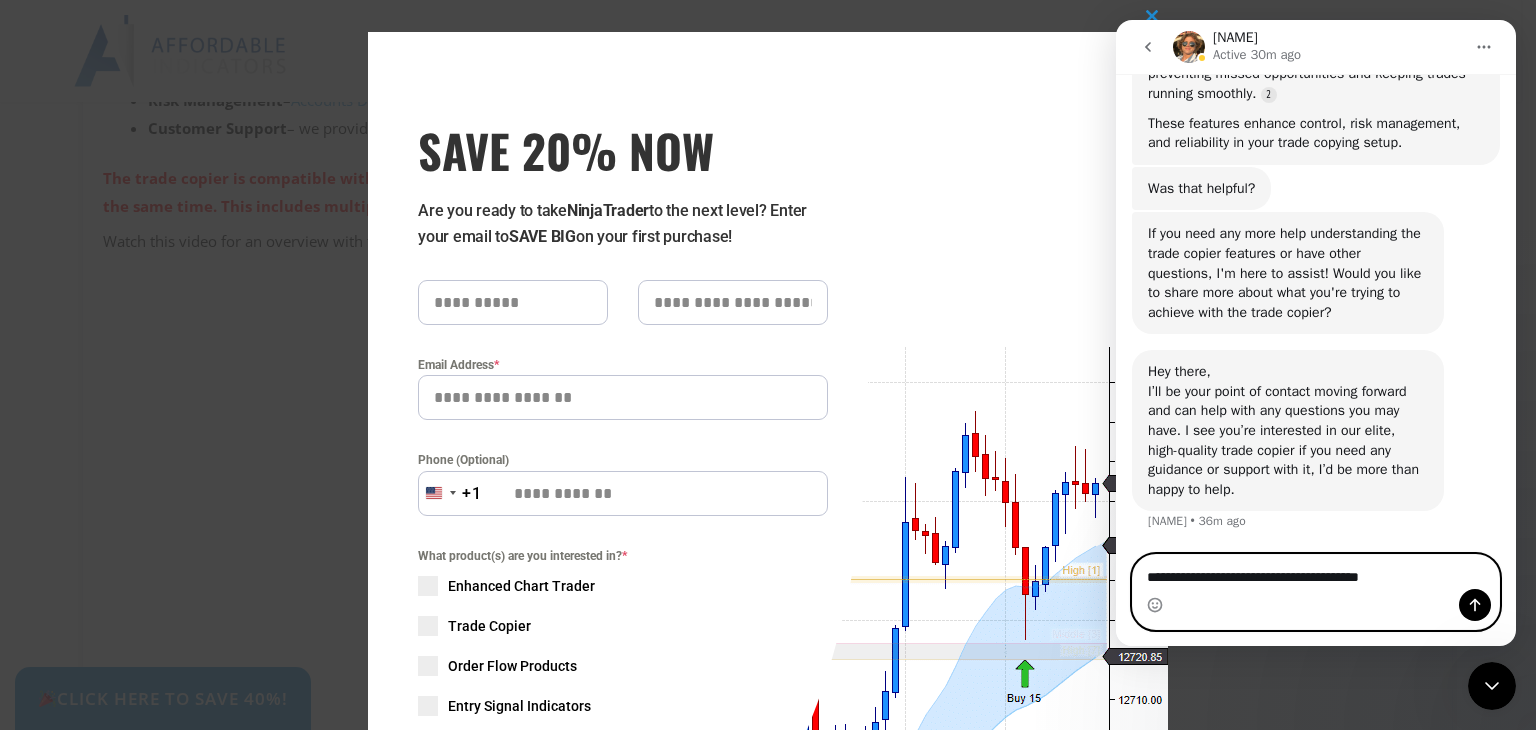 click on "**********" at bounding box center (1316, 572) 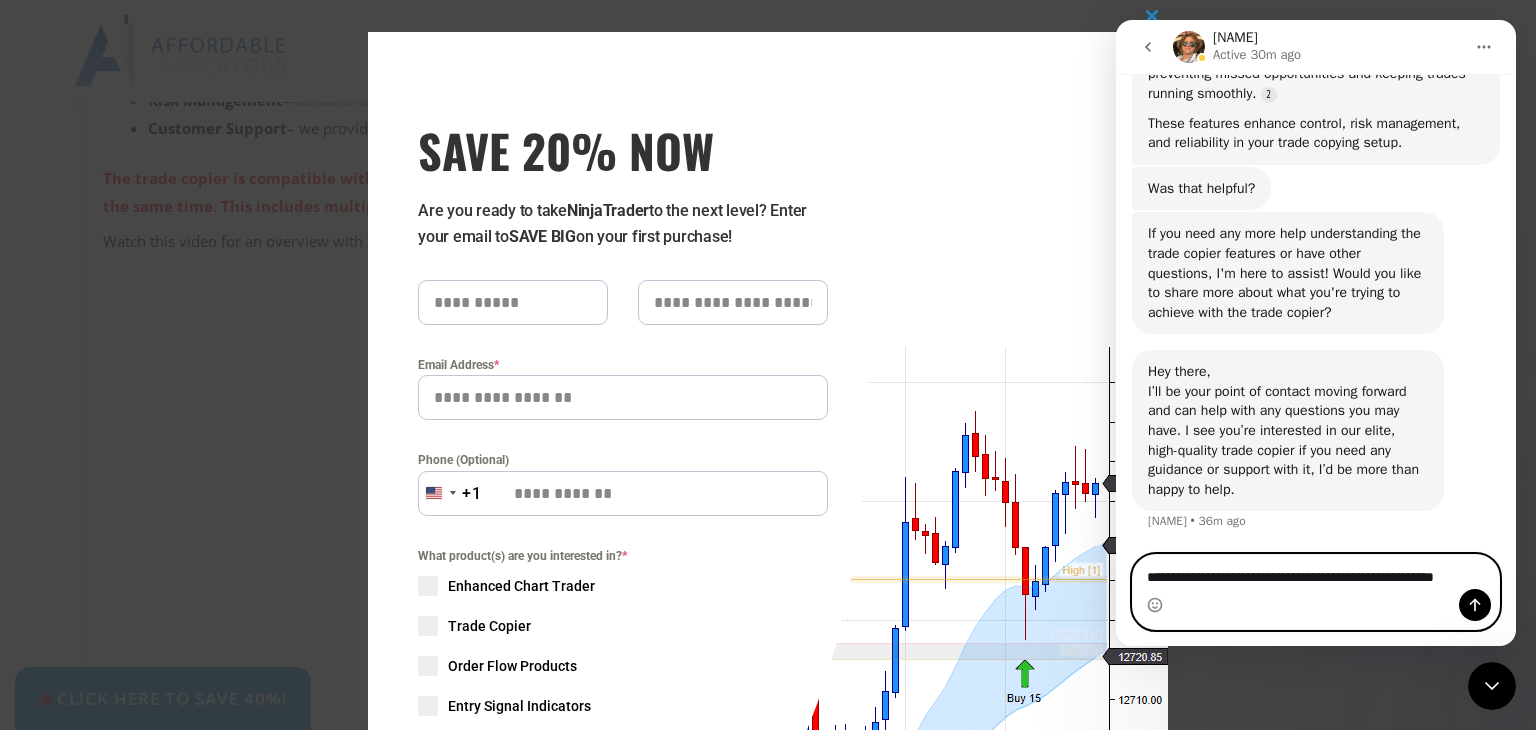 scroll, scrollTop: 1837, scrollLeft: 0, axis: vertical 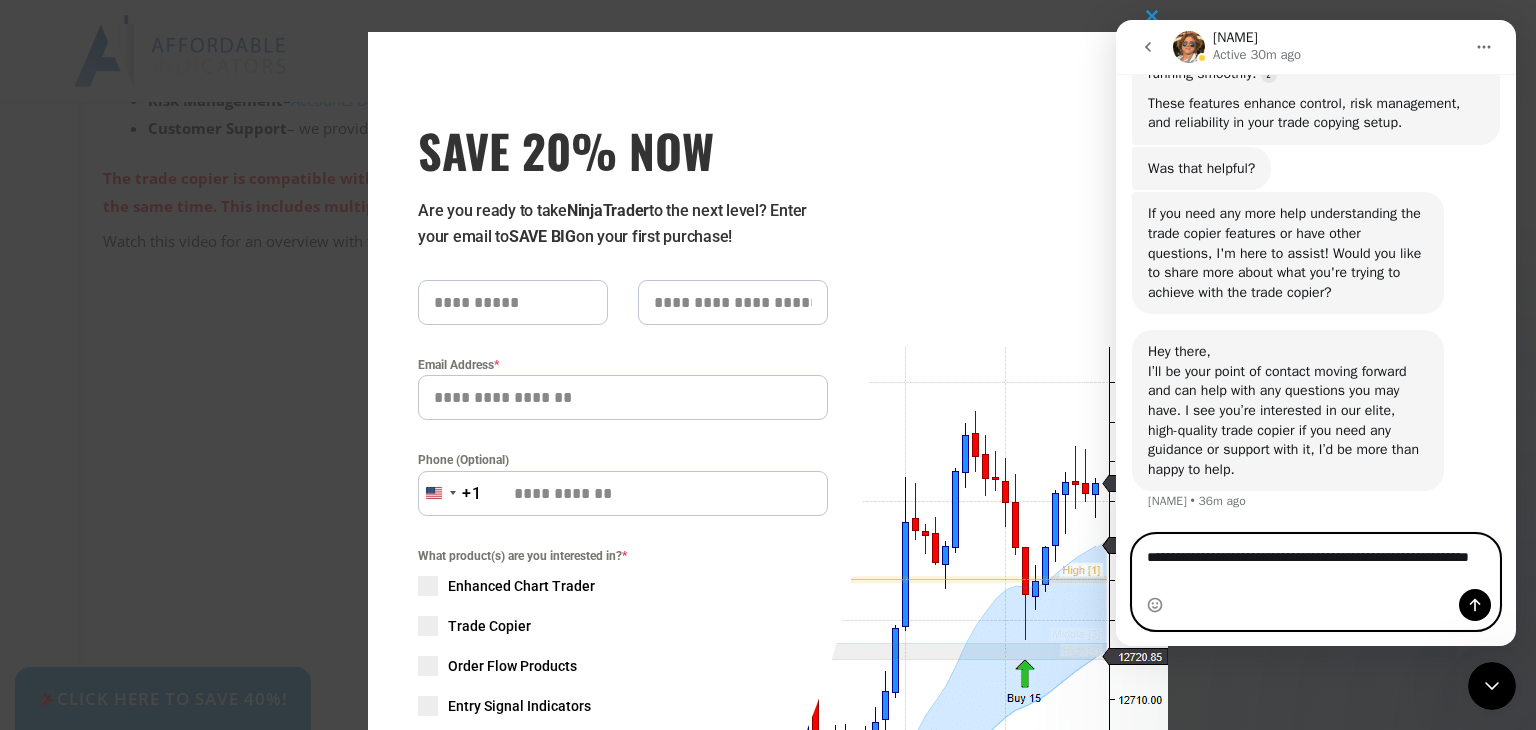 type on "**********" 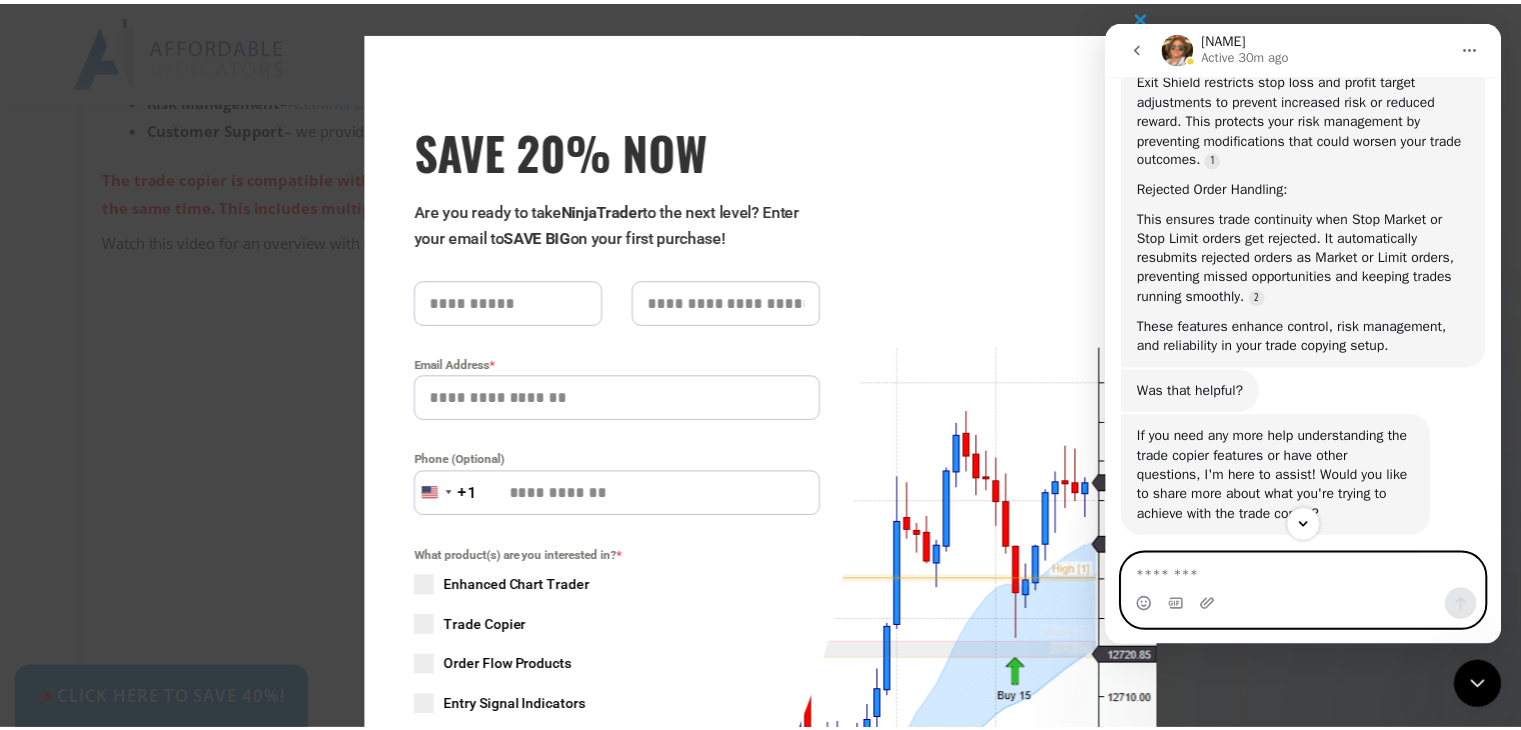 scroll, scrollTop: 1896, scrollLeft: 0, axis: vertical 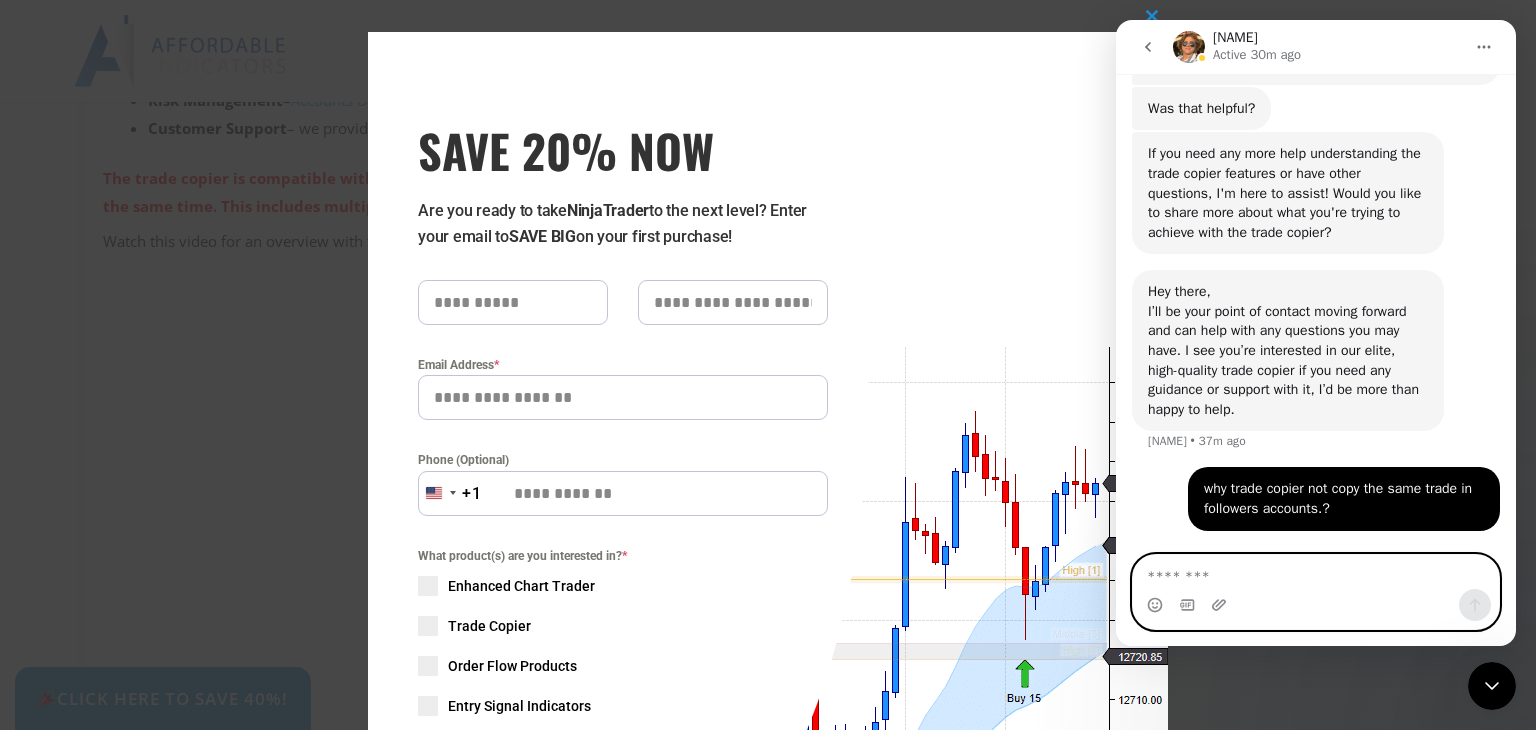 type 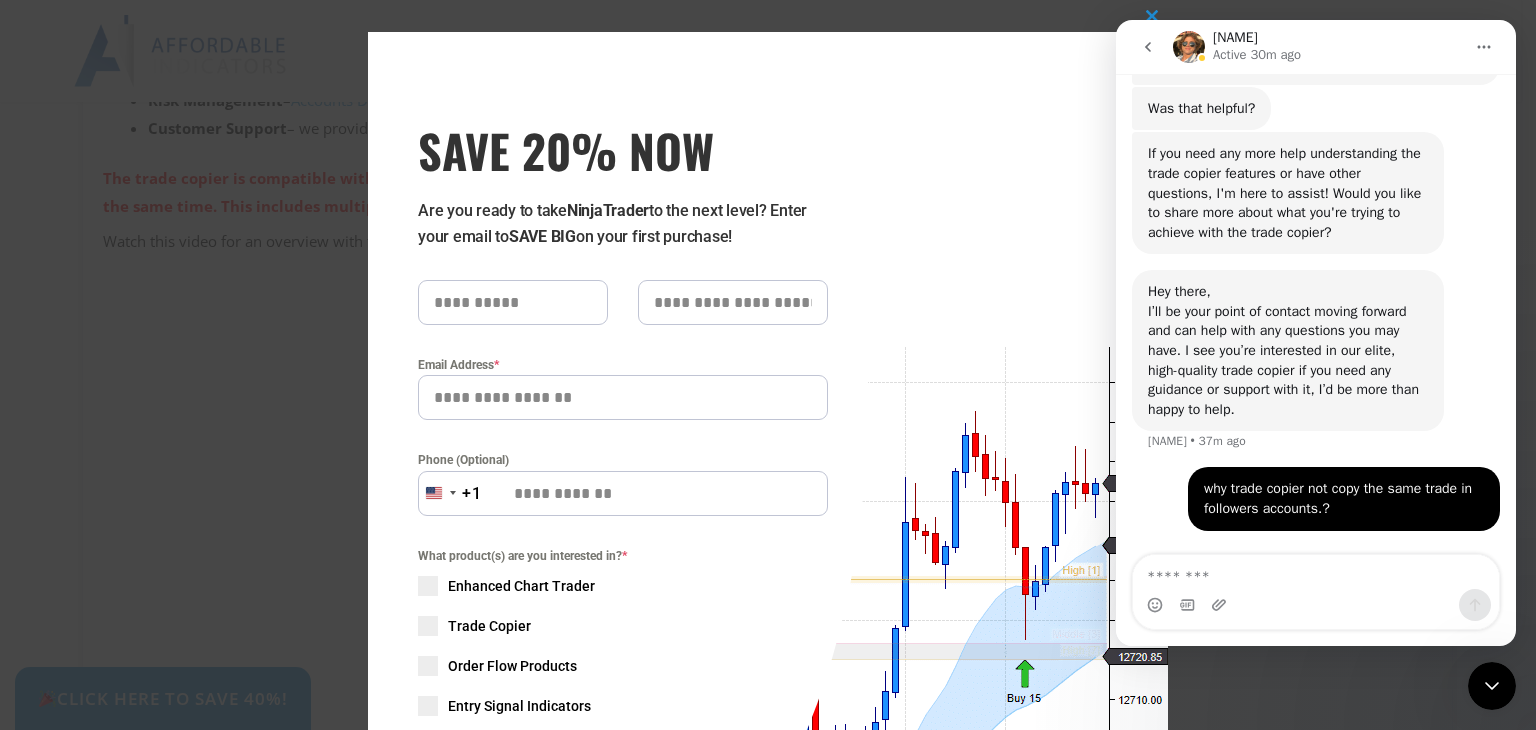 click on "SAVE 20% NOW Are you ready to take NinjaTrader to the next level? Enter your email to SAVE BIG on your first purchase! Email Address * Phone (Optional) United States +1 +1 244 results found Afghanistan +93 Åland Islands +358 Albania +355 Algeria +213 American Samoa +1 Andorra +376 Angola +244 Anguilla +1 Antigua & Barbuda +1 Argentina +54 Armenia +374 Aruba +297 Ascension Island +247 Australia +61 Austria +43 Azerbaijan +994 Bahamas +1 Bahrain +973 Bangladesh +880 Barbados +1 Belarus +375 Belgium +32 Belize +501 Benin +229 Bermuda +1 Bhutan +975 Bolivia +591 Bosnia & Herzegovina +387 Botswana +267 Brazil +55 British Indian Ocean Territory +246 British Virgin Islands +1 Brunei +673 Bulgaria +359 Burkina Faso +226 Burundi +257 Cambodia +855 Cameroon +237 Canada +1 Cape Verde +238 Caribbean Netherlands +599 Cayman Islands +1 Central African Republic +236 Chad +235 Chile +56 China +86 Christmas Island +61 Cocos (Keeling) Islands +61 Colombia +57 Comoros +269 Congo - Brazzaville +242 Congo - Kinshasa +243" at bounding box center [618, 489] 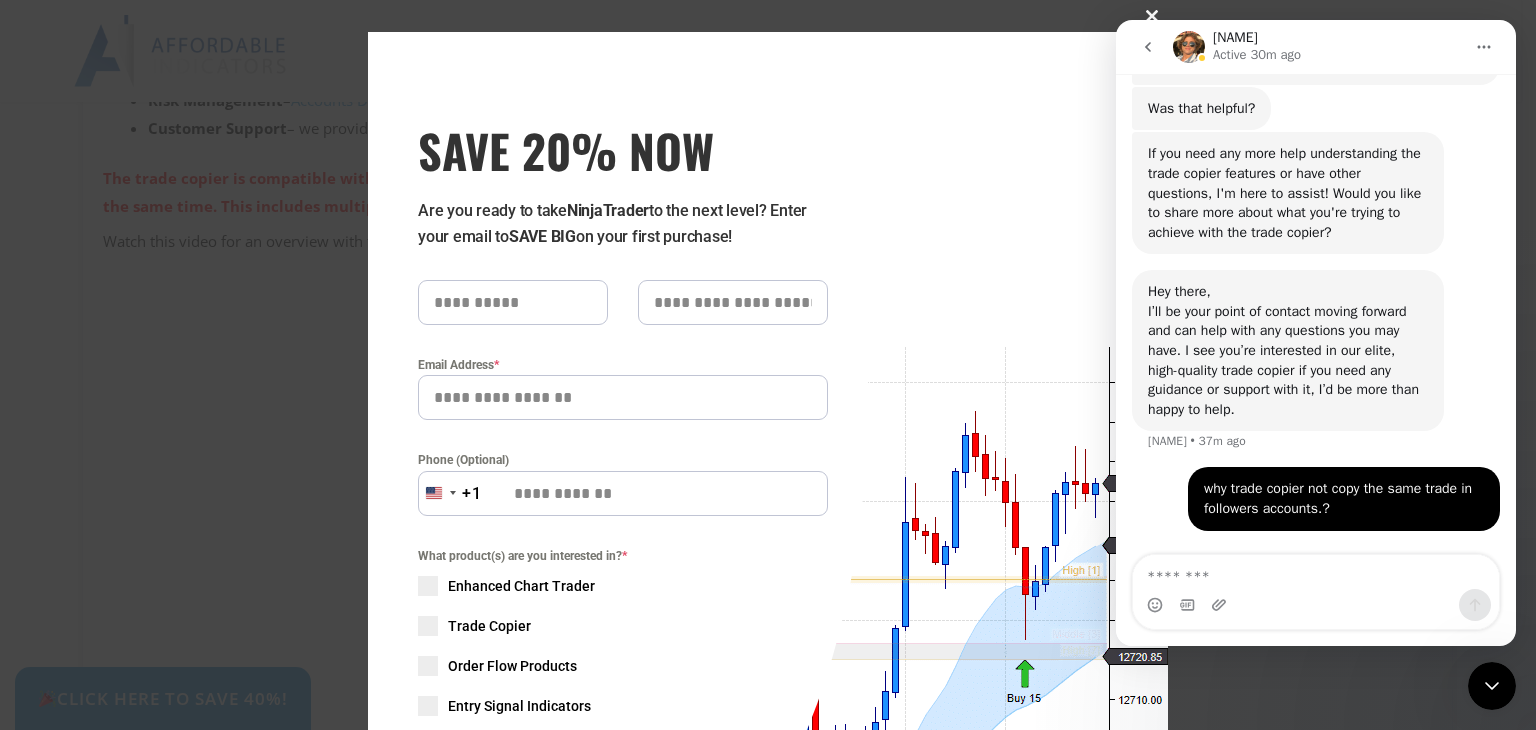 click at bounding box center (1152, 16) 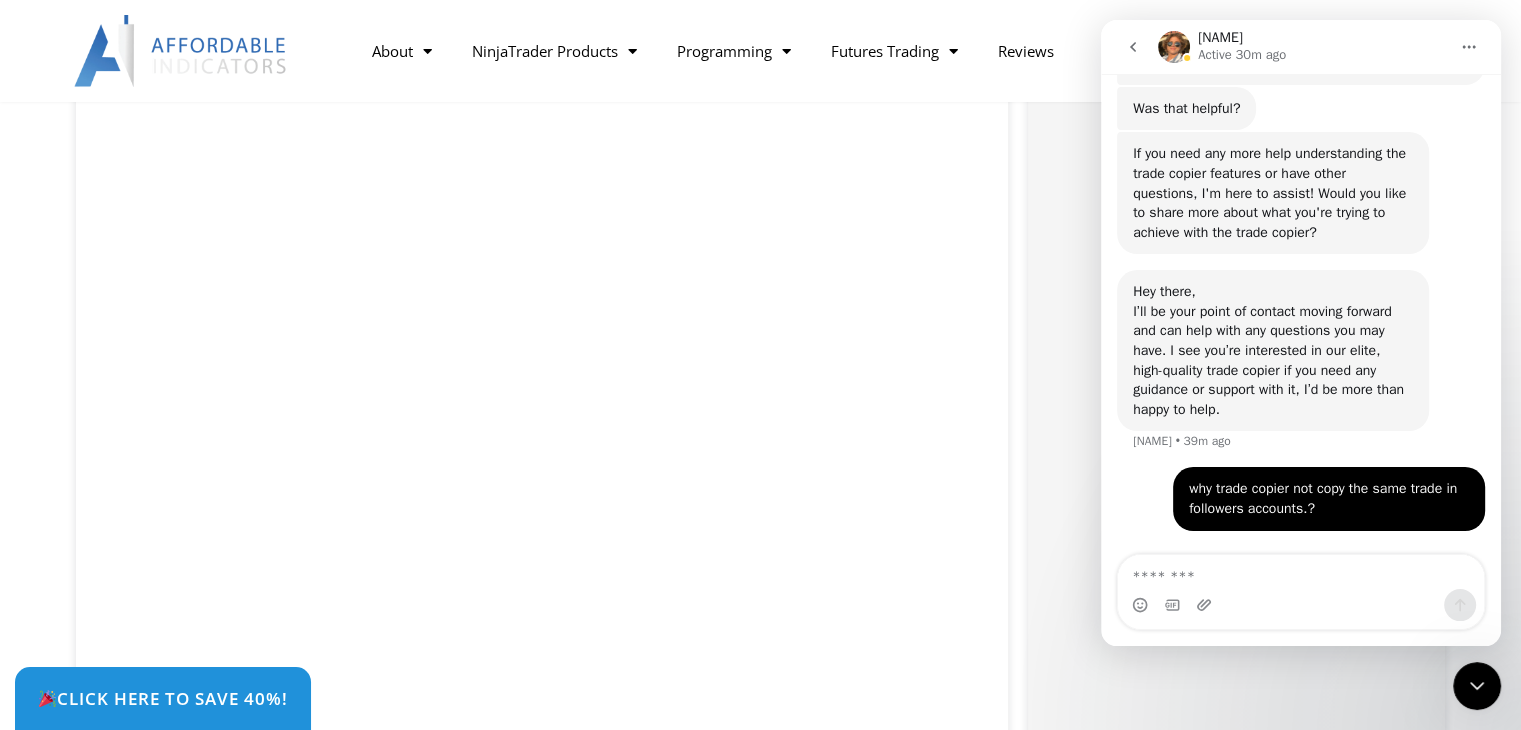 scroll, scrollTop: 3700, scrollLeft: 0, axis: vertical 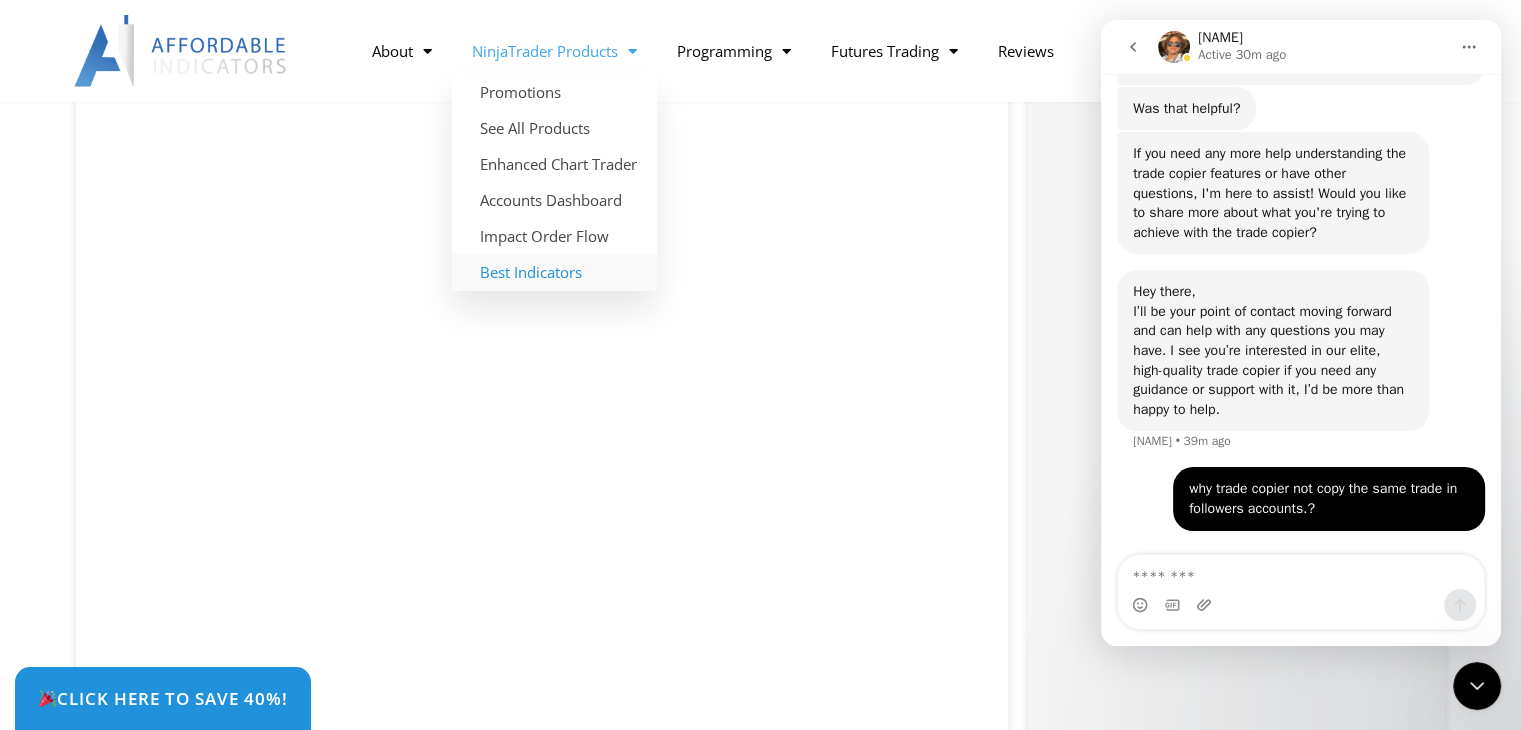 click on "Best Indicators" 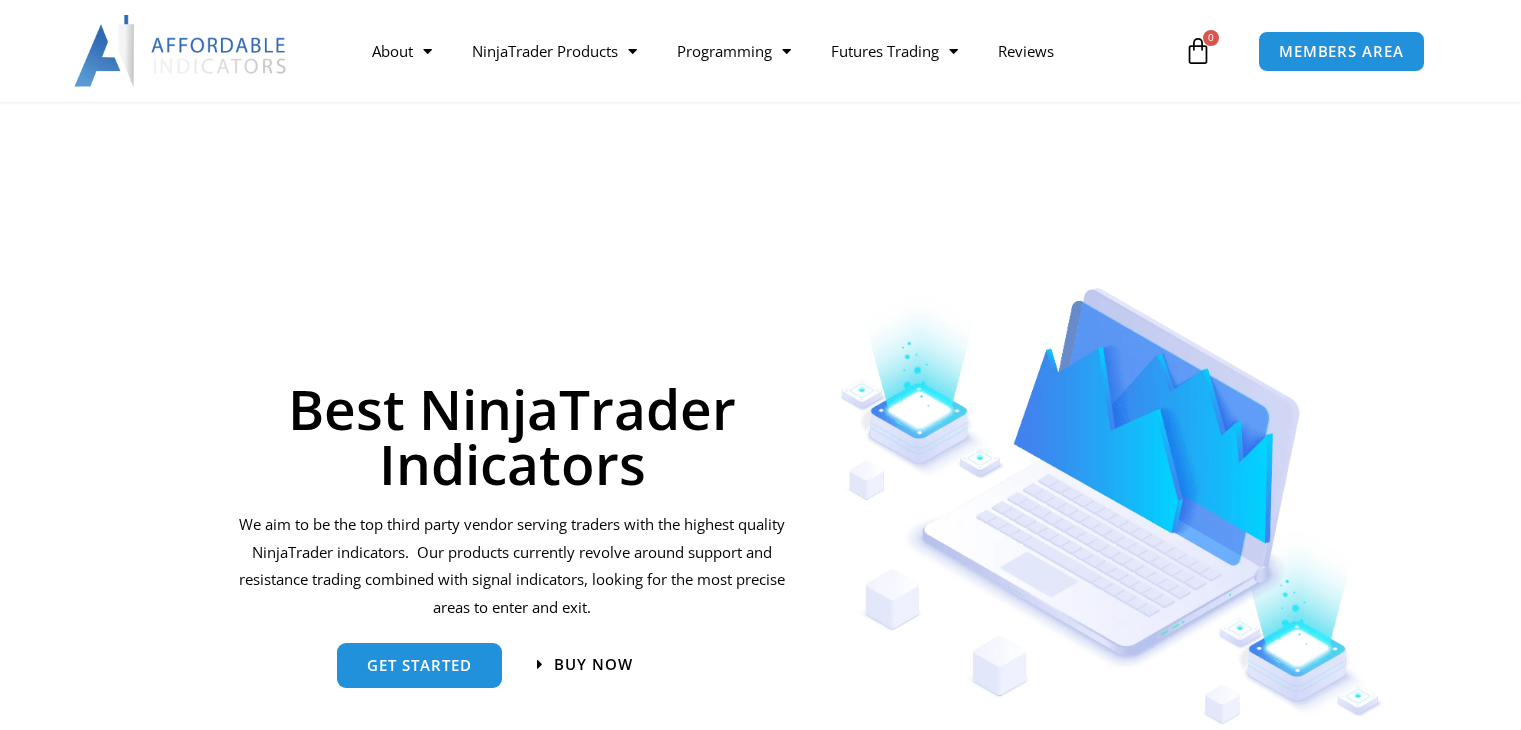 scroll, scrollTop: 400, scrollLeft: 0, axis: vertical 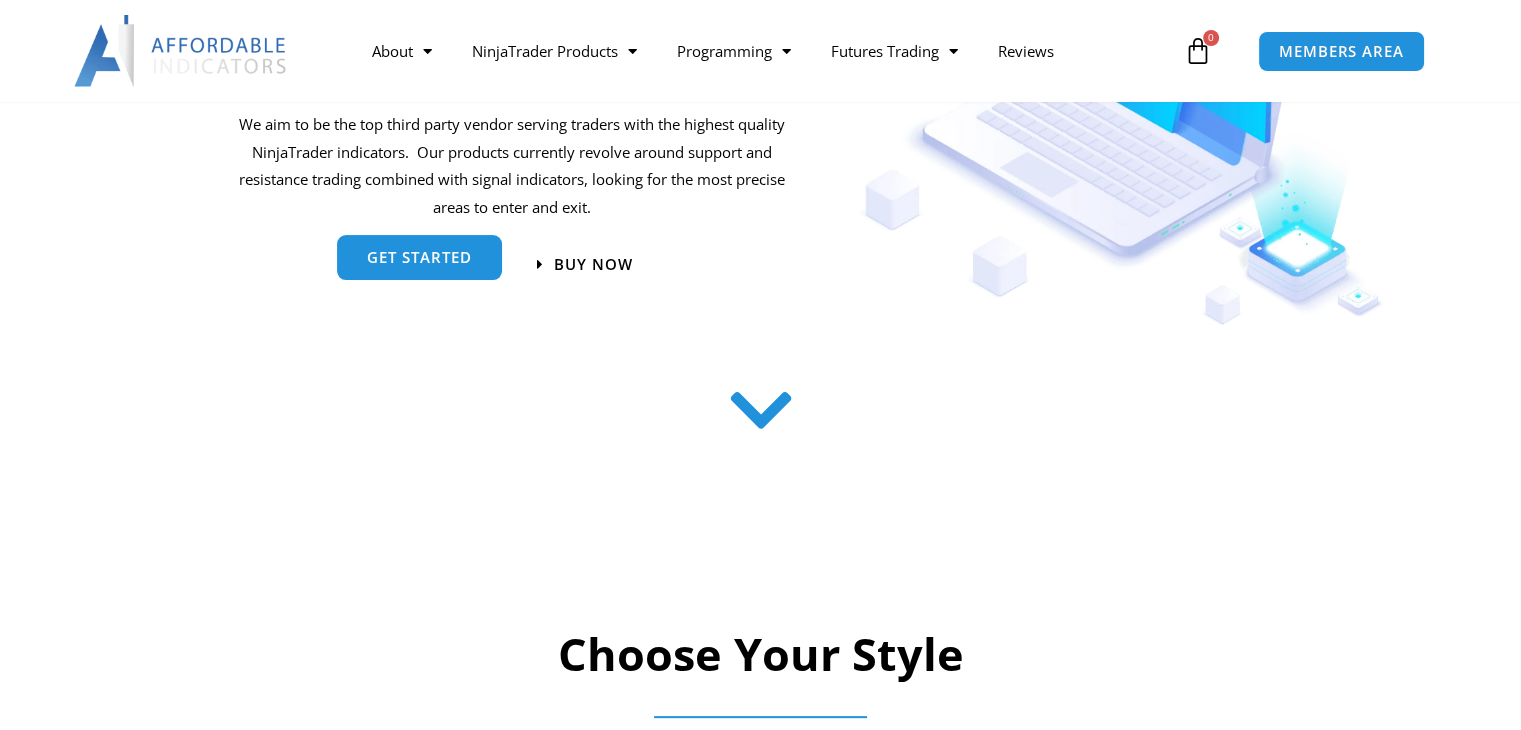 drag, startPoint x: 429, startPoint y: 263, endPoint x: 825, endPoint y: 73, distance: 439.22205 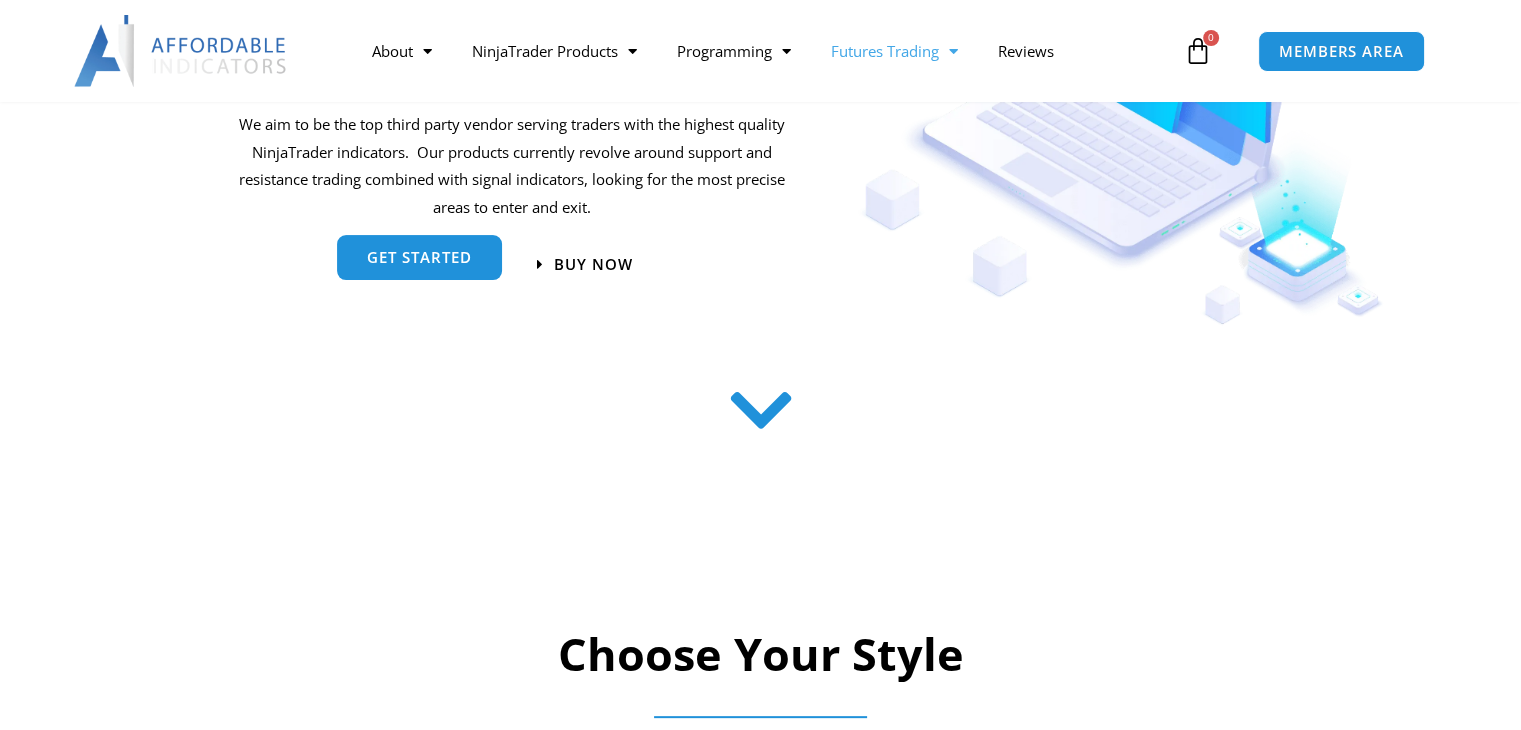 click on "get started" at bounding box center (419, 257) 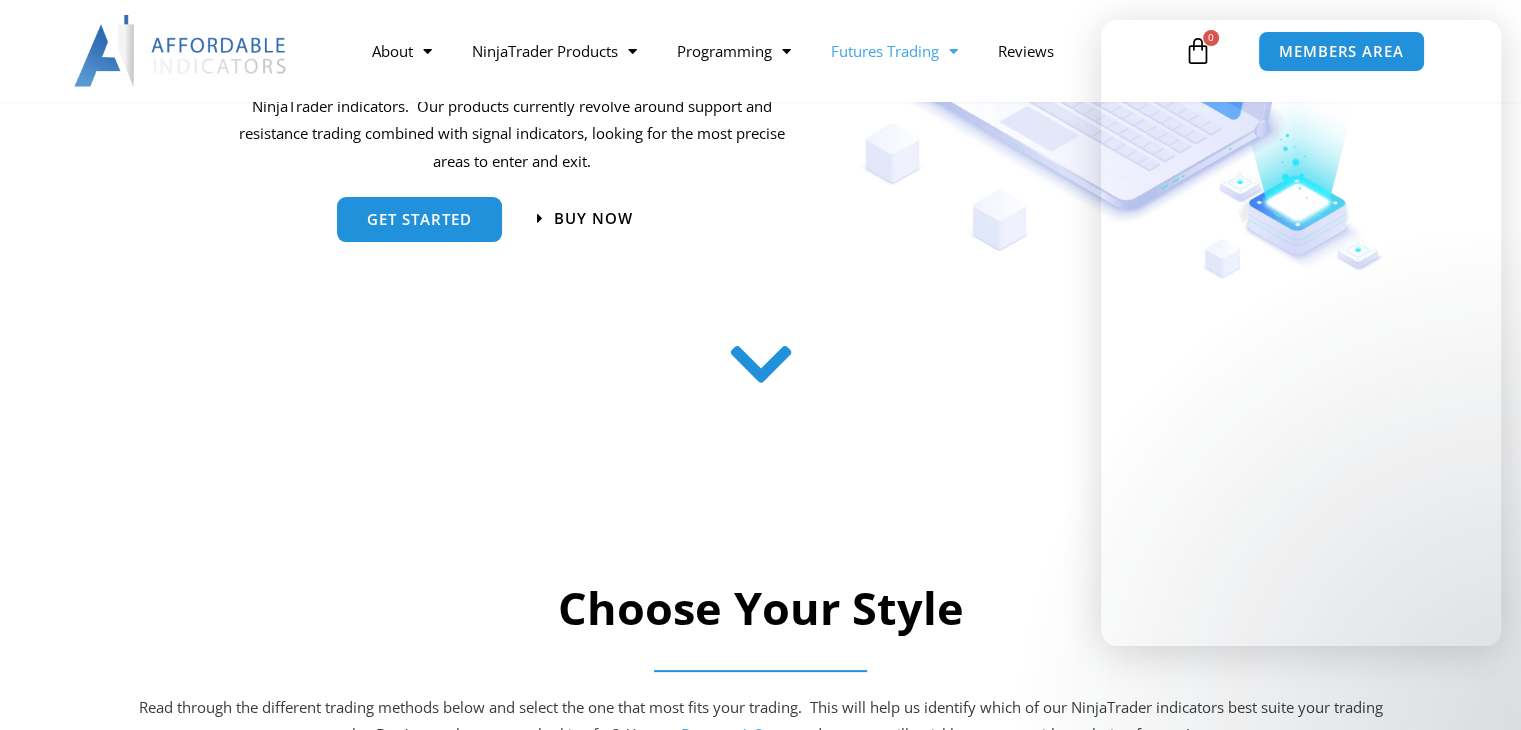 scroll, scrollTop: 1009, scrollLeft: 0, axis: vertical 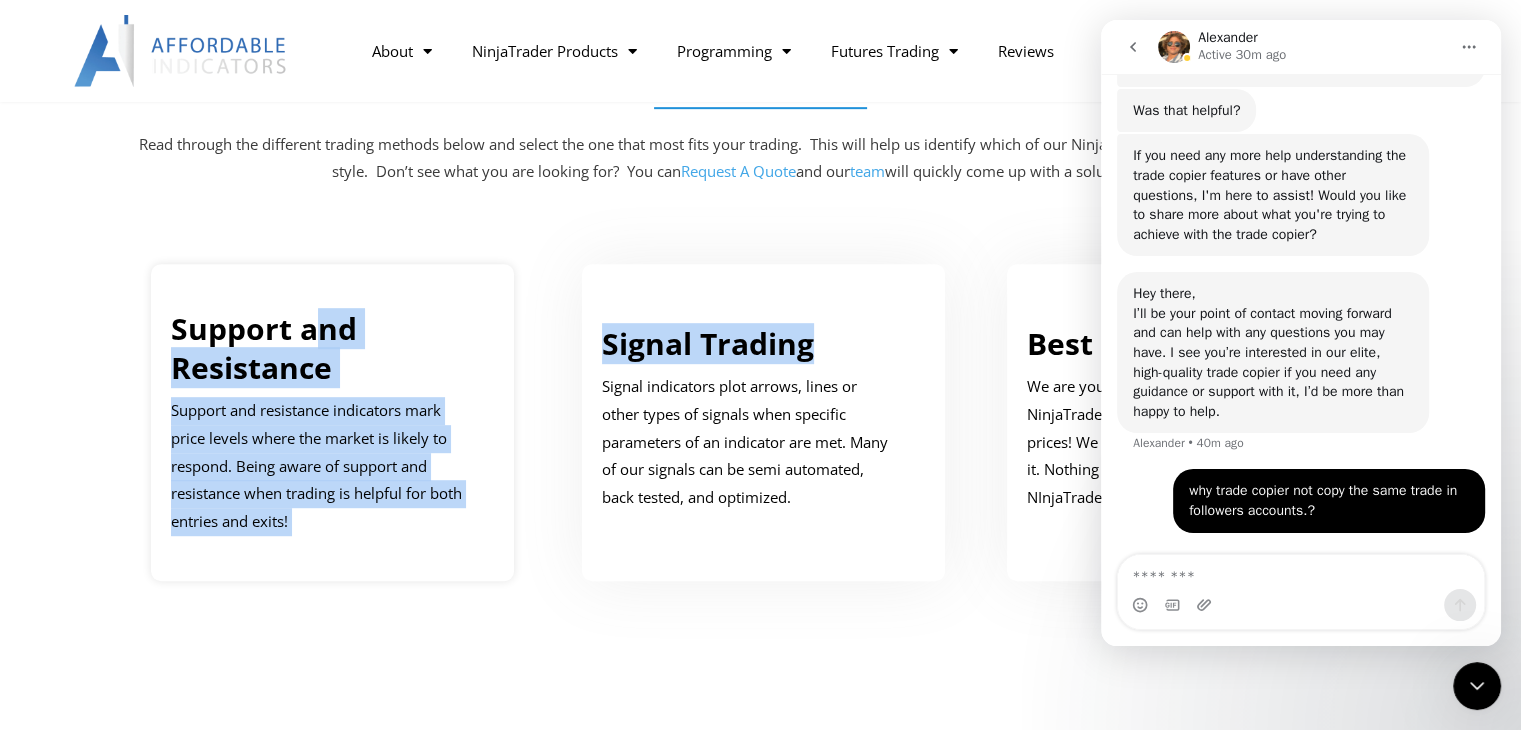 drag, startPoint x: 786, startPoint y: 309, endPoint x: 282, endPoint y: 264, distance: 506.00494 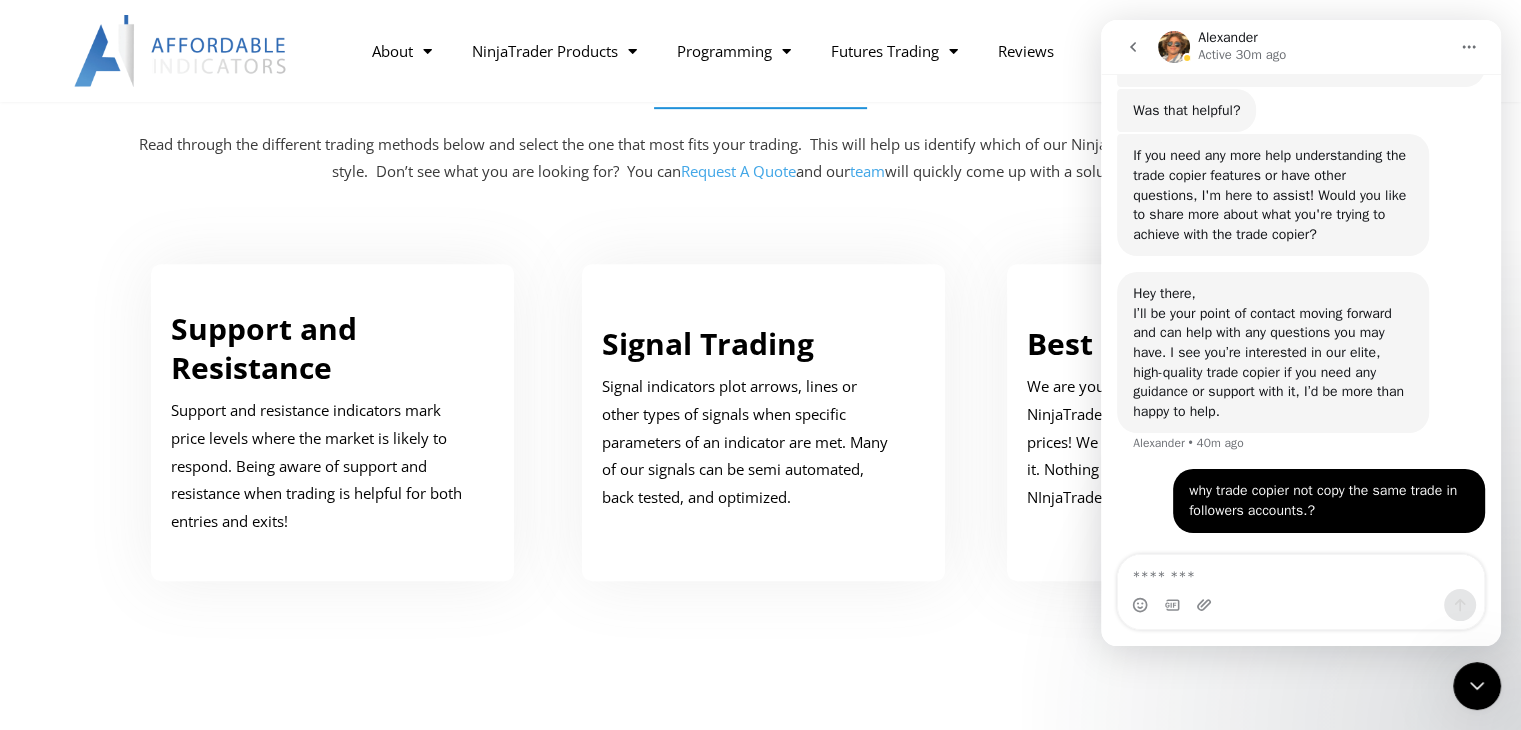 click at bounding box center (761, 357) 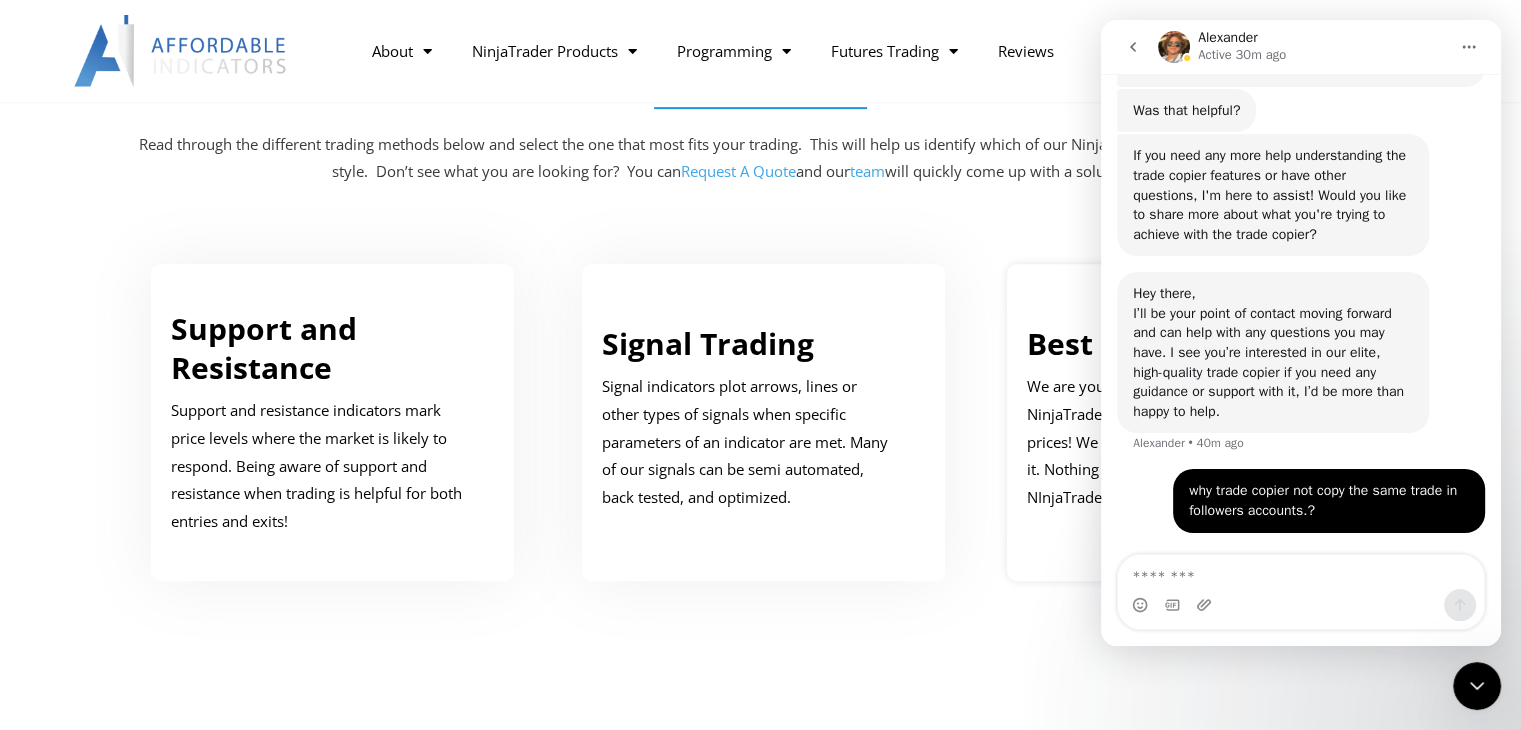 click on "Best Indicators       We are your home for the best NinjaTrader indicators at affordable prices! We can create anything. You name it. Nothing is too advanced for the NInjaTrader platform!" at bounding box center (1189, 422) 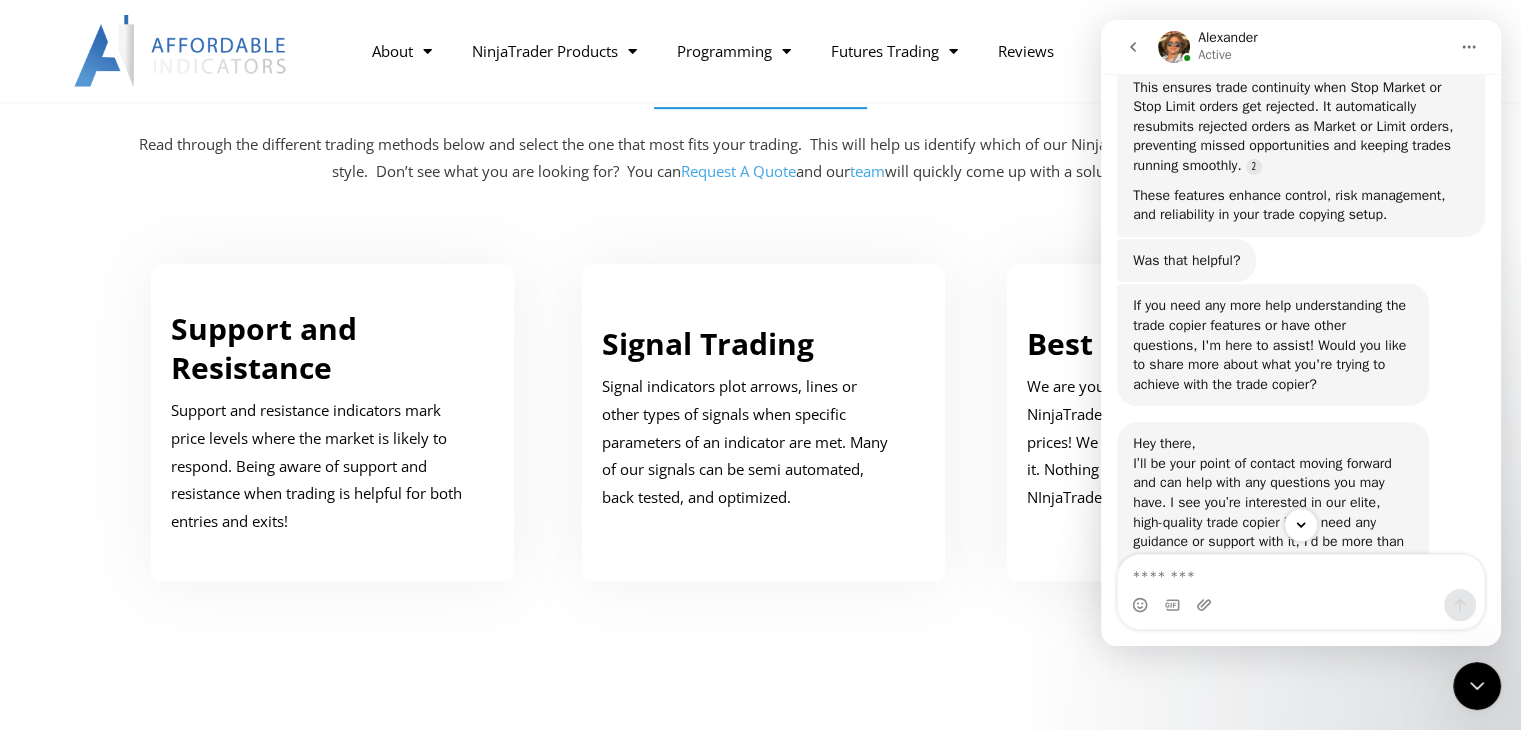 scroll, scrollTop: 2028, scrollLeft: 0, axis: vertical 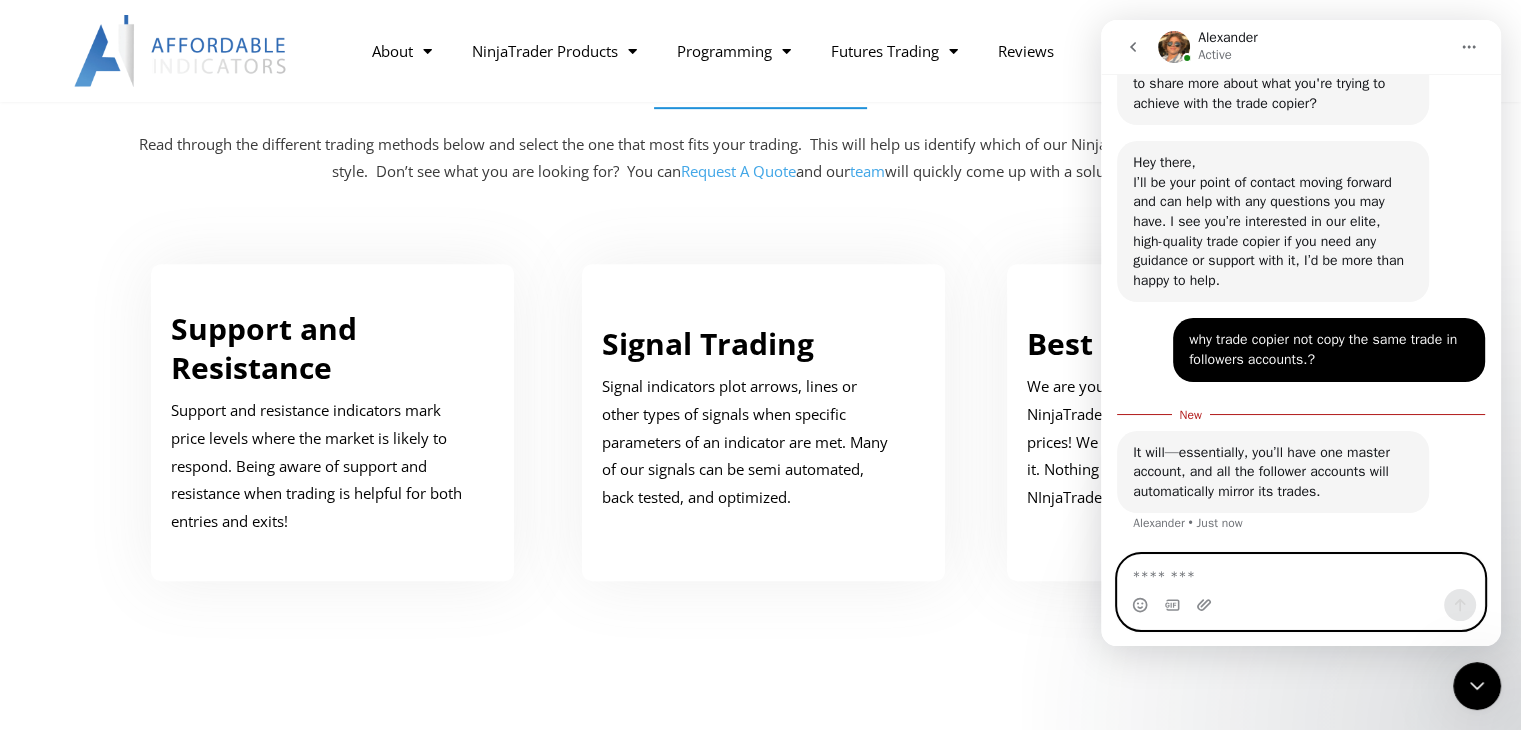click at bounding box center [1301, 572] 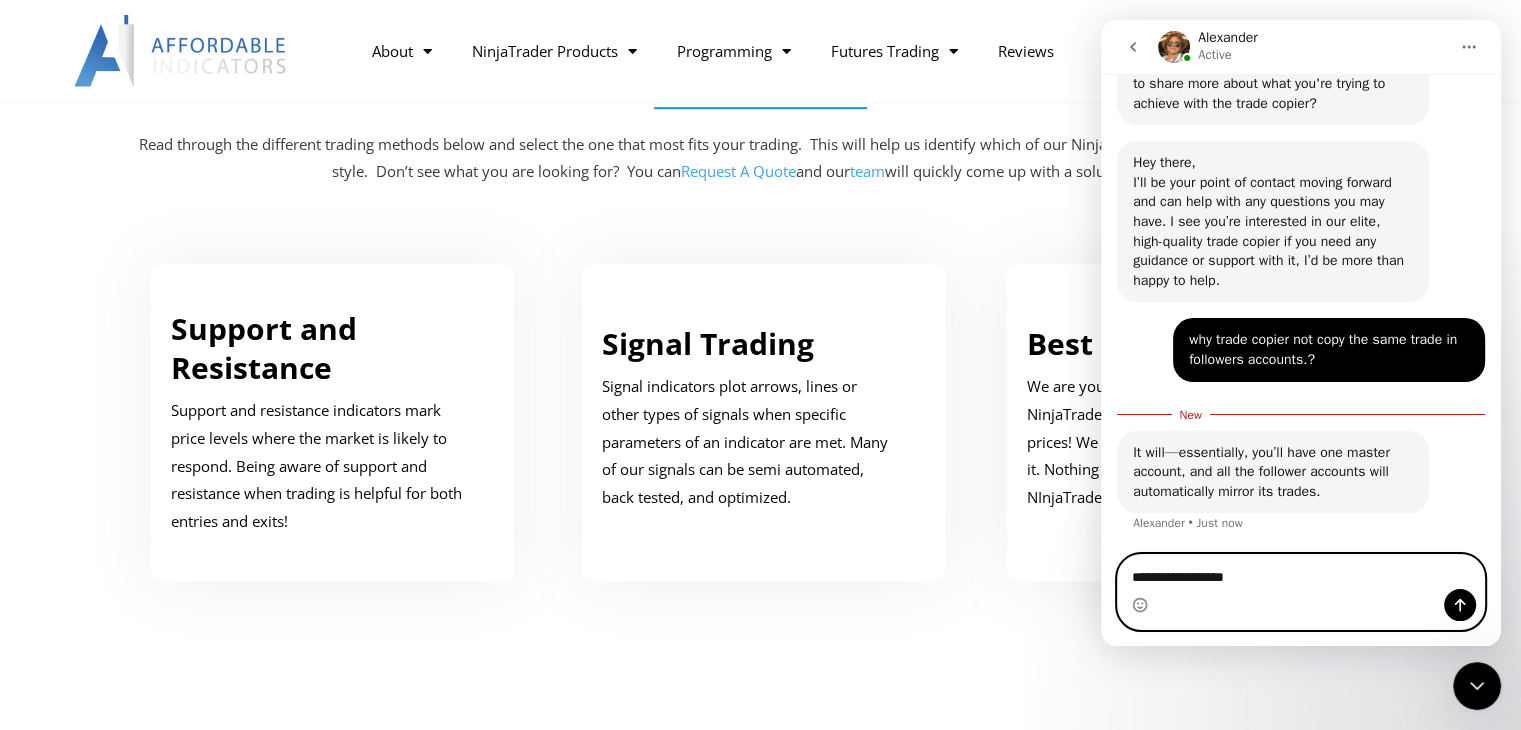 type on "**********" 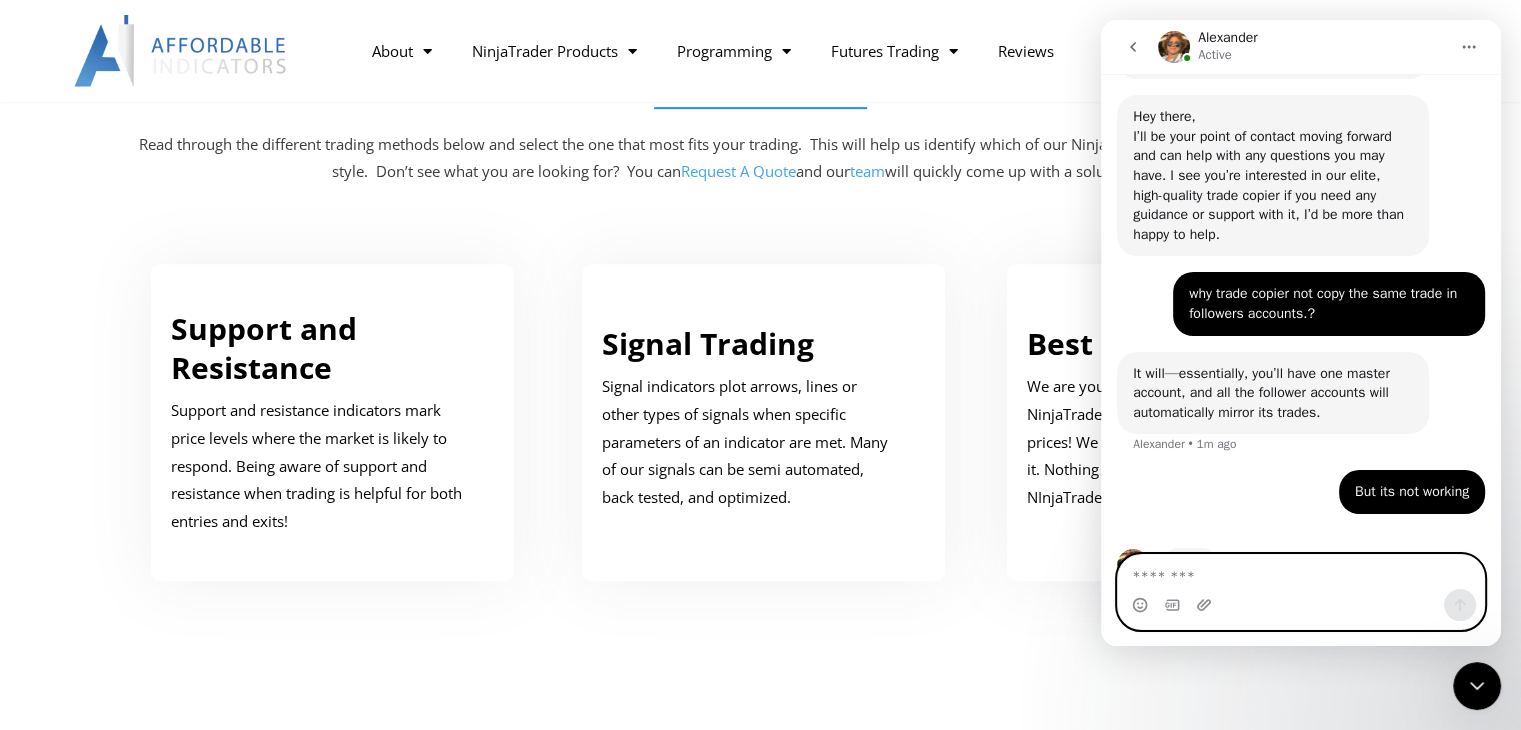 scroll, scrollTop: 2132, scrollLeft: 0, axis: vertical 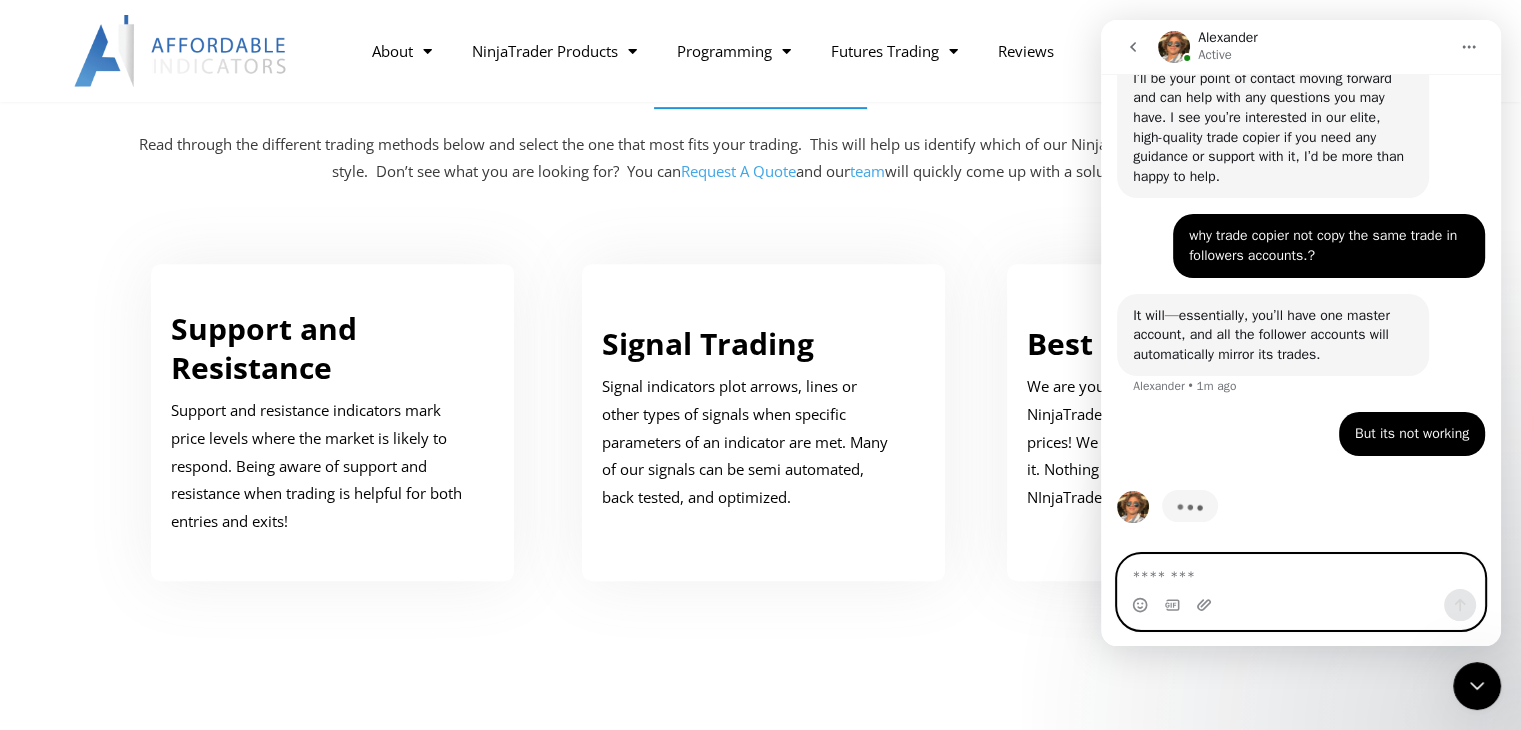 click at bounding box center [1301, 572] 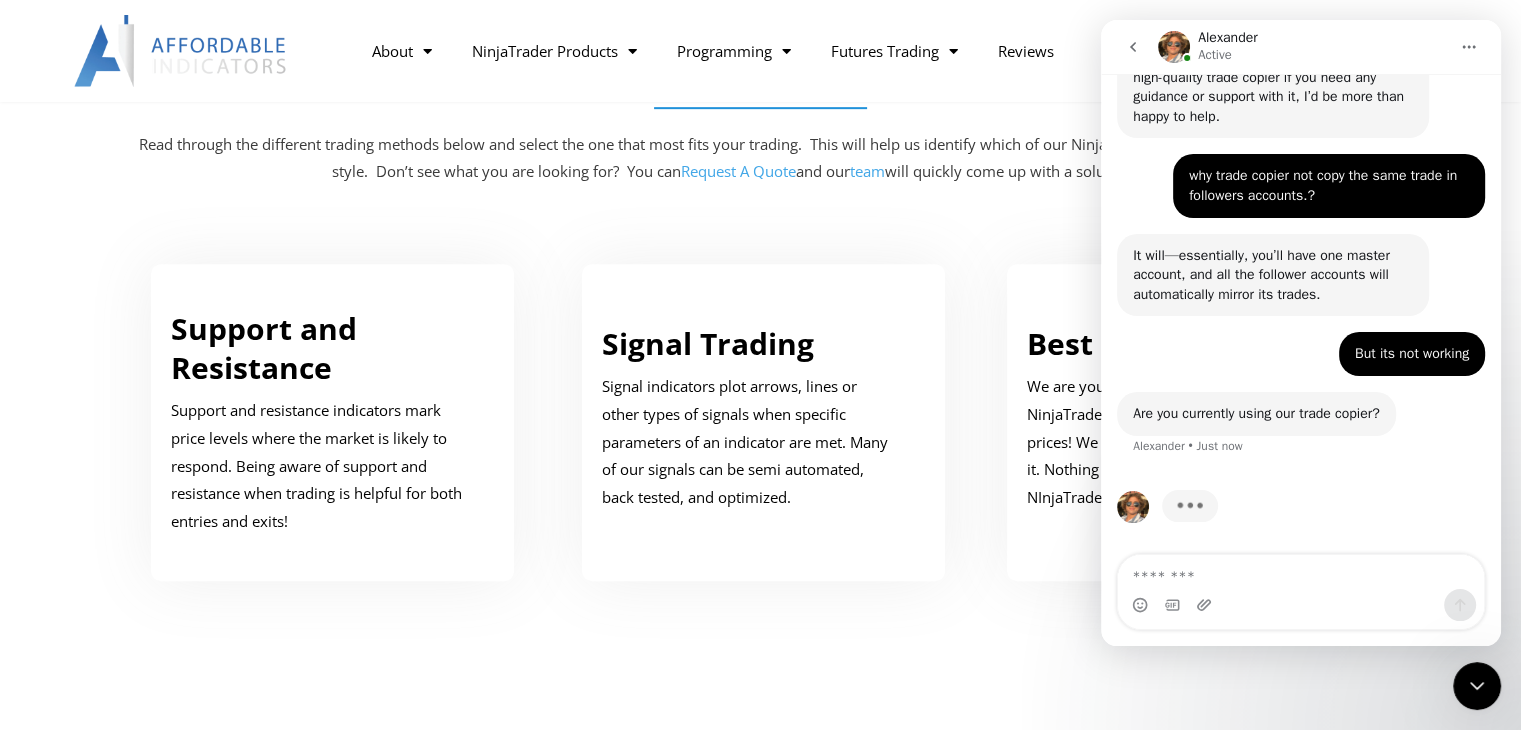 scroll, scrollTop: 2114, scrollLeft: 0, axis: vertical 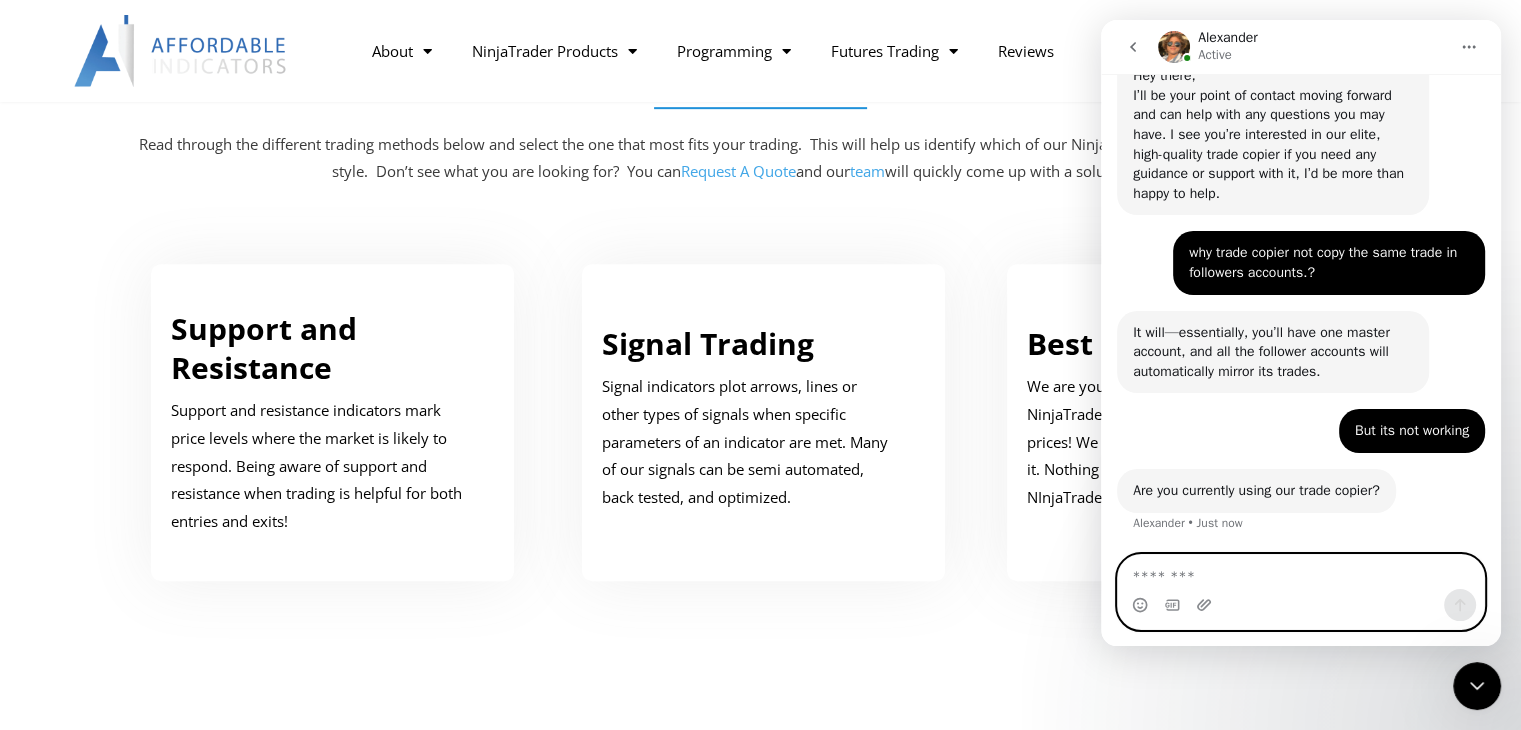 click at bounding box center (1301, 572) 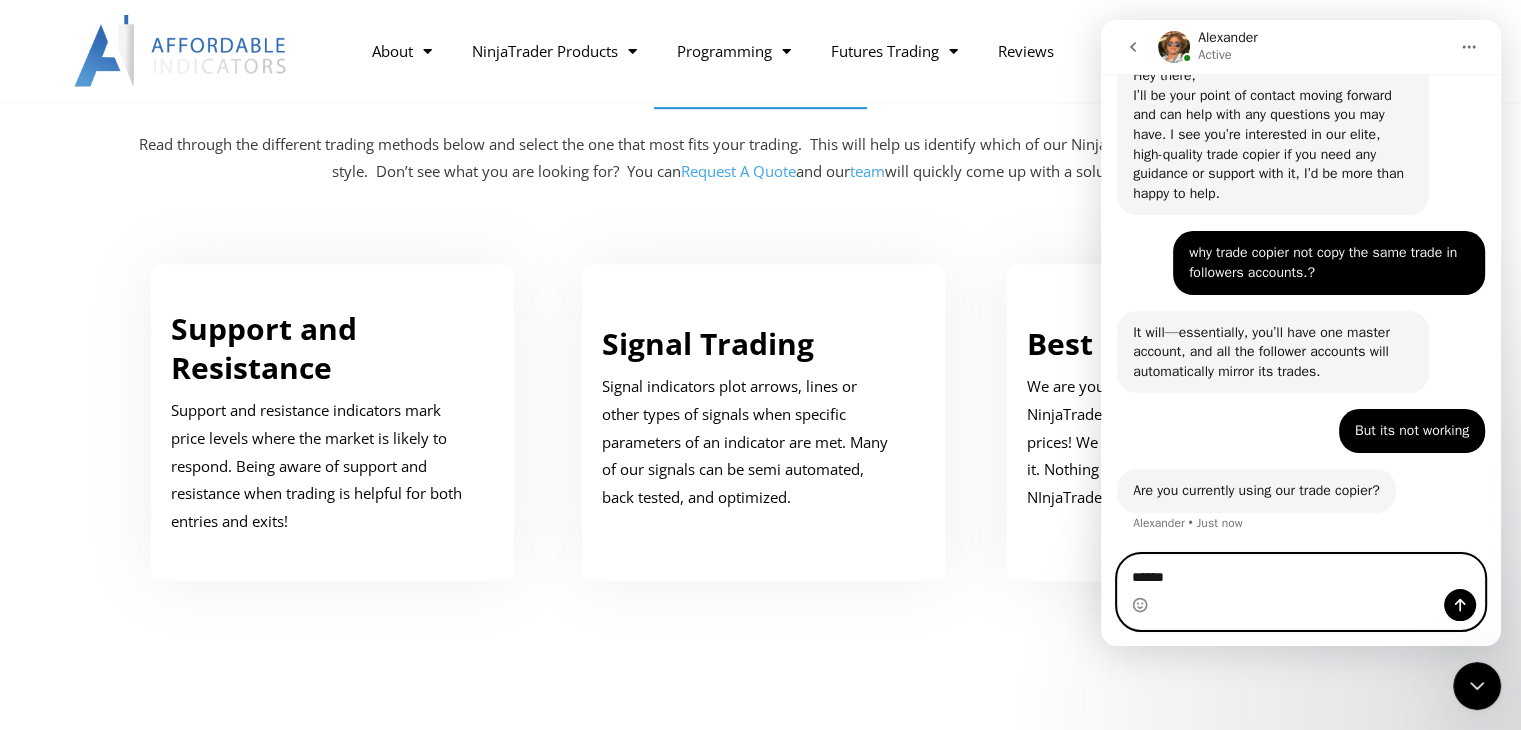 type on "*******" 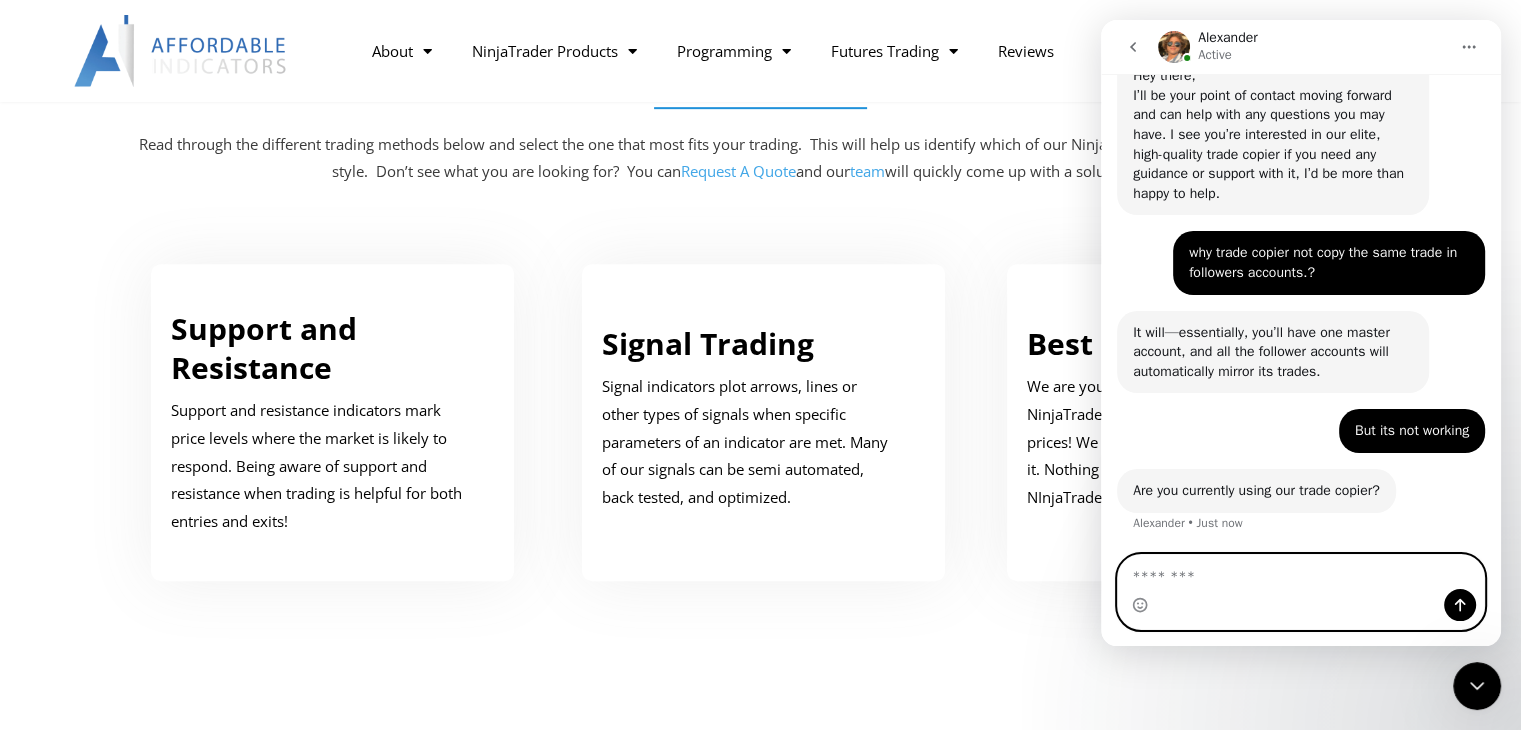 scroll, scrollTop: 2174, scrollLeft: 0, axis: vertical 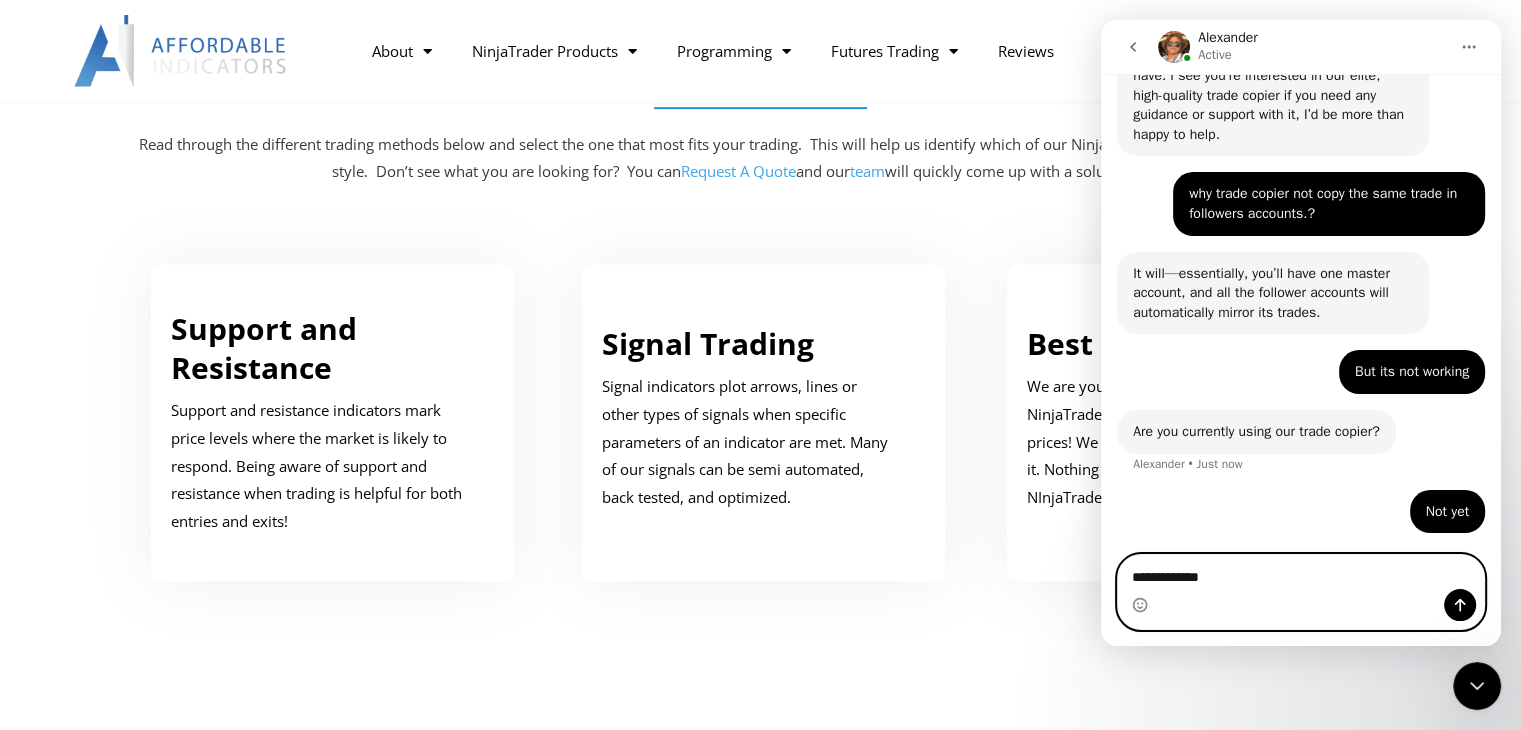 type on "**********" 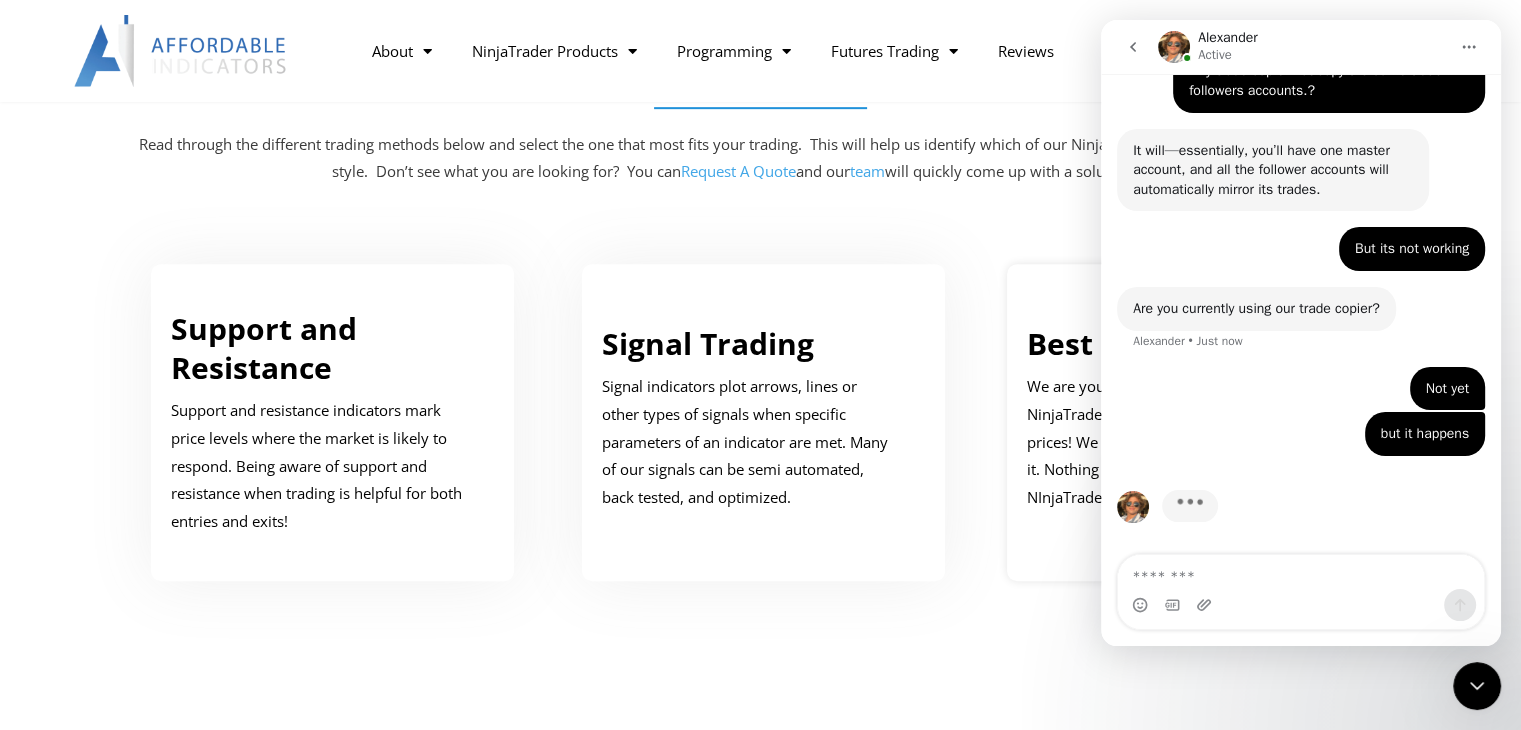 scroll, scrollTop: 2296, scrollLeft: 0, axis: vertical 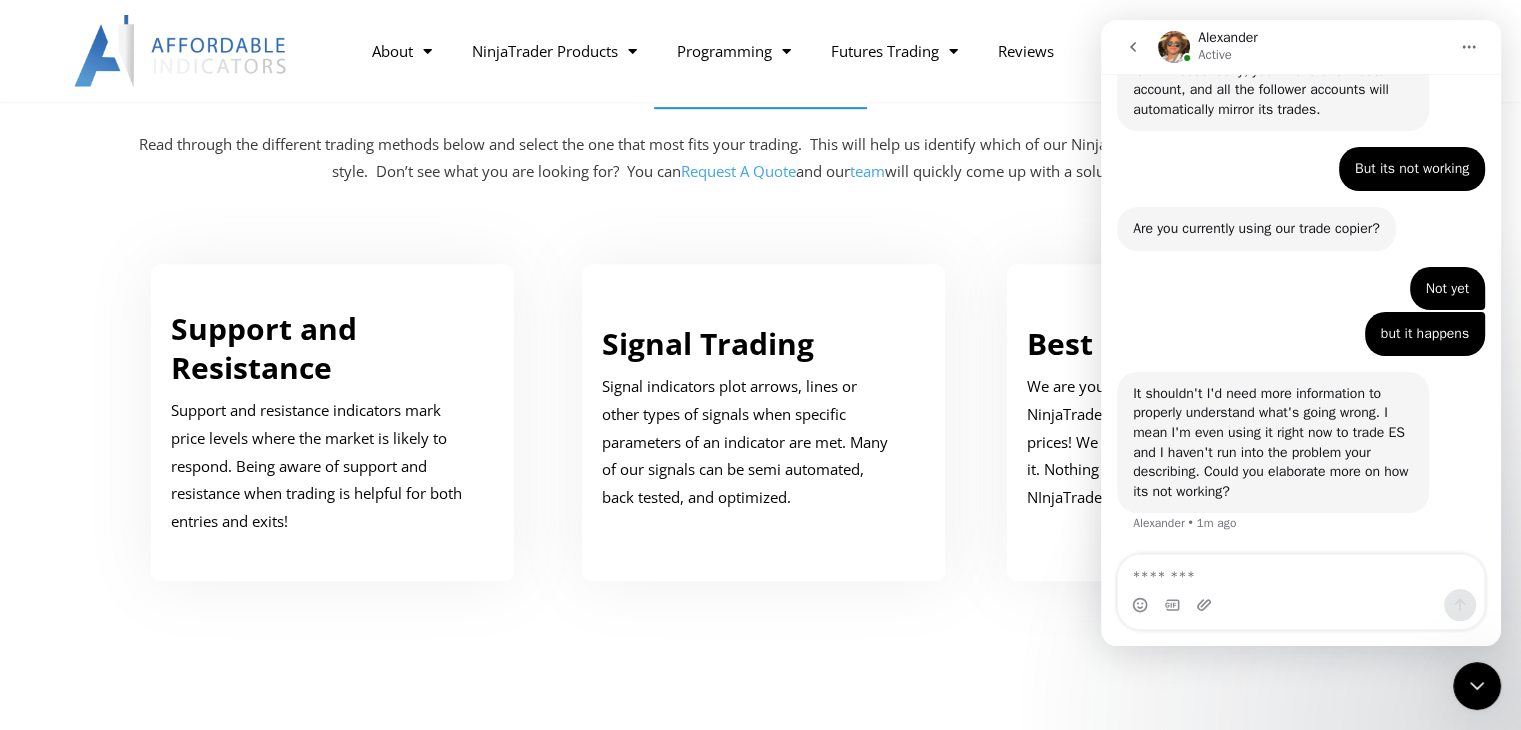 click on "It shouldn't I'd need more information to properly understand what's going wrong. I mean I'm even using it right now to trade ES and I haven't run into the problem your describing. Could you elaborate more on how its not working? Alexander    •   1m ago" at bounding box center [1301, 465] 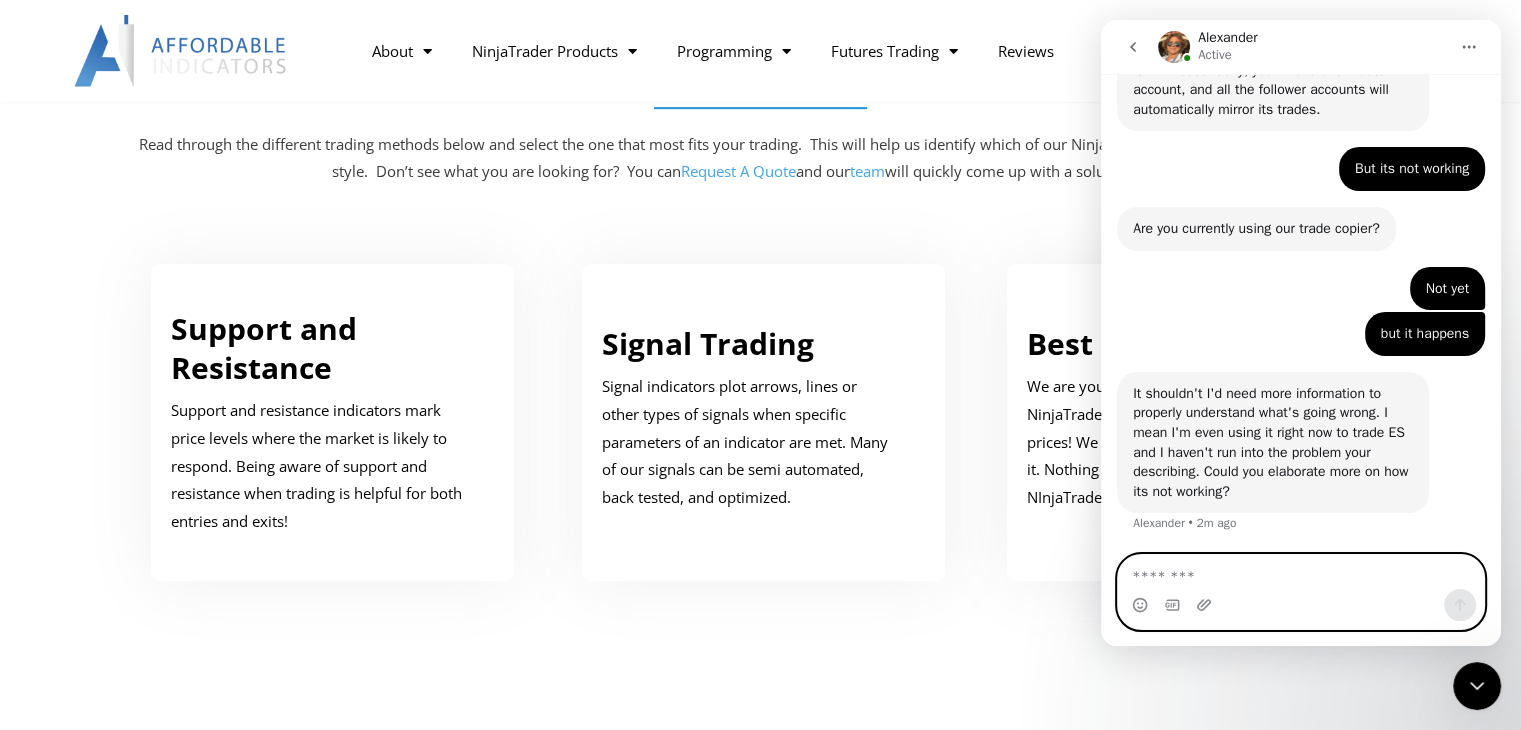 click at bounding box center (1301, 572) 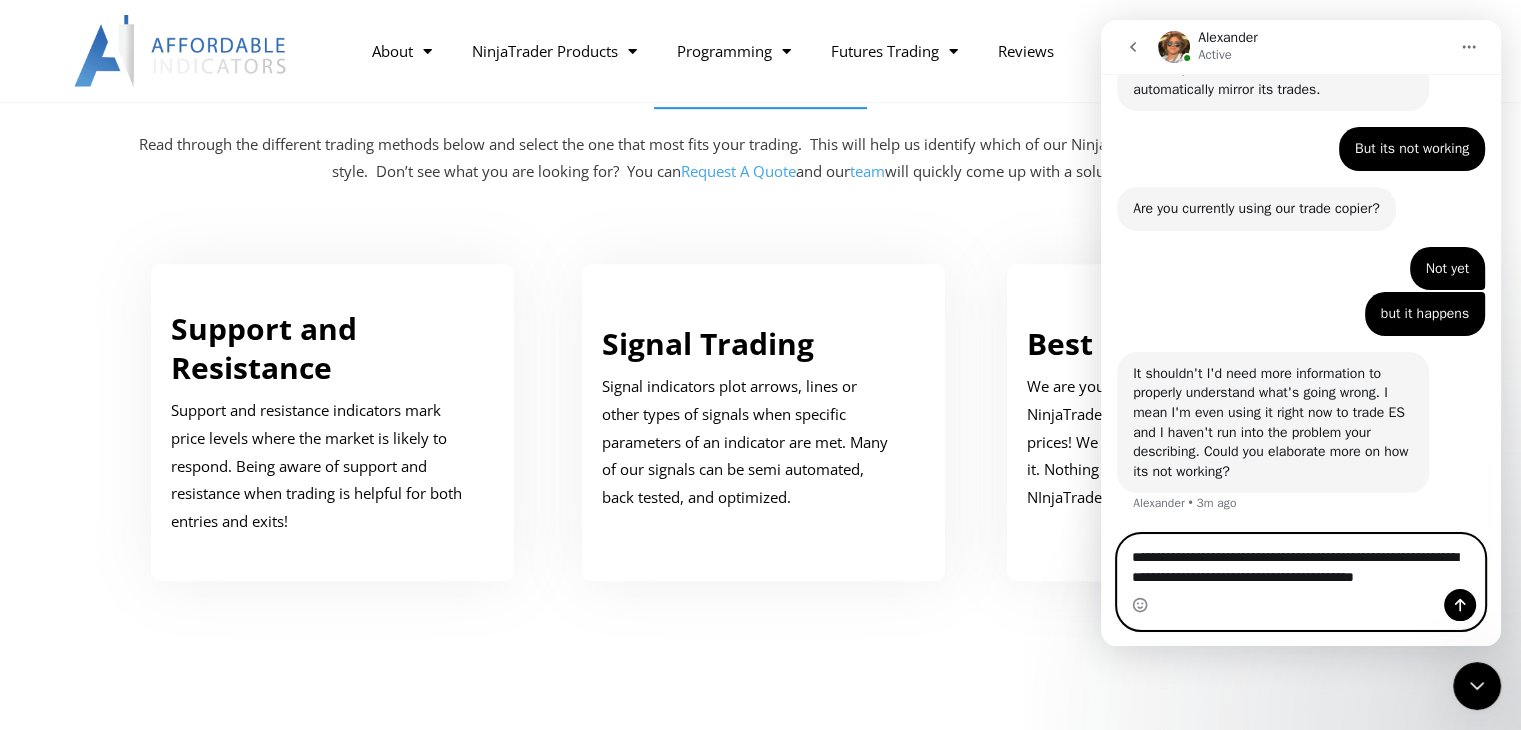 scroll, scrollTop: 2417, scrollLeft: 0, axis: vertical 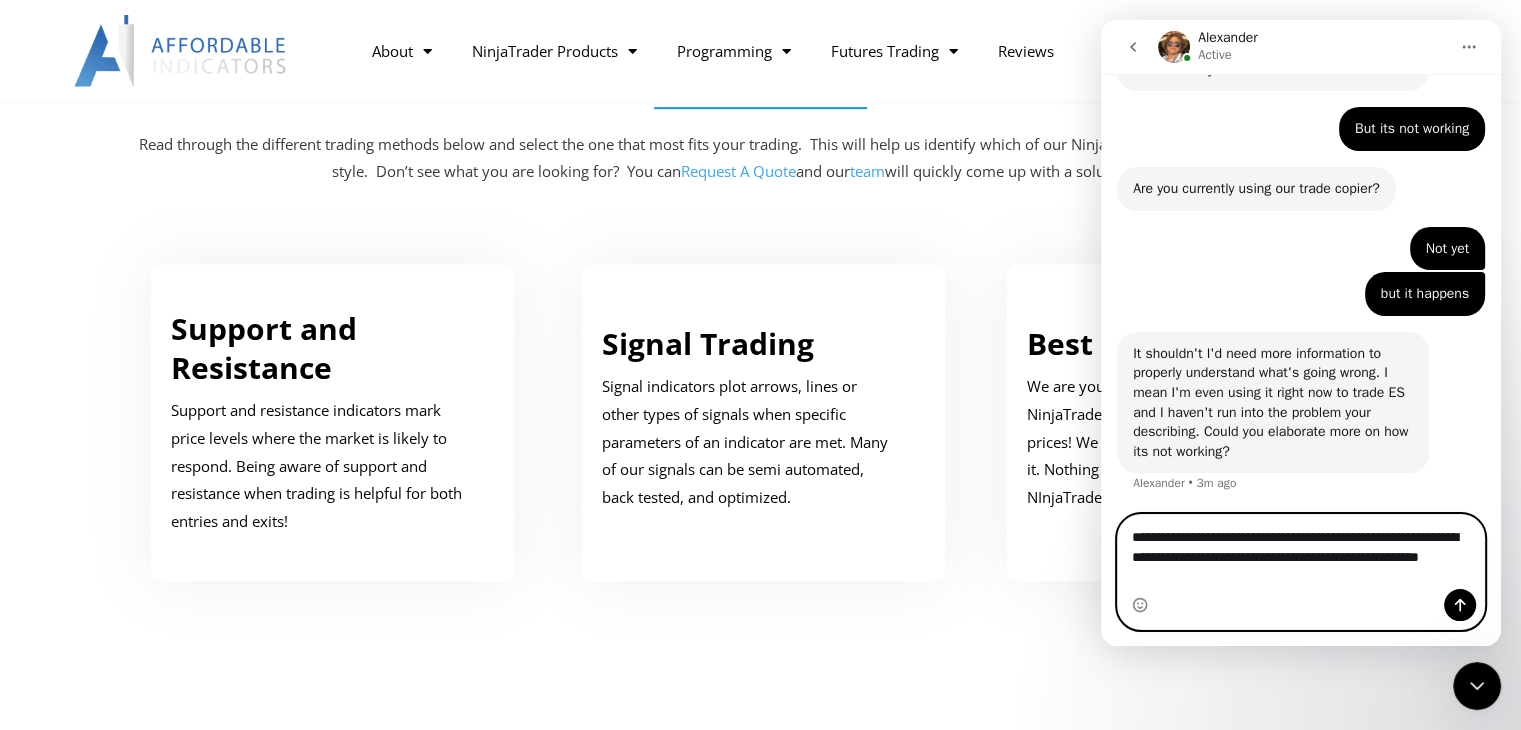 type on "**********" 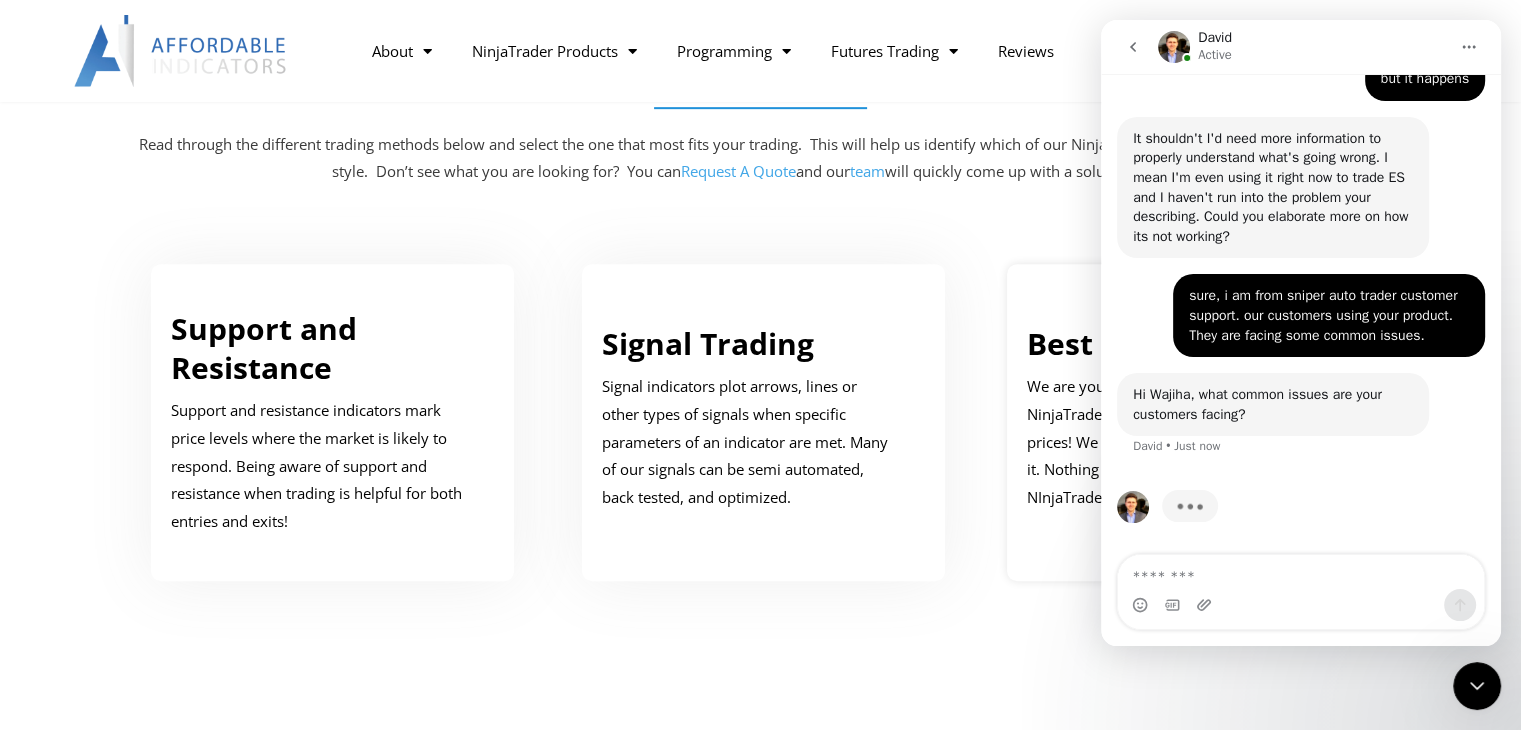 scroll, scrollTop: 2632, scrollLeft: 0, axis: vertical 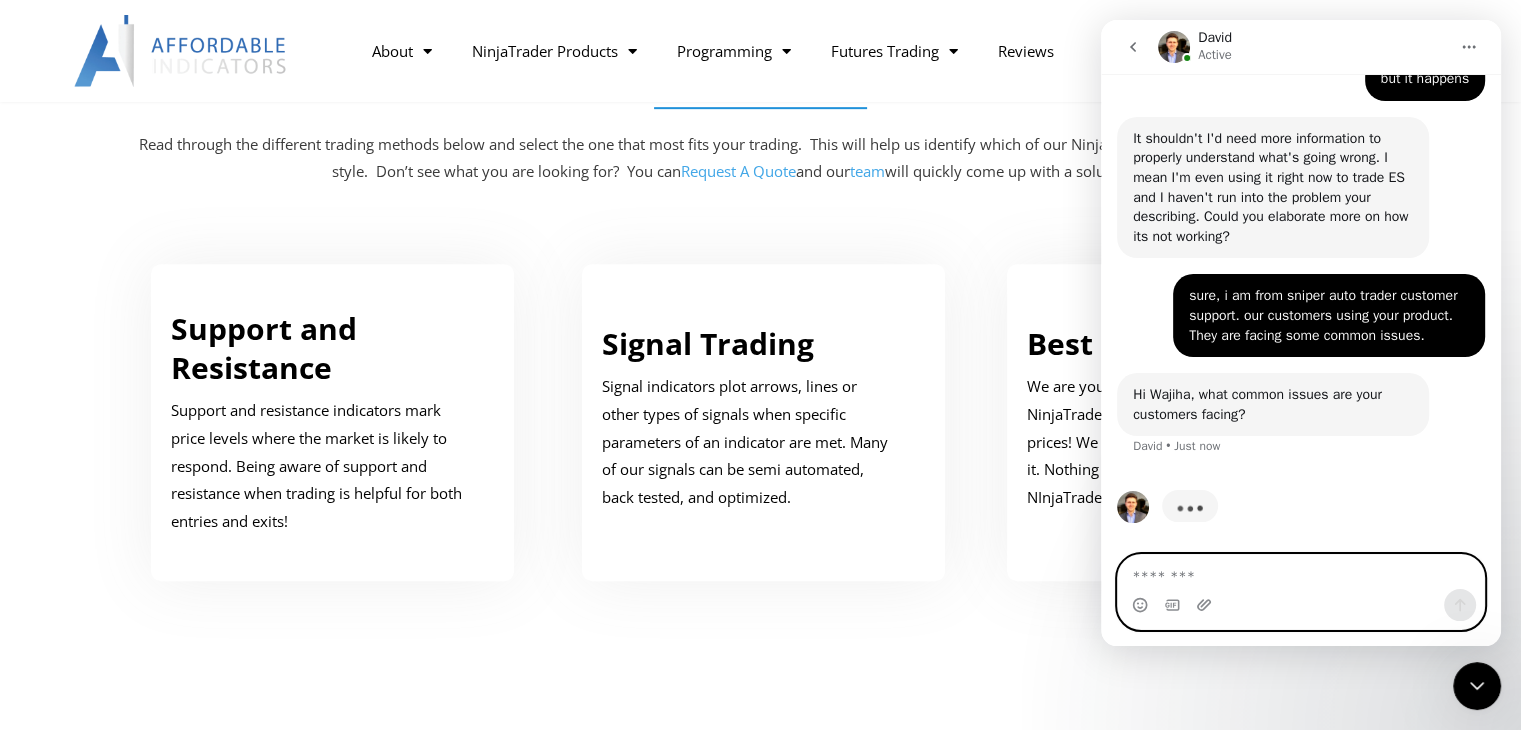 click at bounding box center [1301, 572] 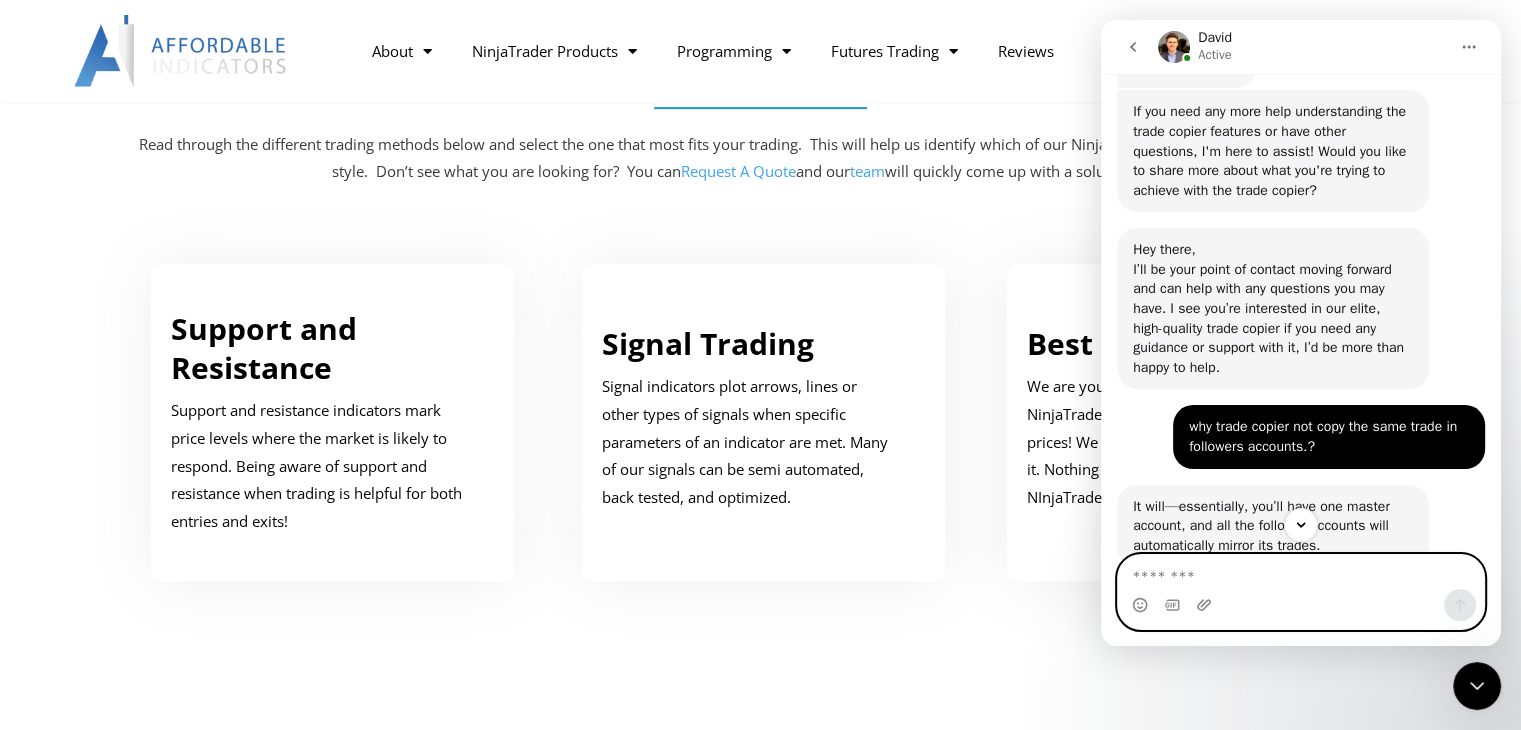 scroll, scrollTop: 2155, scrollLeft: 0, axis: vertical 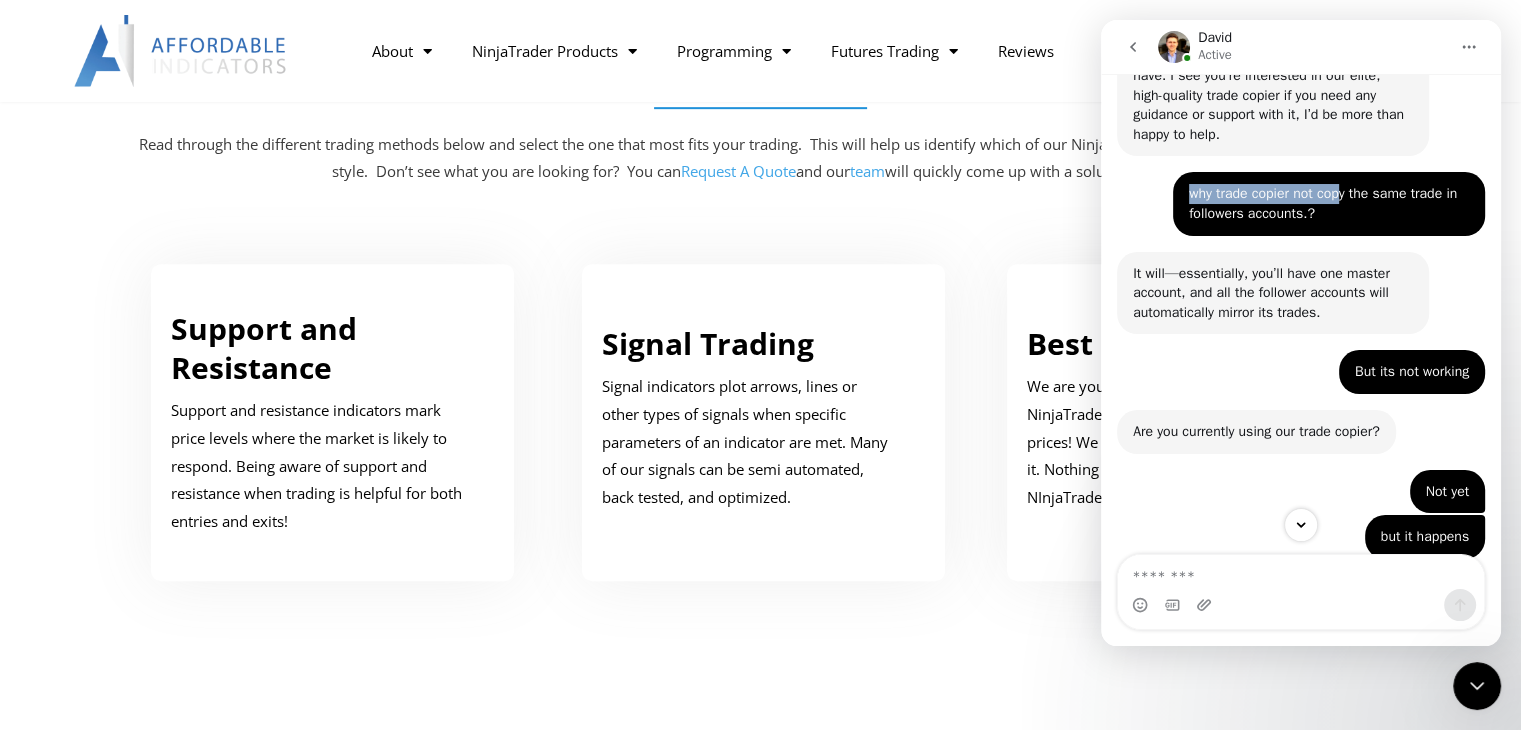drag, startPoint x: 1261, startPoint y: 233, endPoint x: 1181, endPoint y: 210, distance: 83.240616 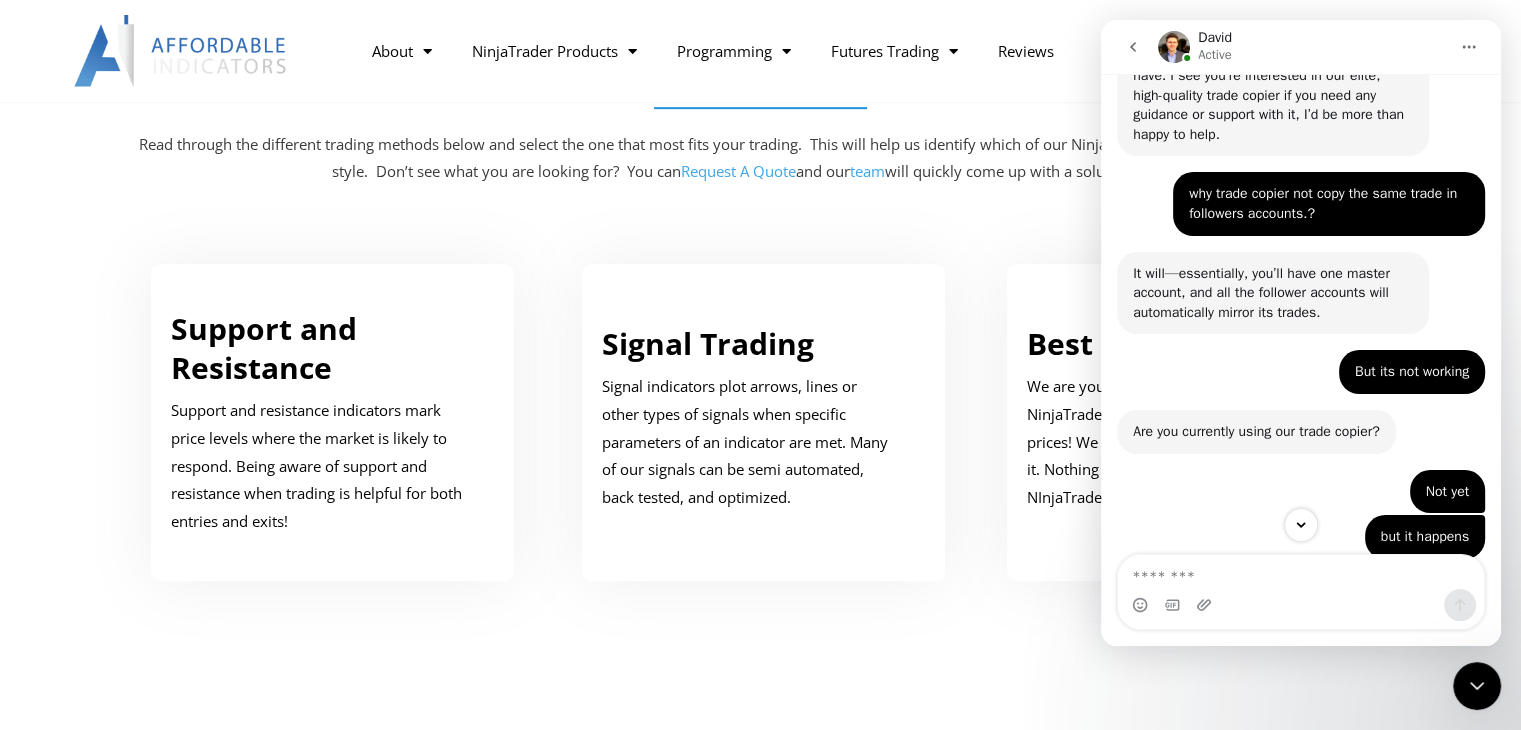 click on "why trade copier not  copy the same trade in followers accounts.? Wajiha    •   24m ago" at bounding box center (1329, 203) 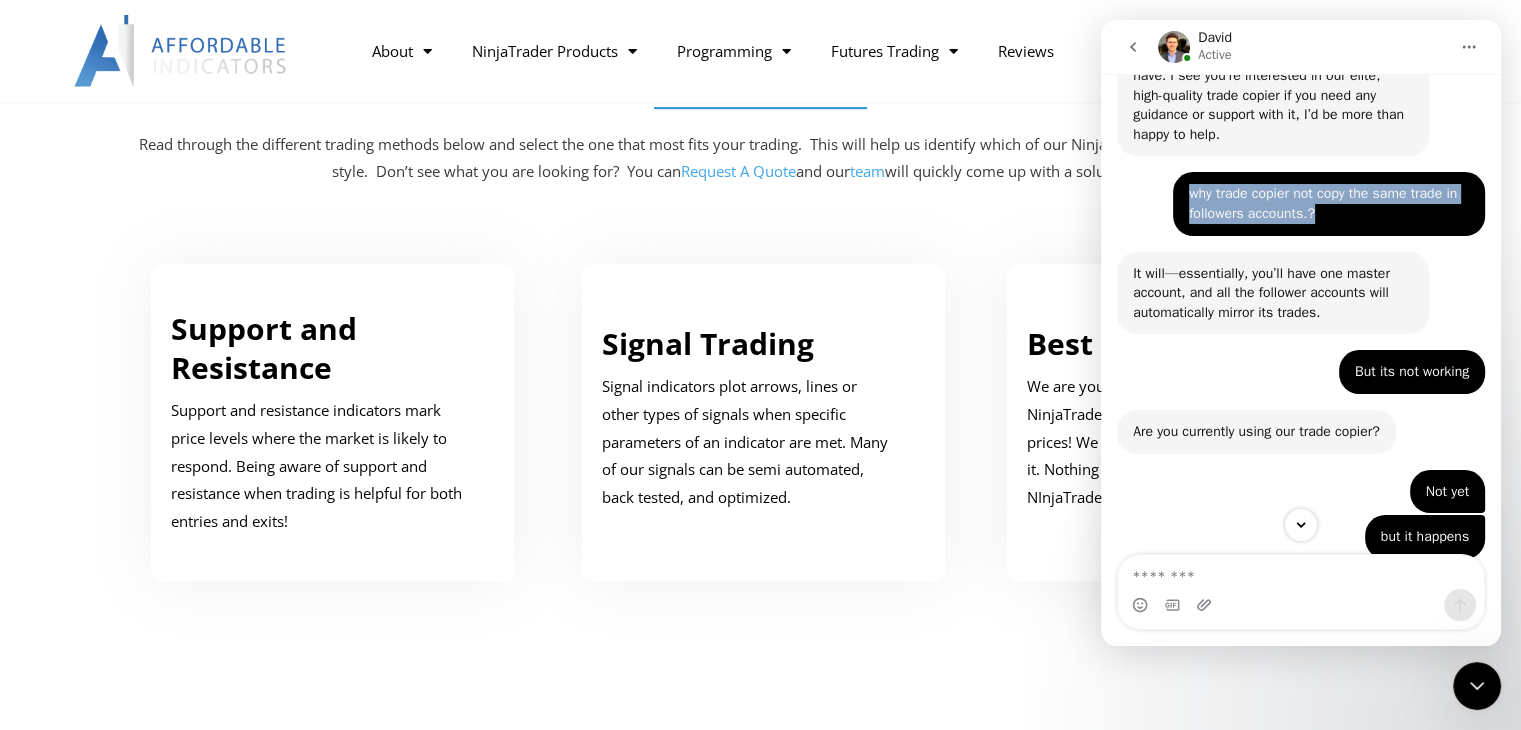 drag, startPoint x: 1171, startPoint y: 210, endPoint x: 1314, endPoint y: 248, distance: 147.96283 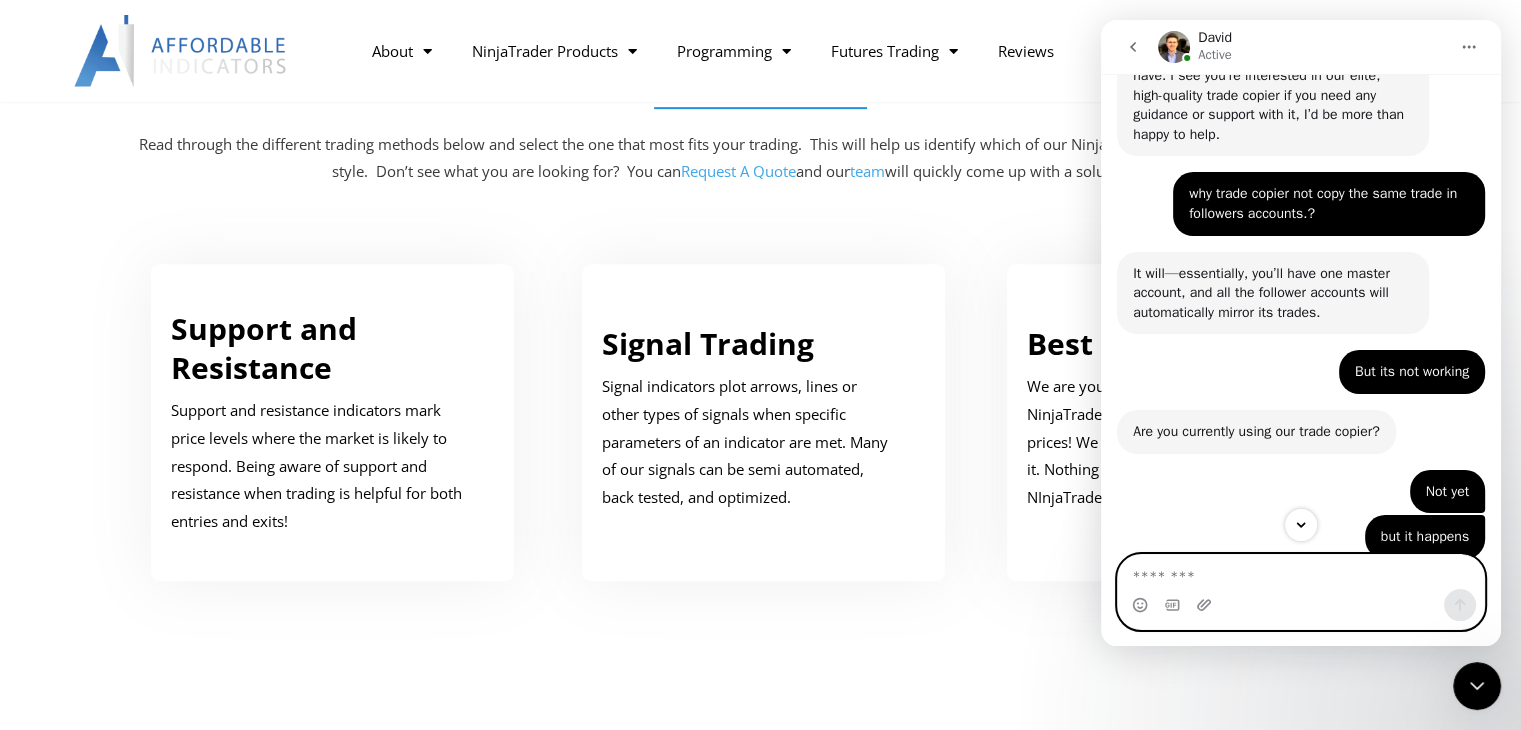 click at bounding box center [1301, 572] 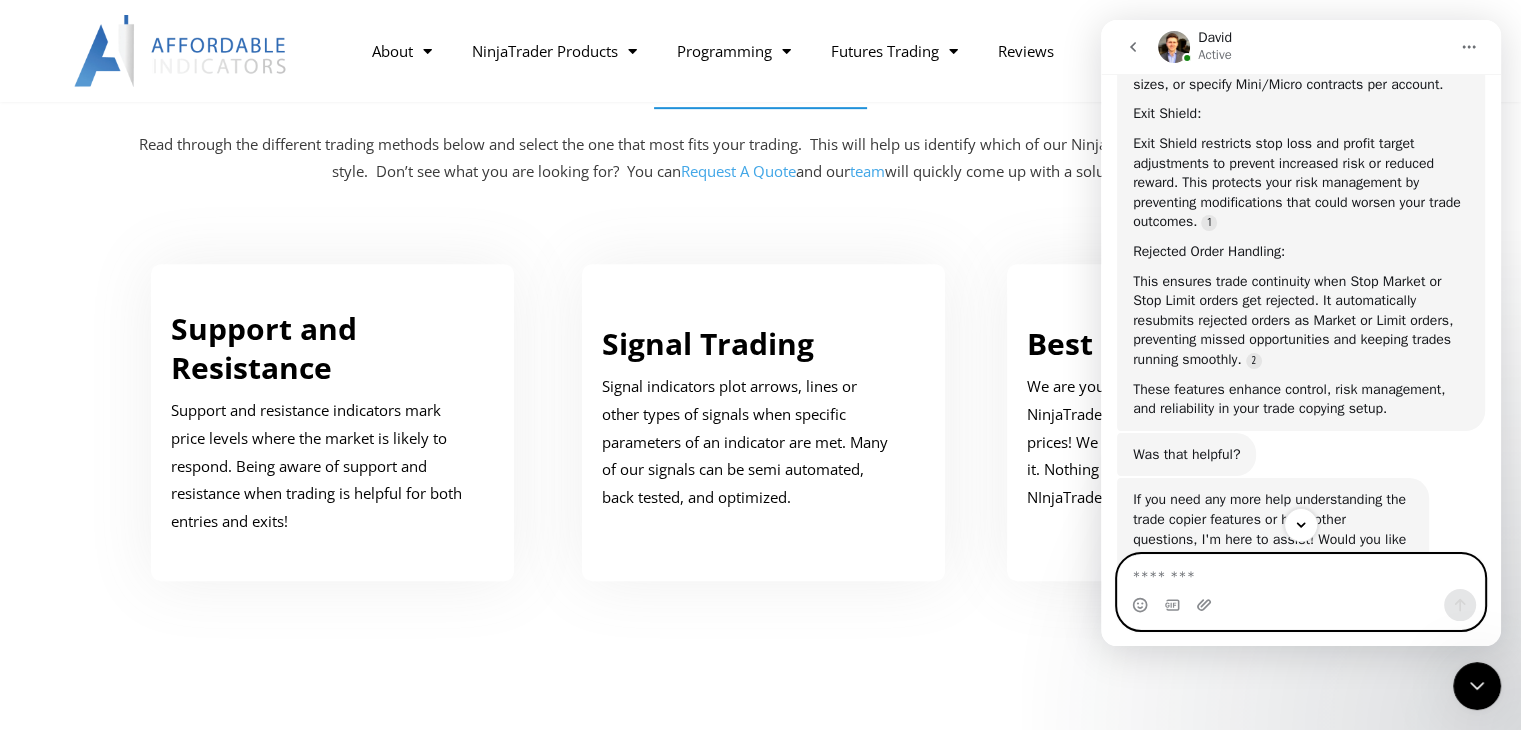 scroll, scrollTop: 1134, scrollLeft: 0, axis: vertical 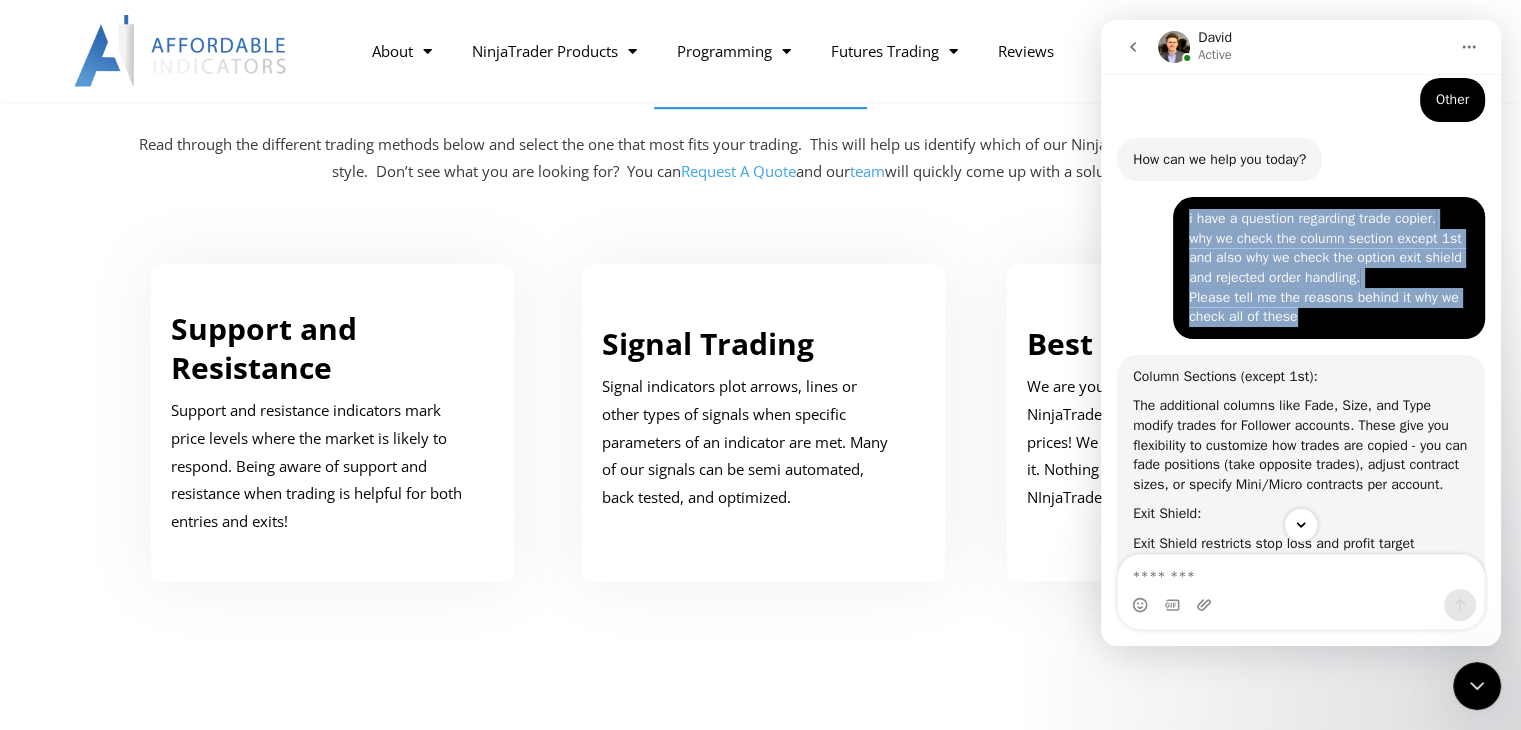 drag, startPoint x: 1178, startPoint y: 216, endPoint x: 1361, endPoint y: 320, distance: 210.48753 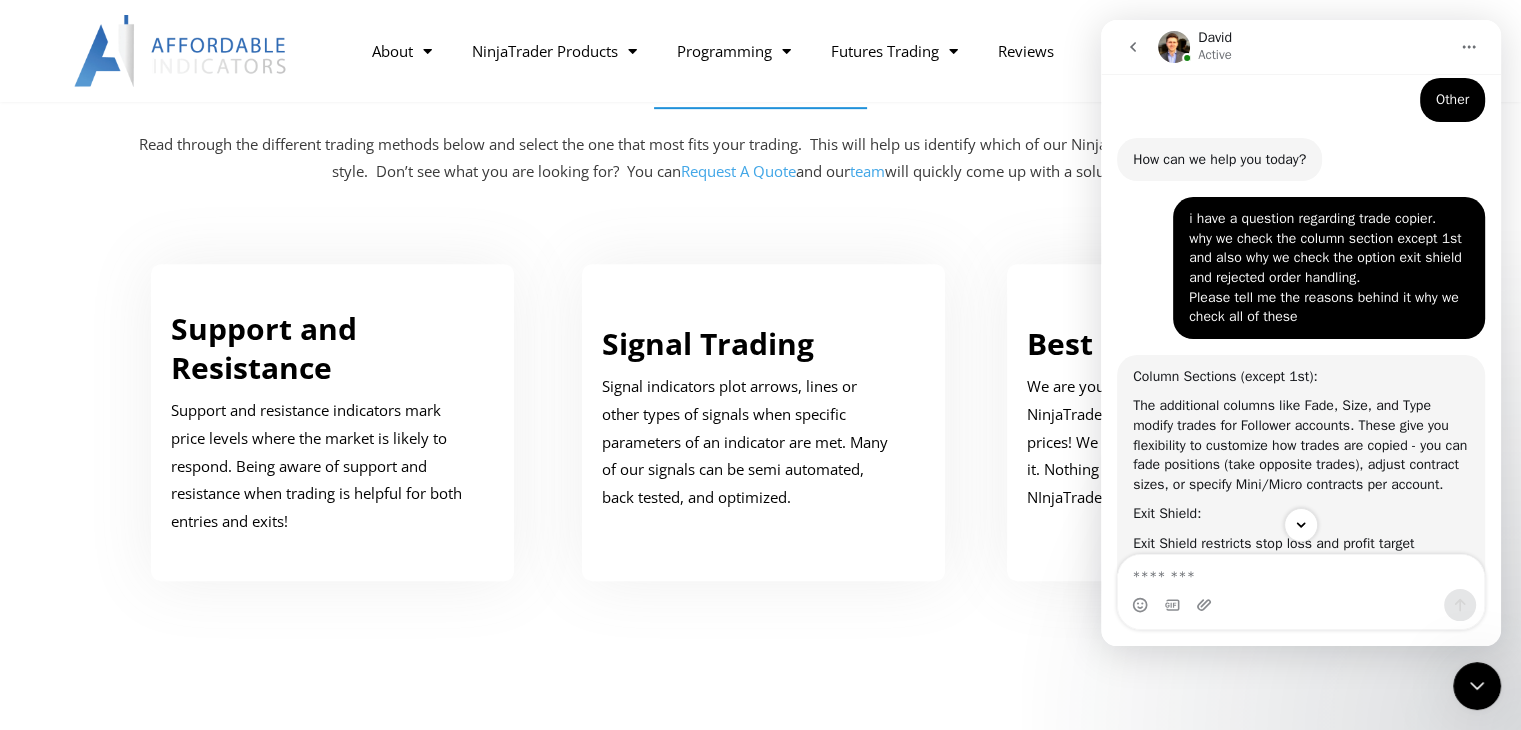 click on "**********" at bounding box center [1301, 518] 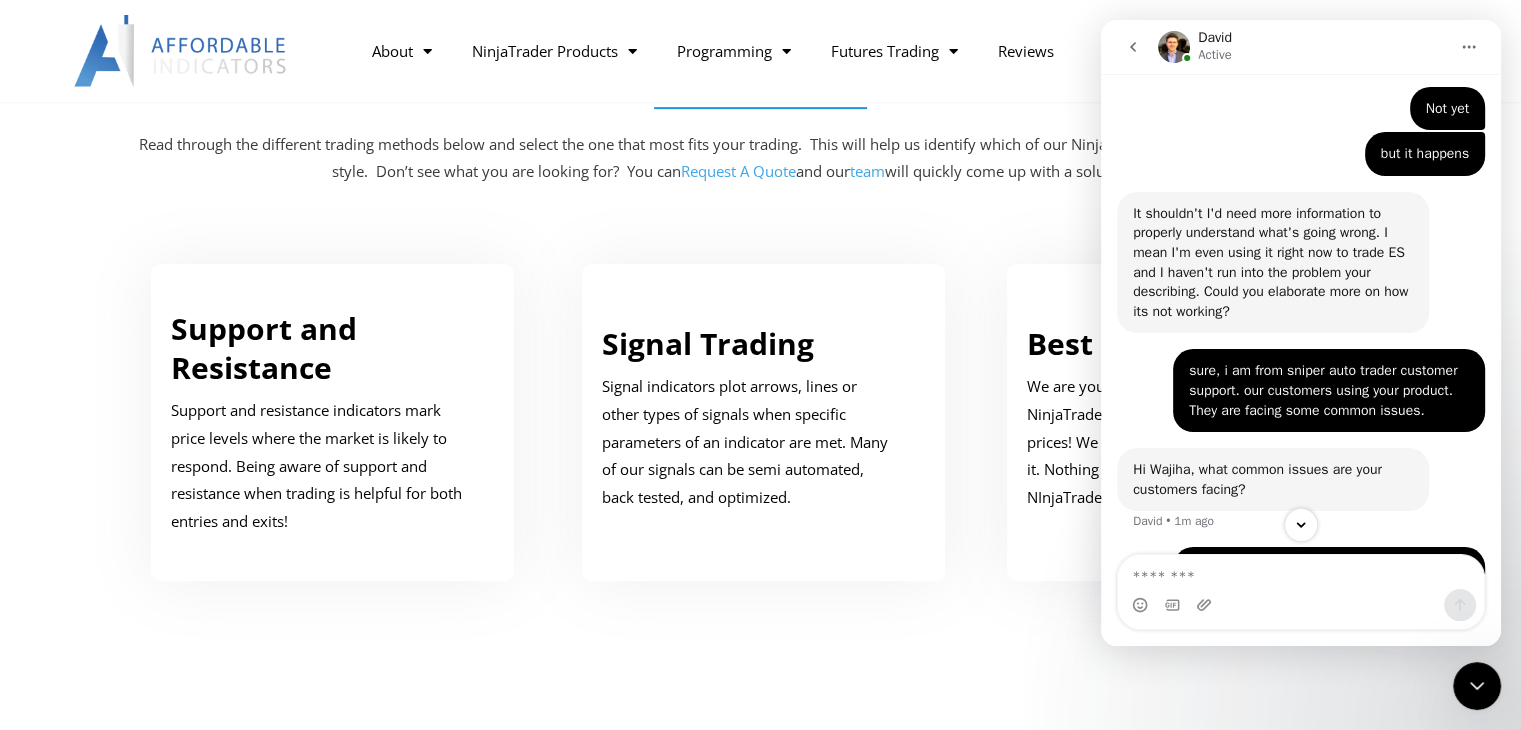 scroll, scrollTop: 2634, scrollLeft: 0, axis: vertical 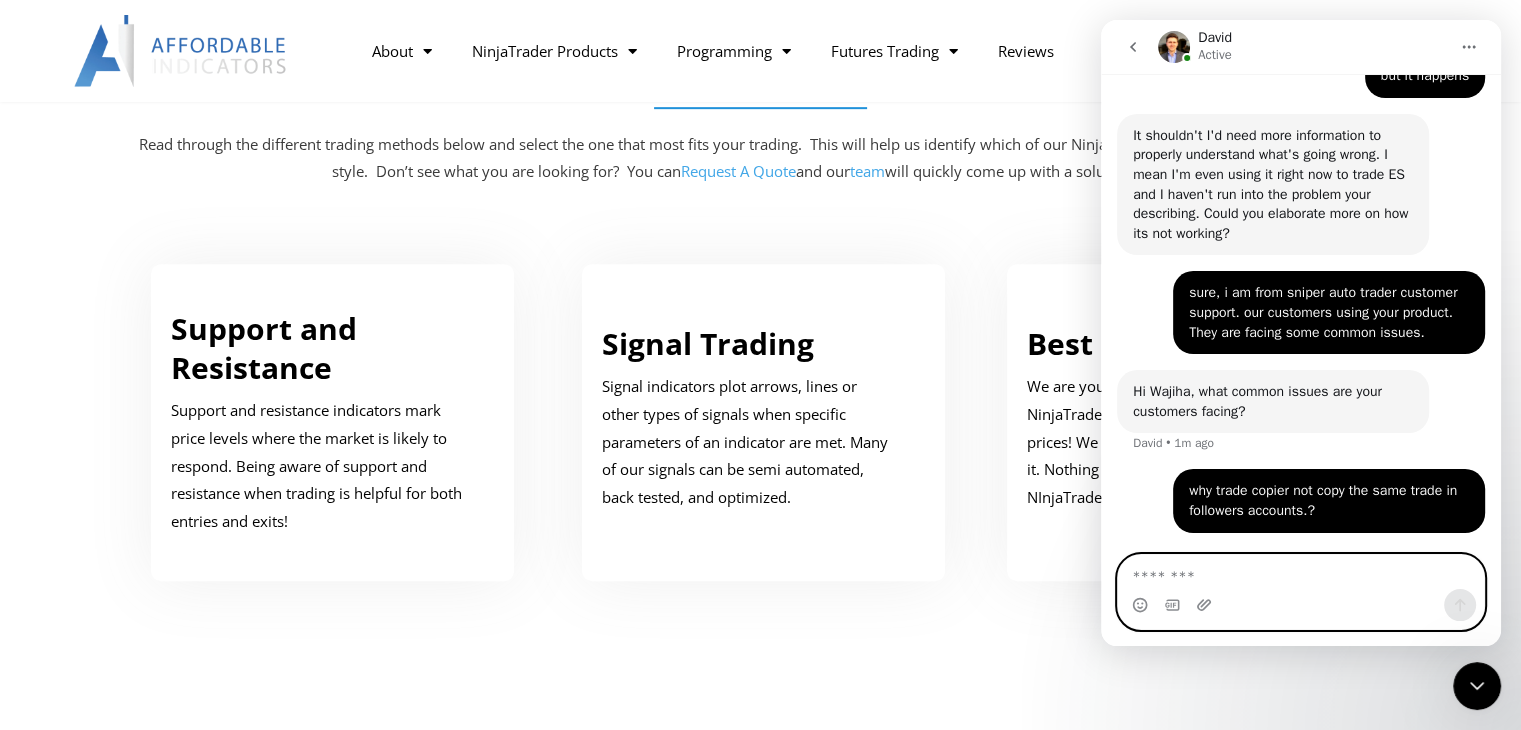 click at bounding box center [1301, 572] 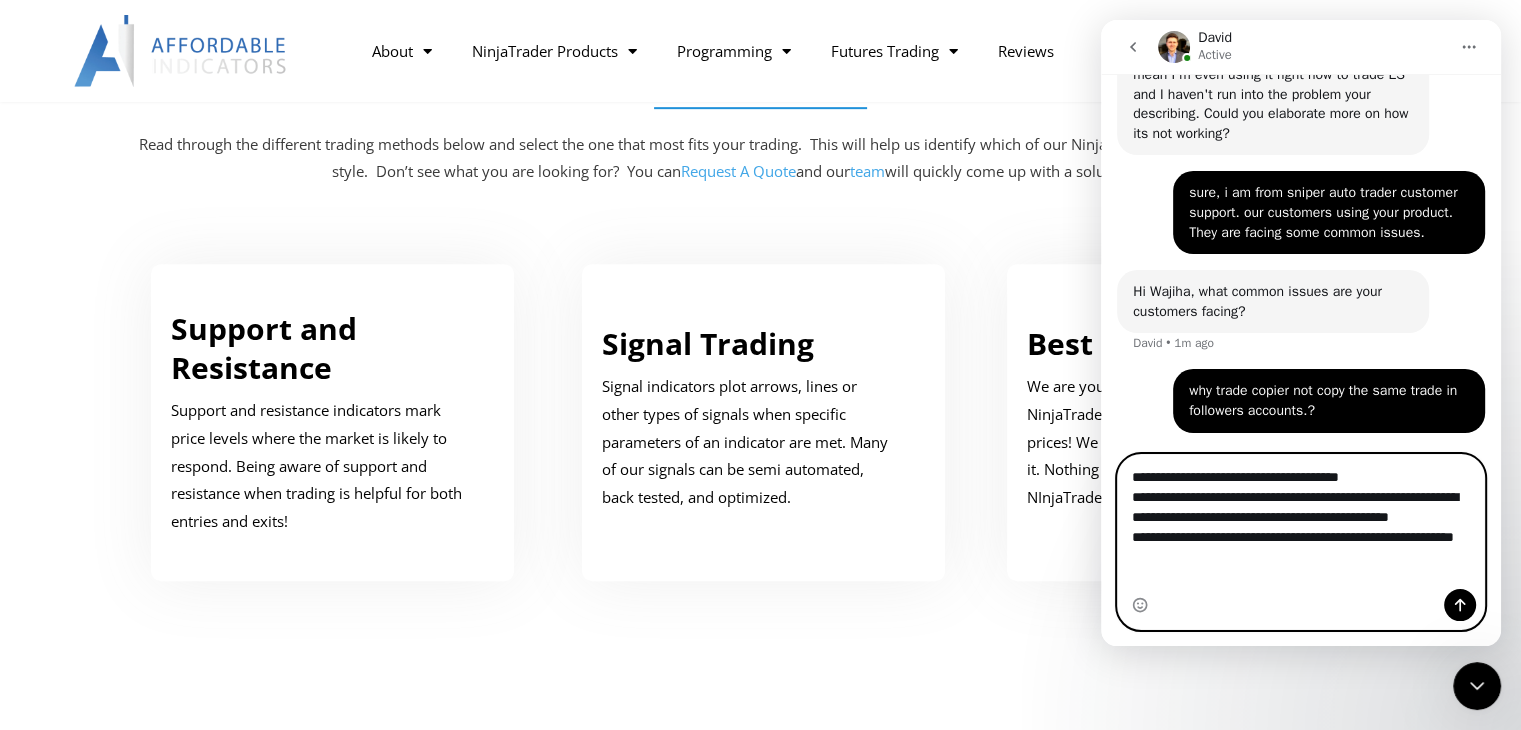 scroll, scrollTop: 2754, scrollLeft: 0, axis: vertical 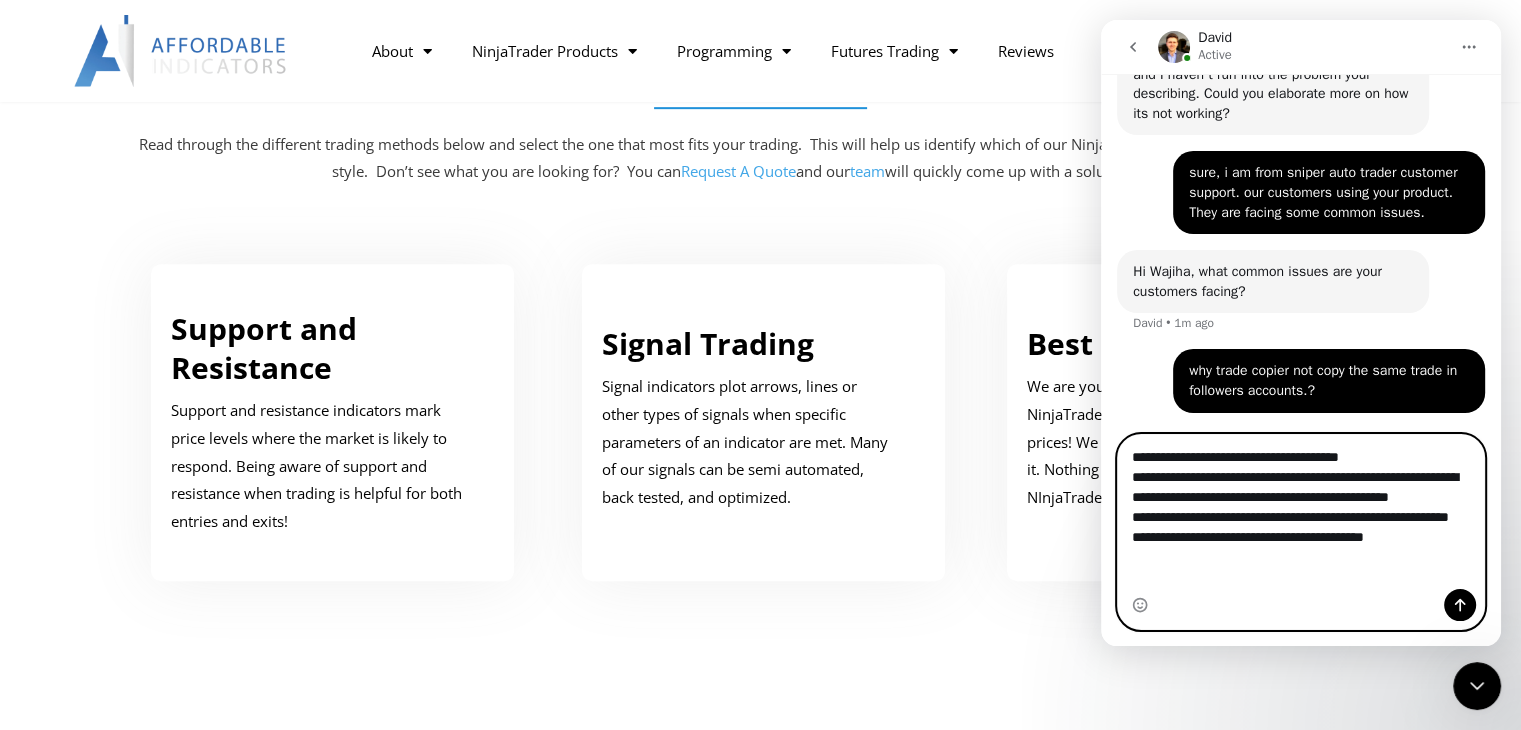 type on "**********" 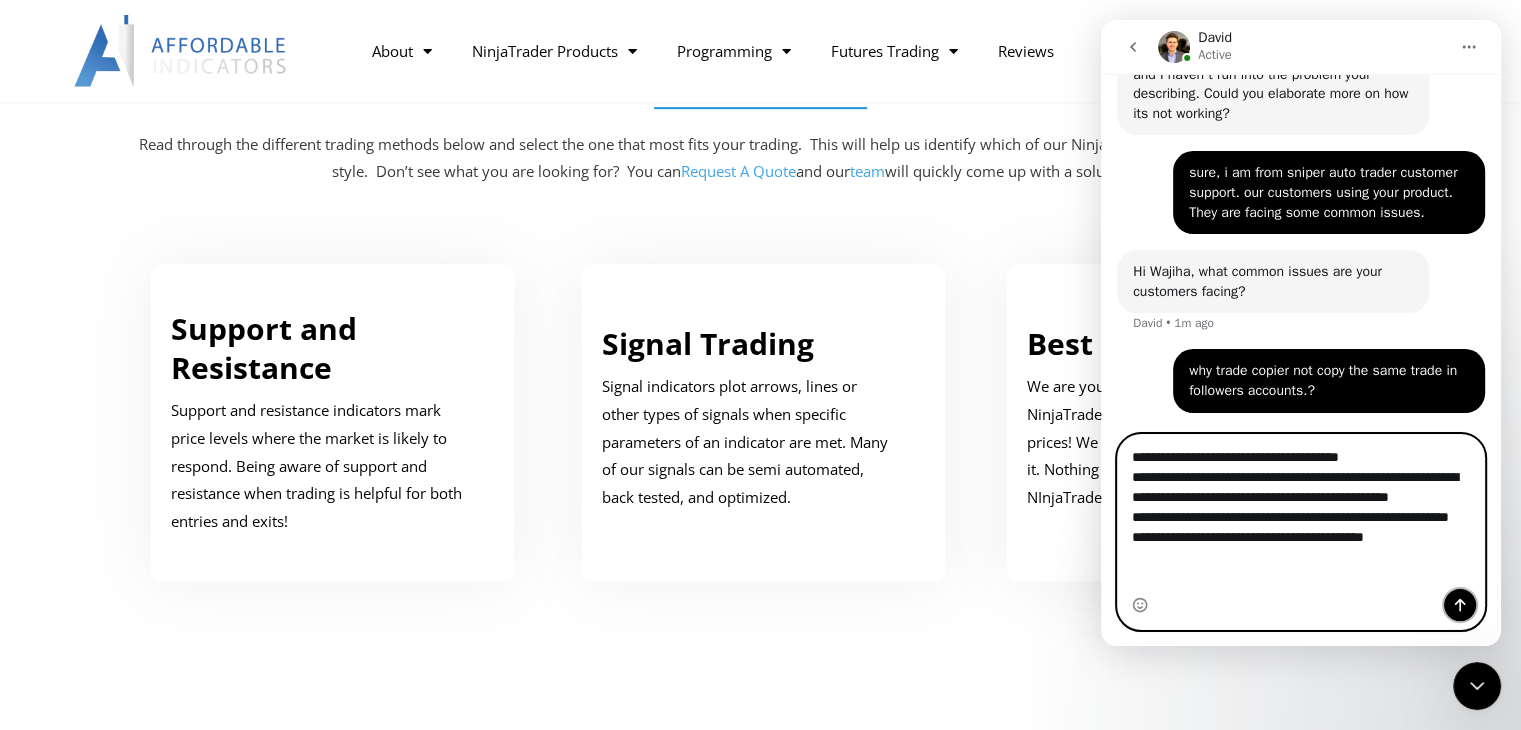 click at bounding box center [1460, 605] 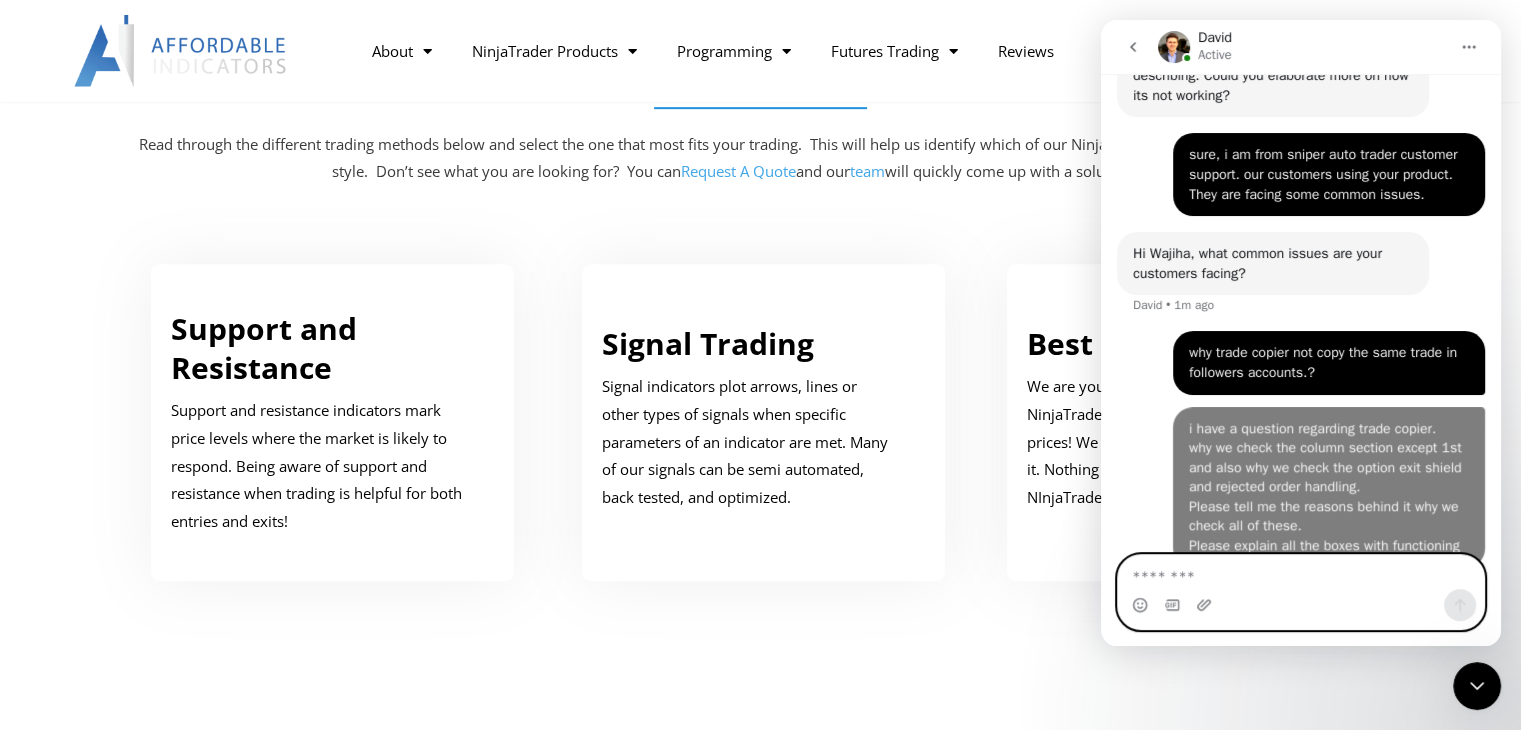 scroll, scrollTop: 2797, scrollLeft: 0, axis: vertical 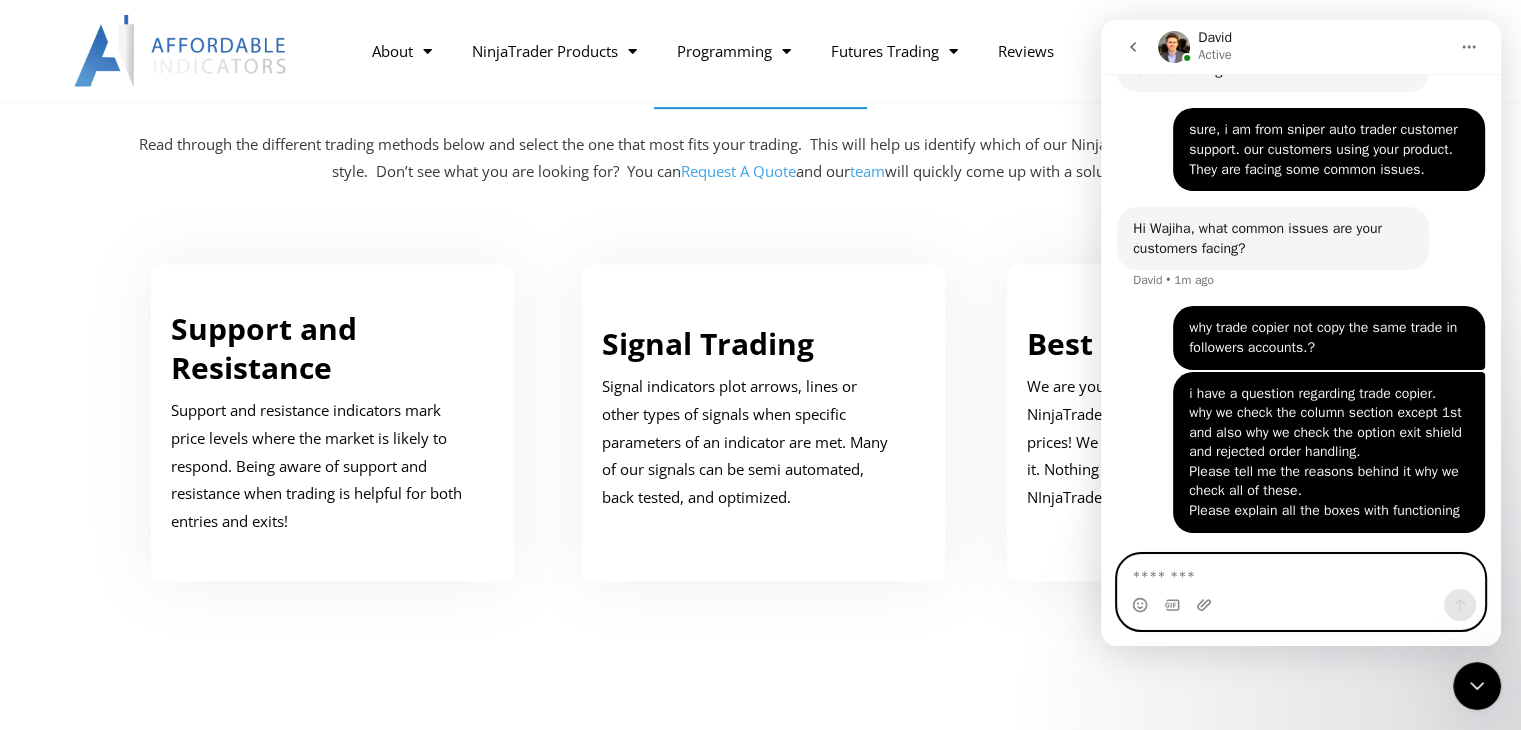 click at bounding box center (1301, 572) 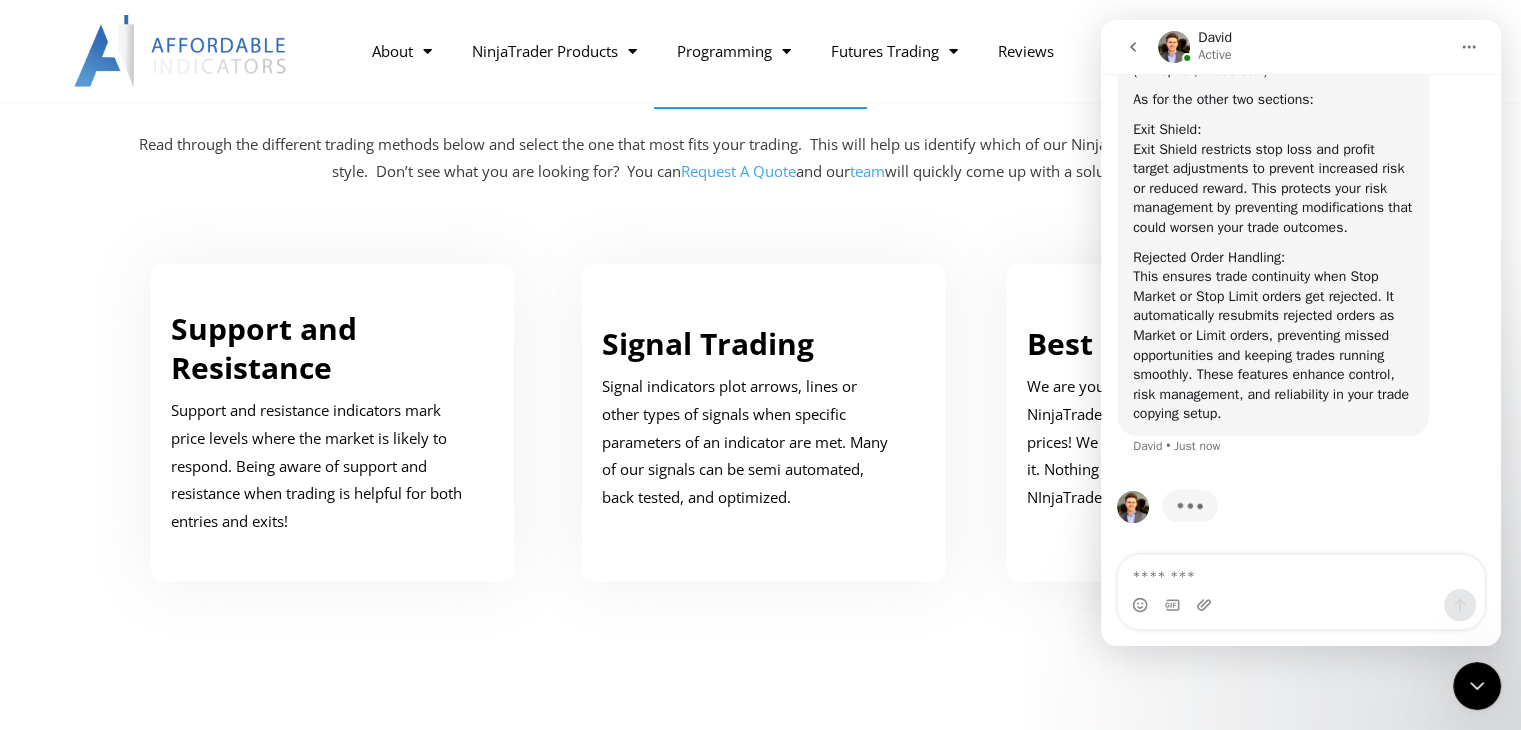scroll, scrollTop: 3240, scrollLeft: 0, axis: vertical 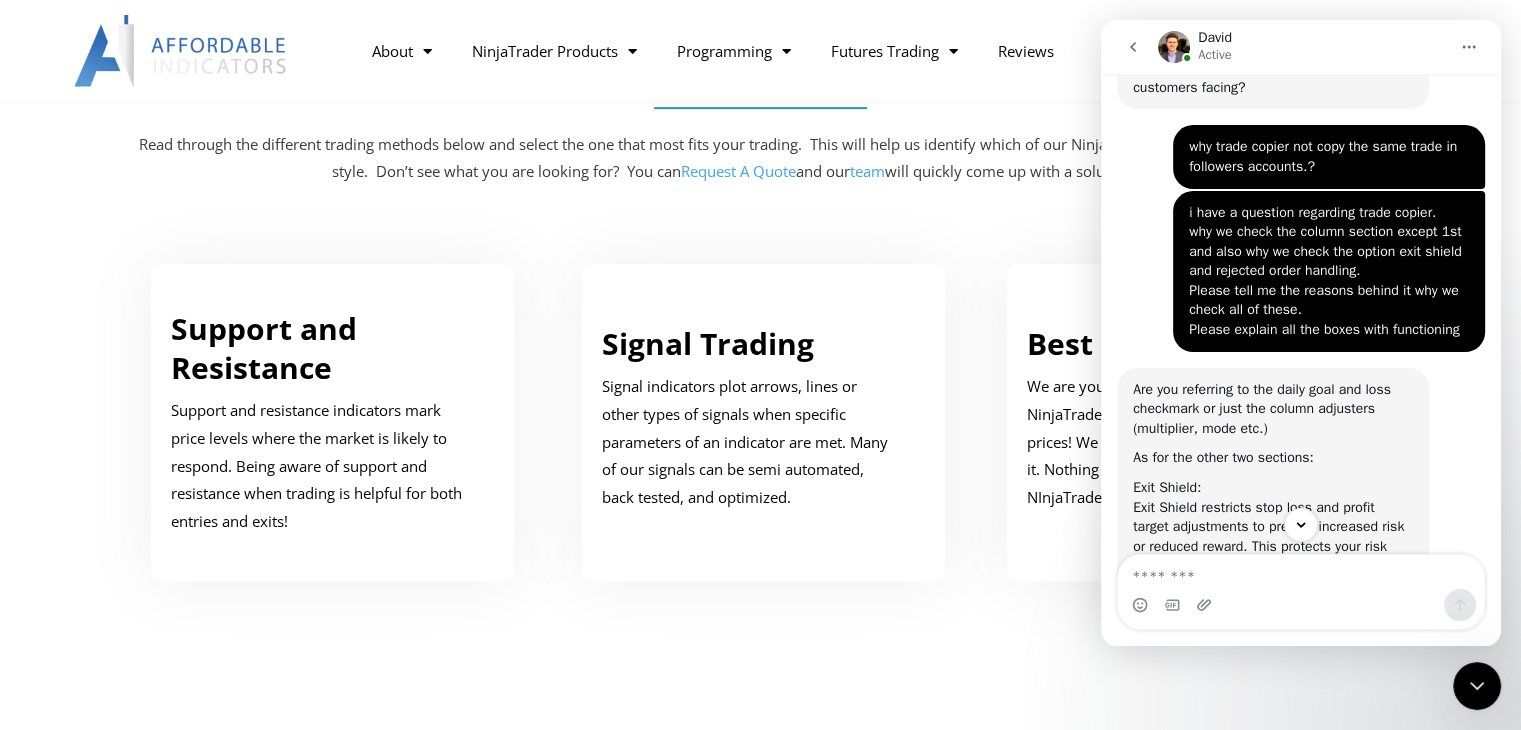 drag, startPoint x: 1261, startPoint y: 176, endPoint x: 1384, endPoint y: 168, distance: 123.25989 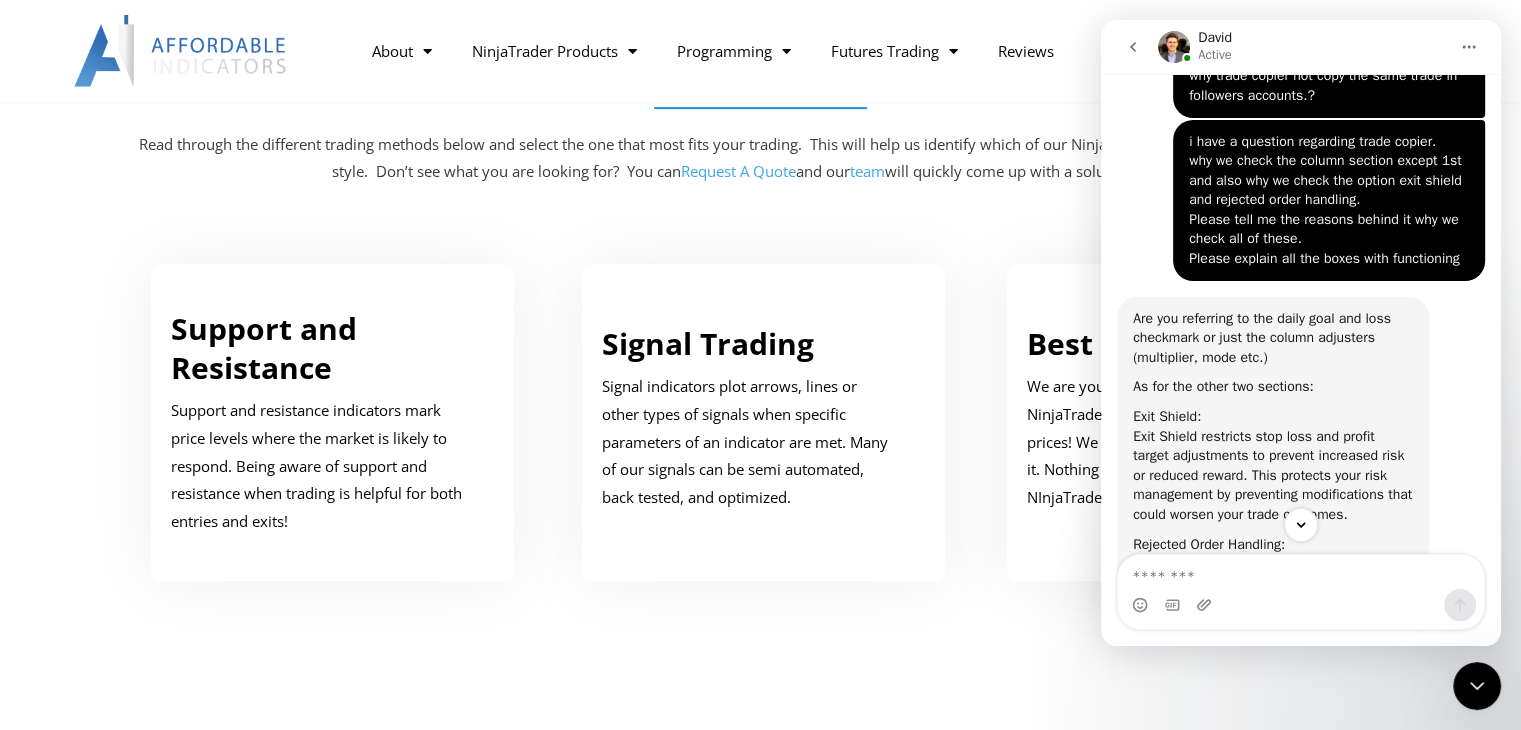 scroll, scrollTop: 3240, scrollLeft: 0, axis: vertical 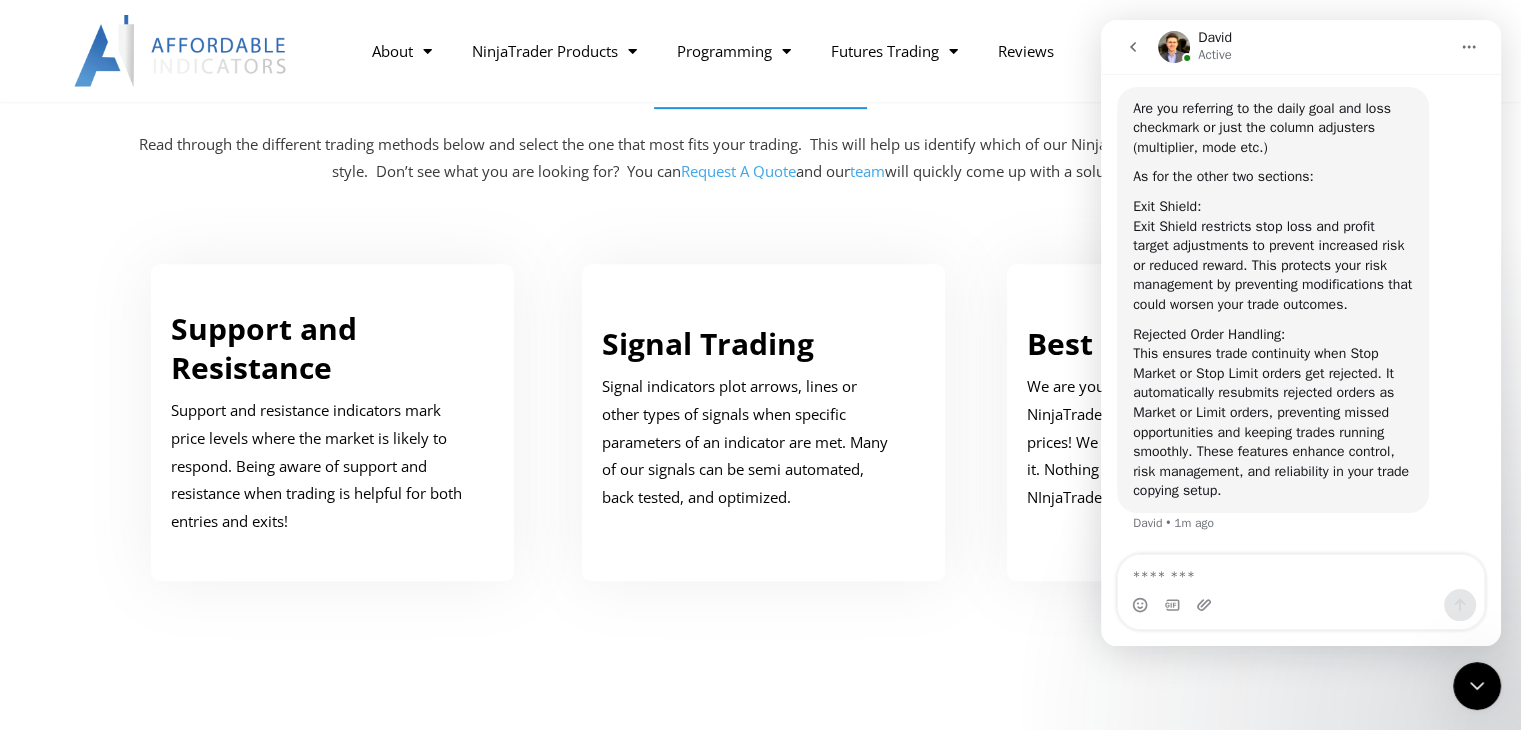 drag, startPoint x: 1493, startPoint y: 410, endPoint x: 2601, endPoint y: 564, distance: 1118.651 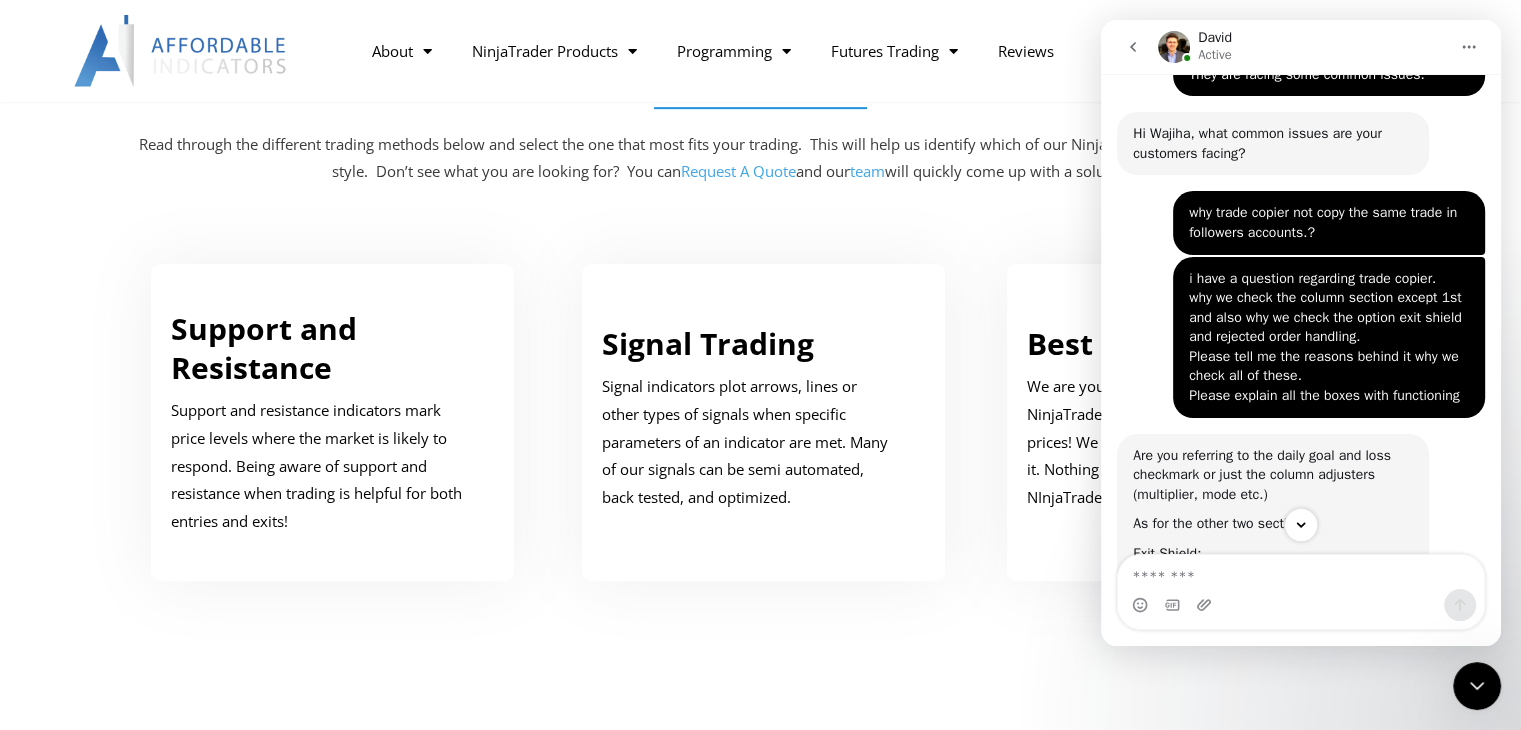 scroll, scrollTop: 2840, scrollLeft: 0, axis: vertical 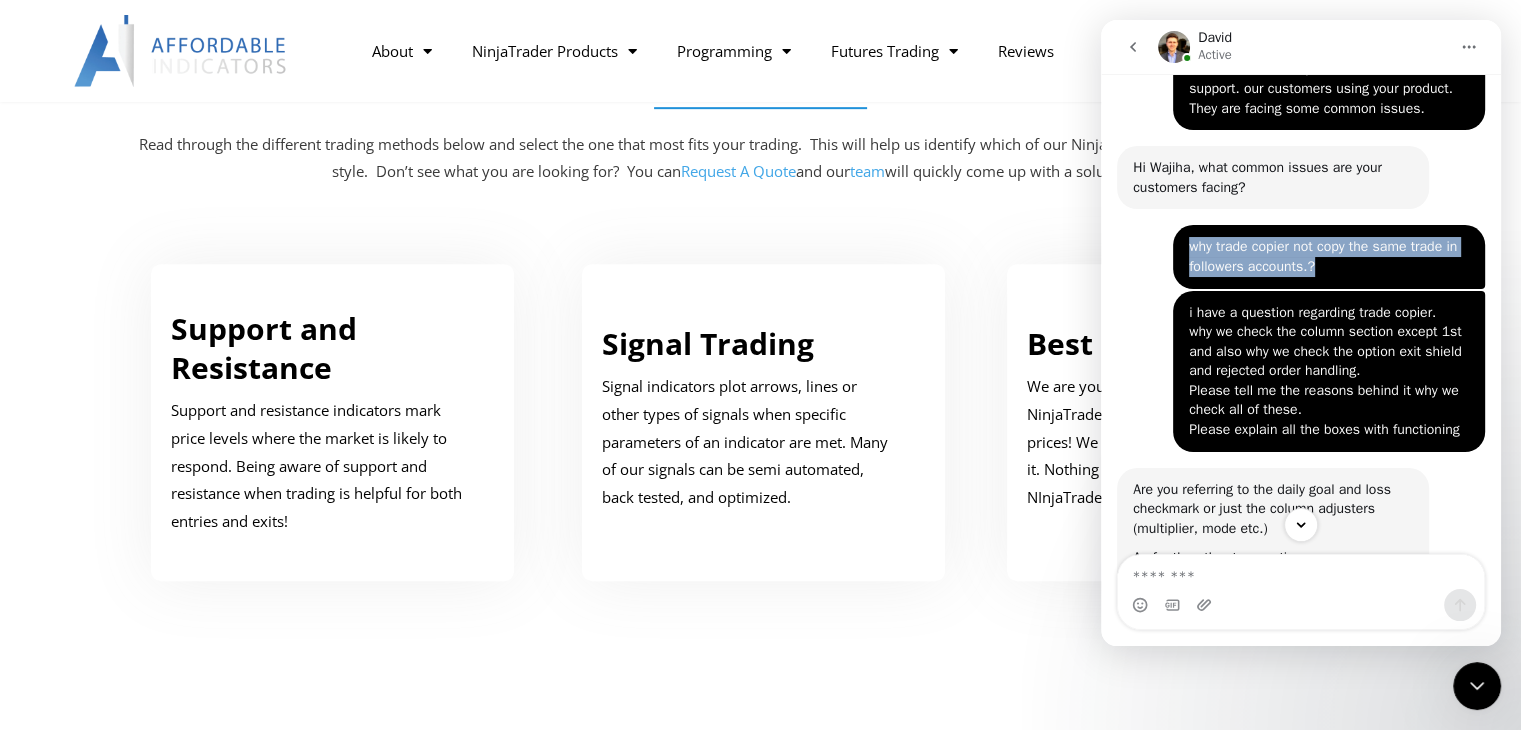 drag, startPoint x: 1172, startPoint y: 261, endPoint x: 1309, endPoint y: 289, distance: 139.83205 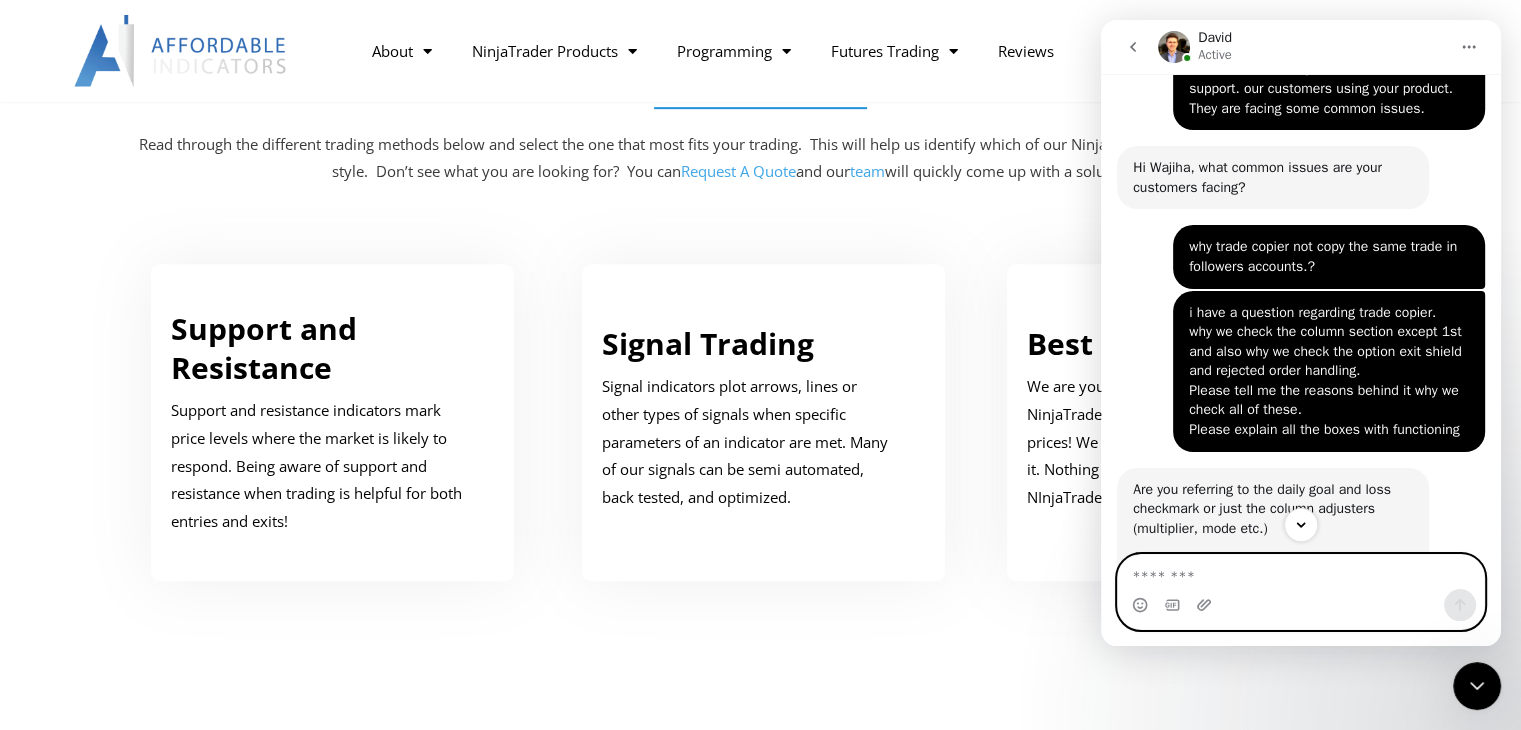 click at bounding box center [1301, 572] 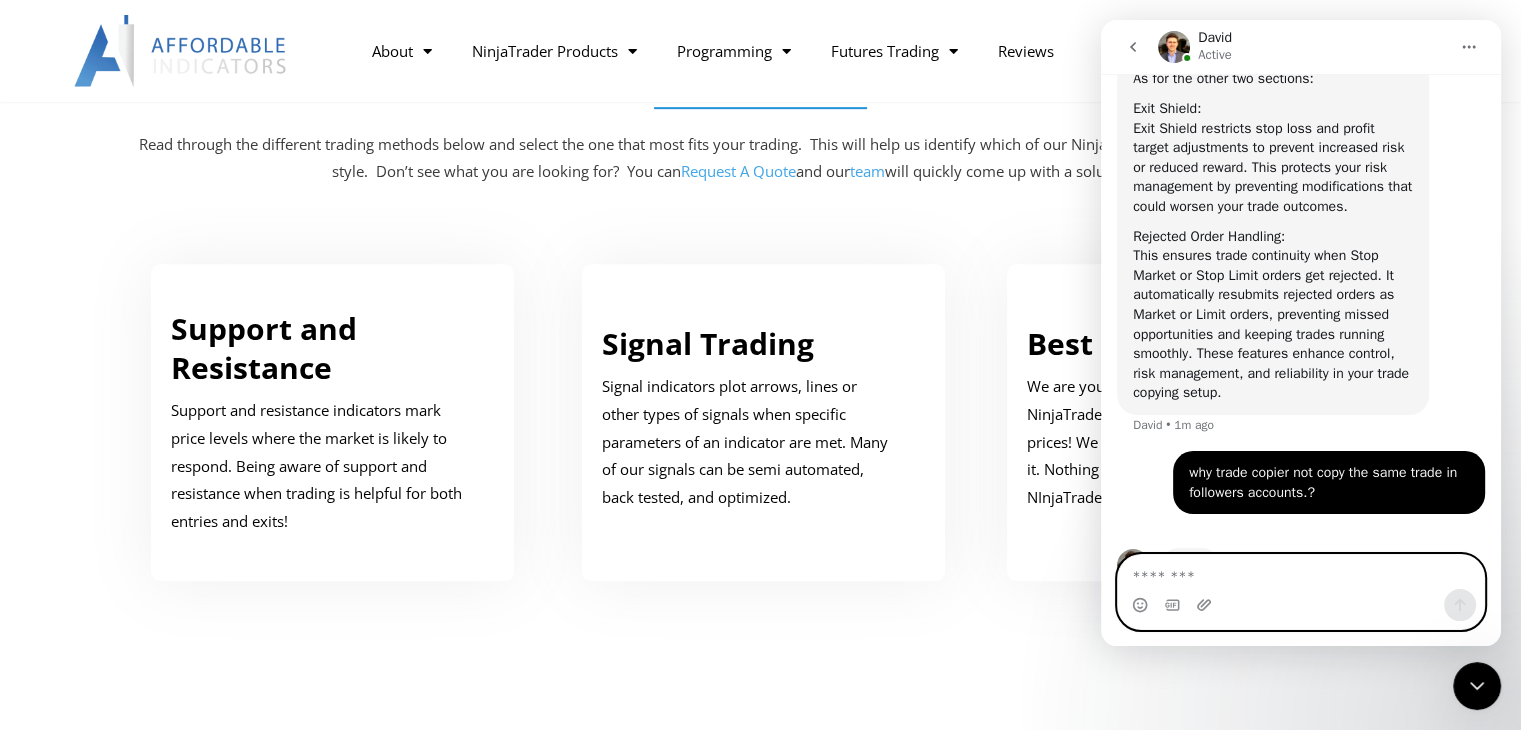 scroll, scrollTop: 3396, scrollLeft: 0, axis: vertical 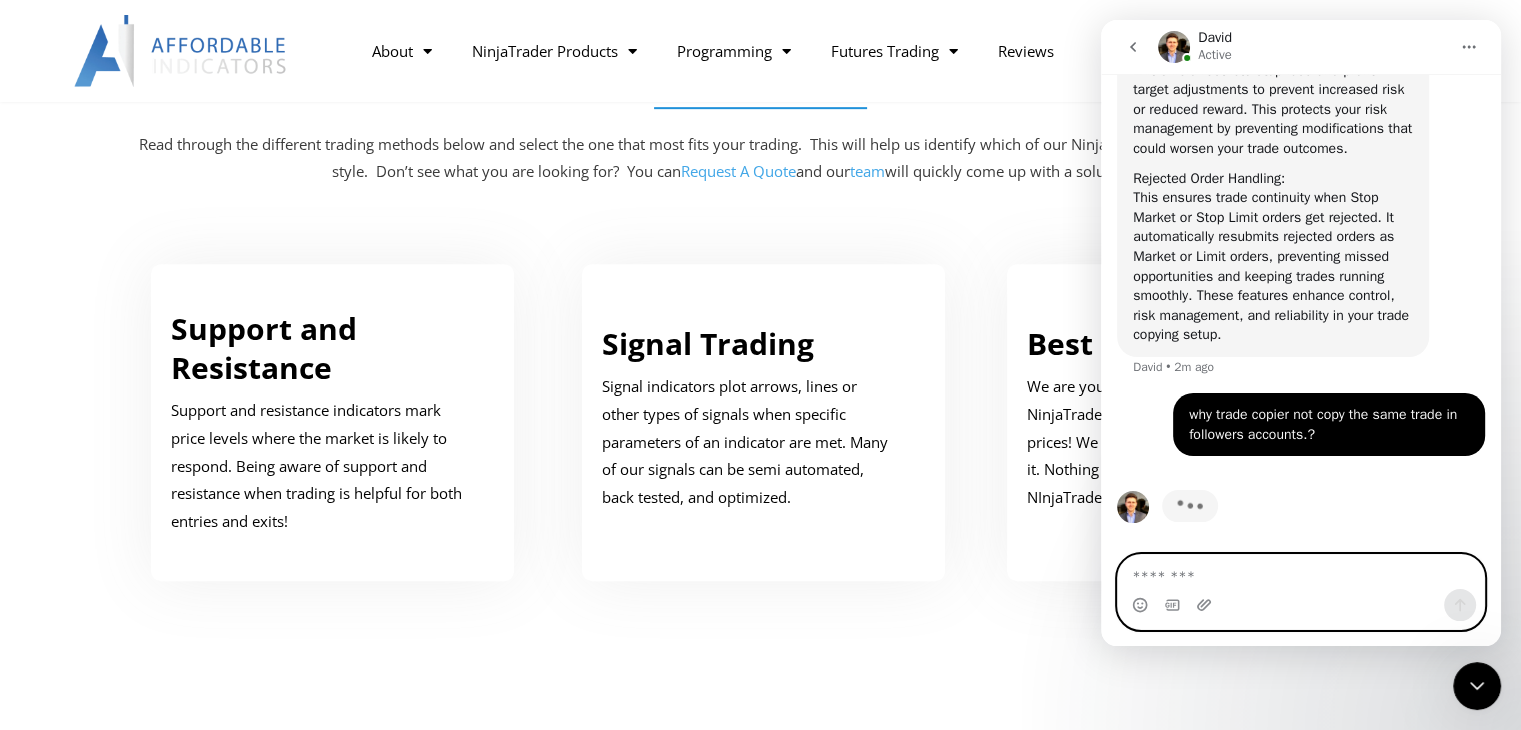click at bounding box center [1301, 572] 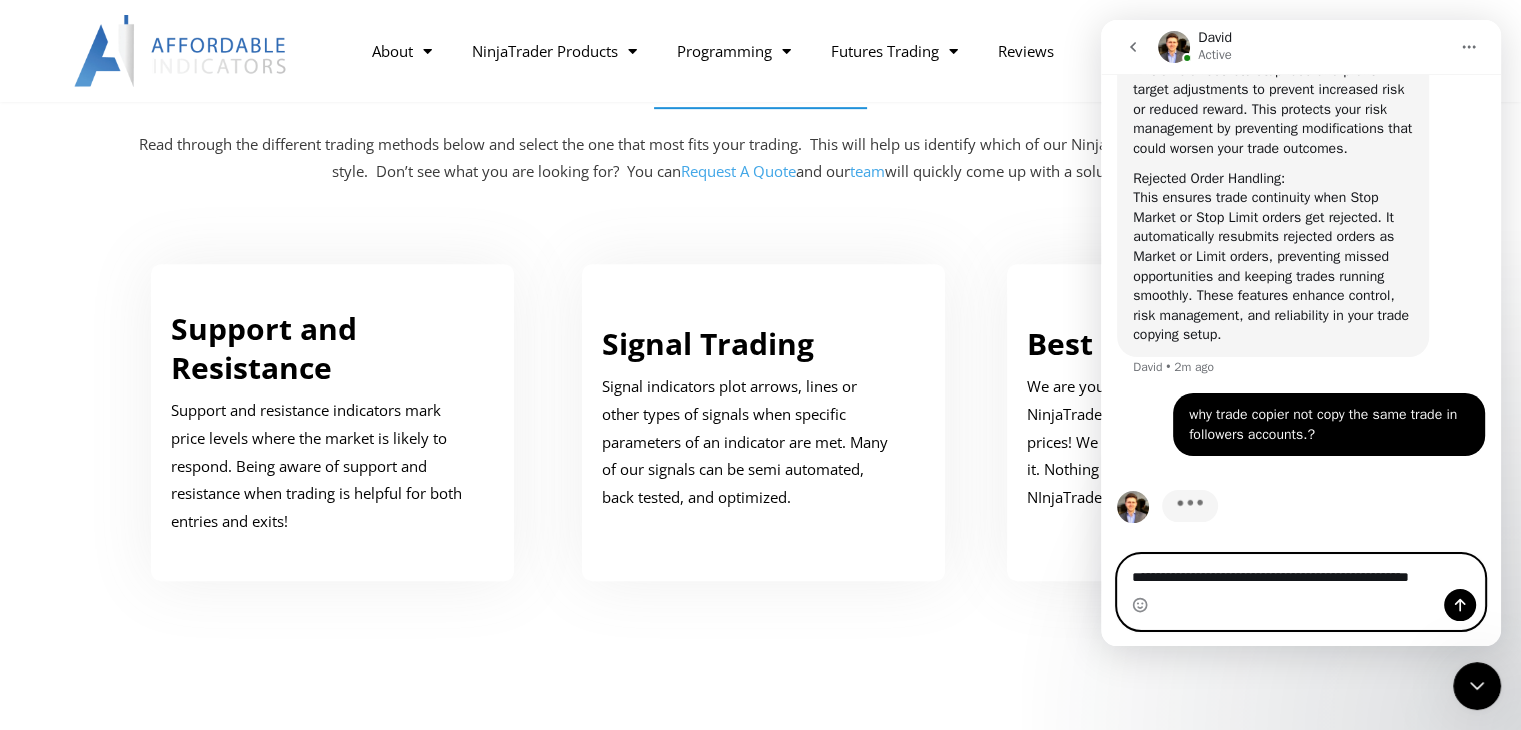 type on "**********" 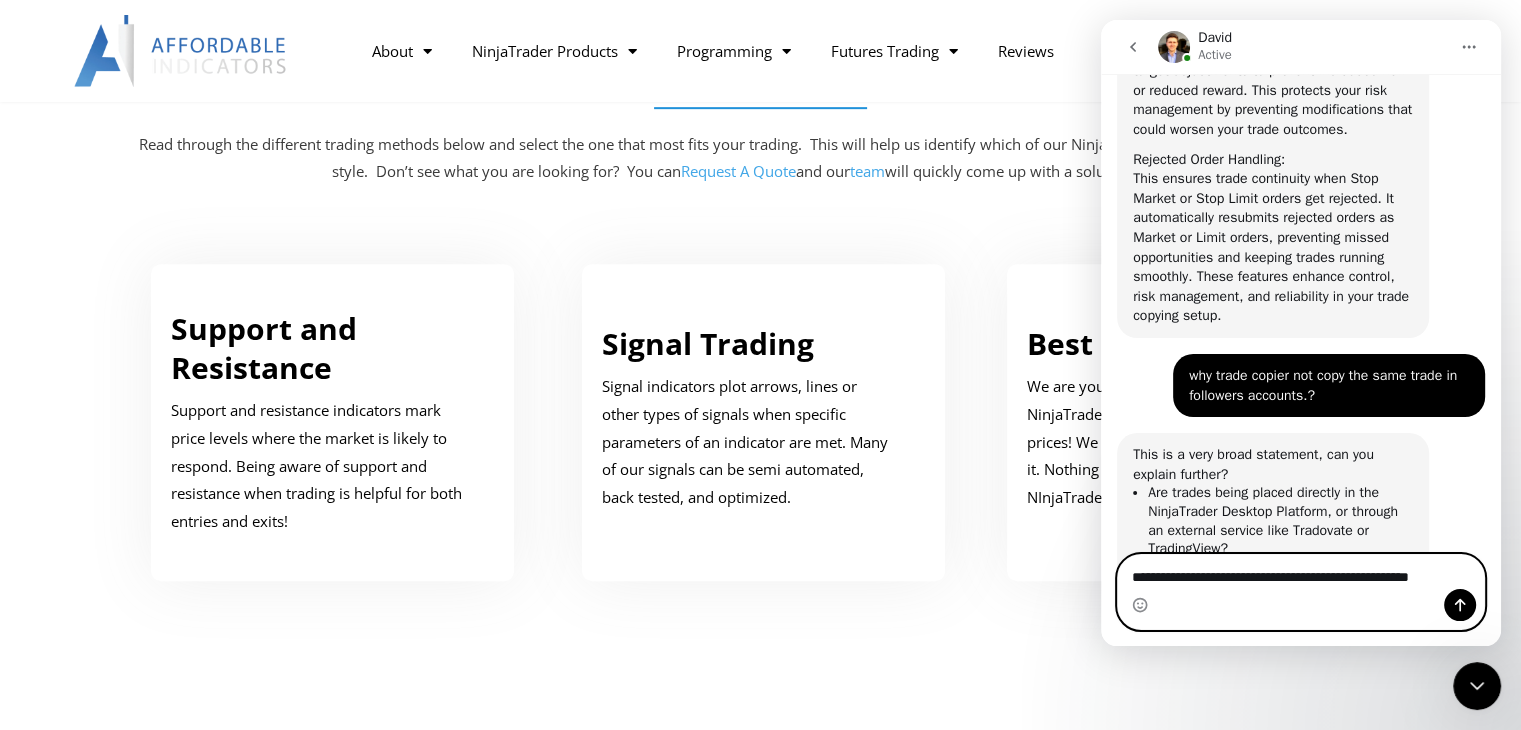 click on "**********" at bounding box center [1301, 572] 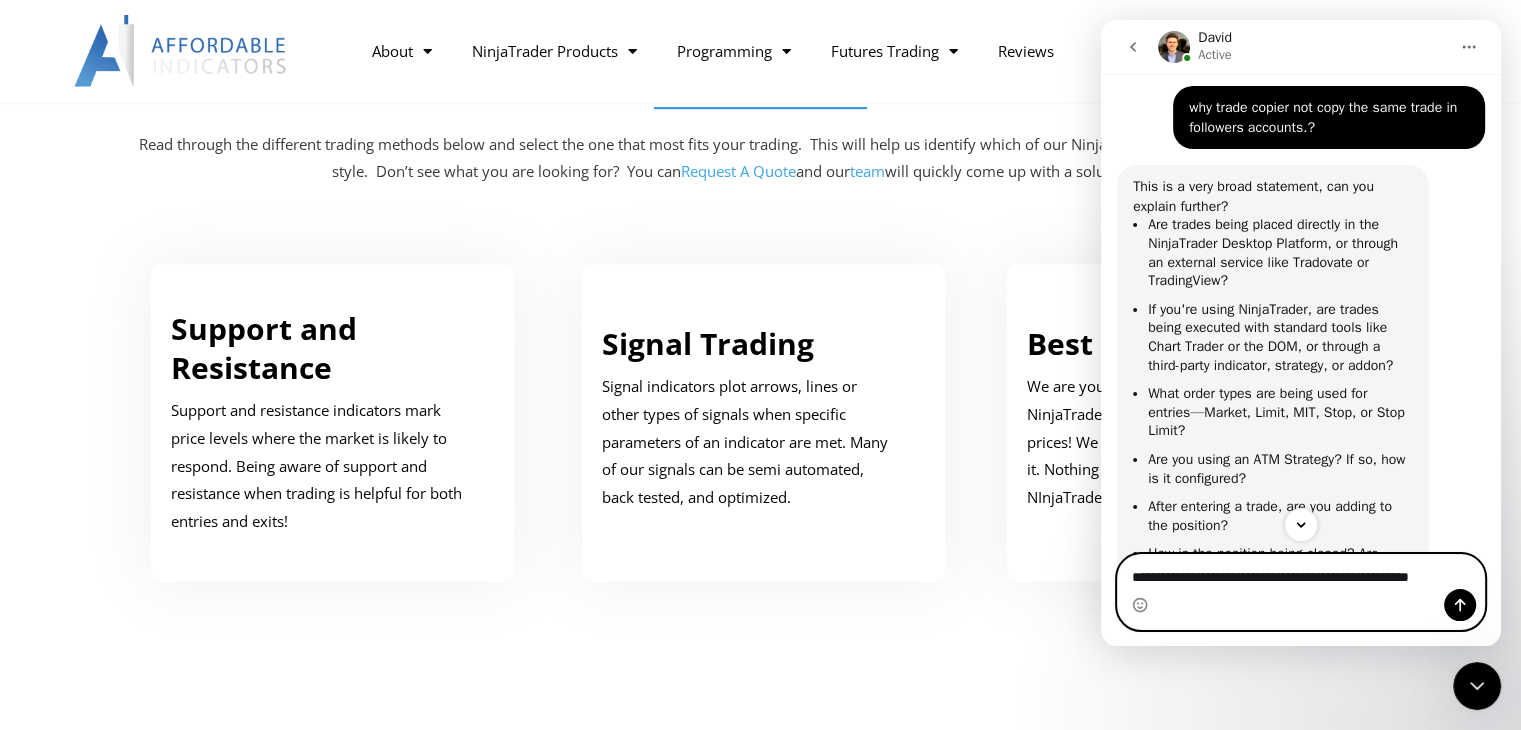 scroll, scrollTop: 3764, scrollLeft: 0, axis: vertical 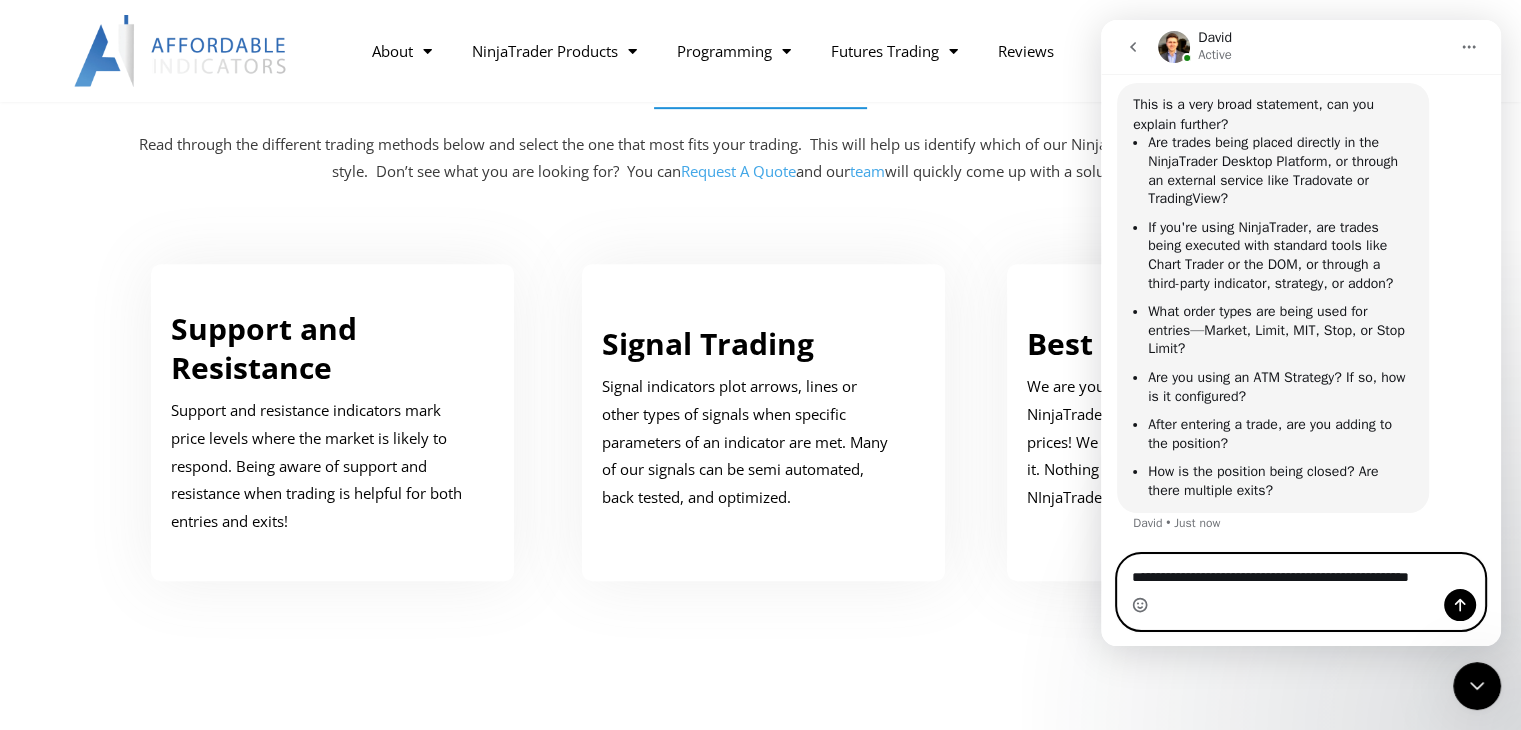 drag, startPoint x: 1470, startPoint y: 575, endPoint x: 1133, endPoint y: 602, distance: 338.07986 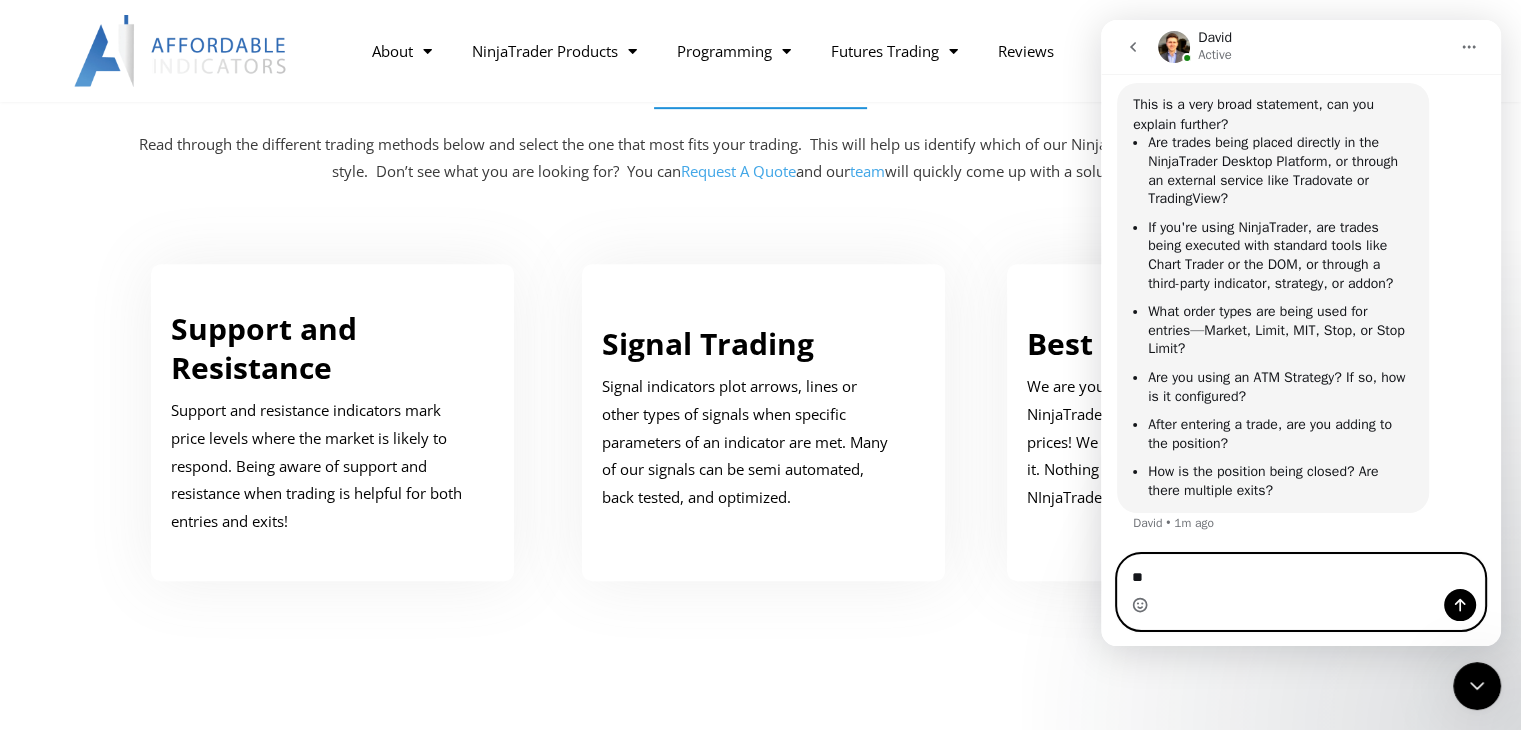 type on "*" 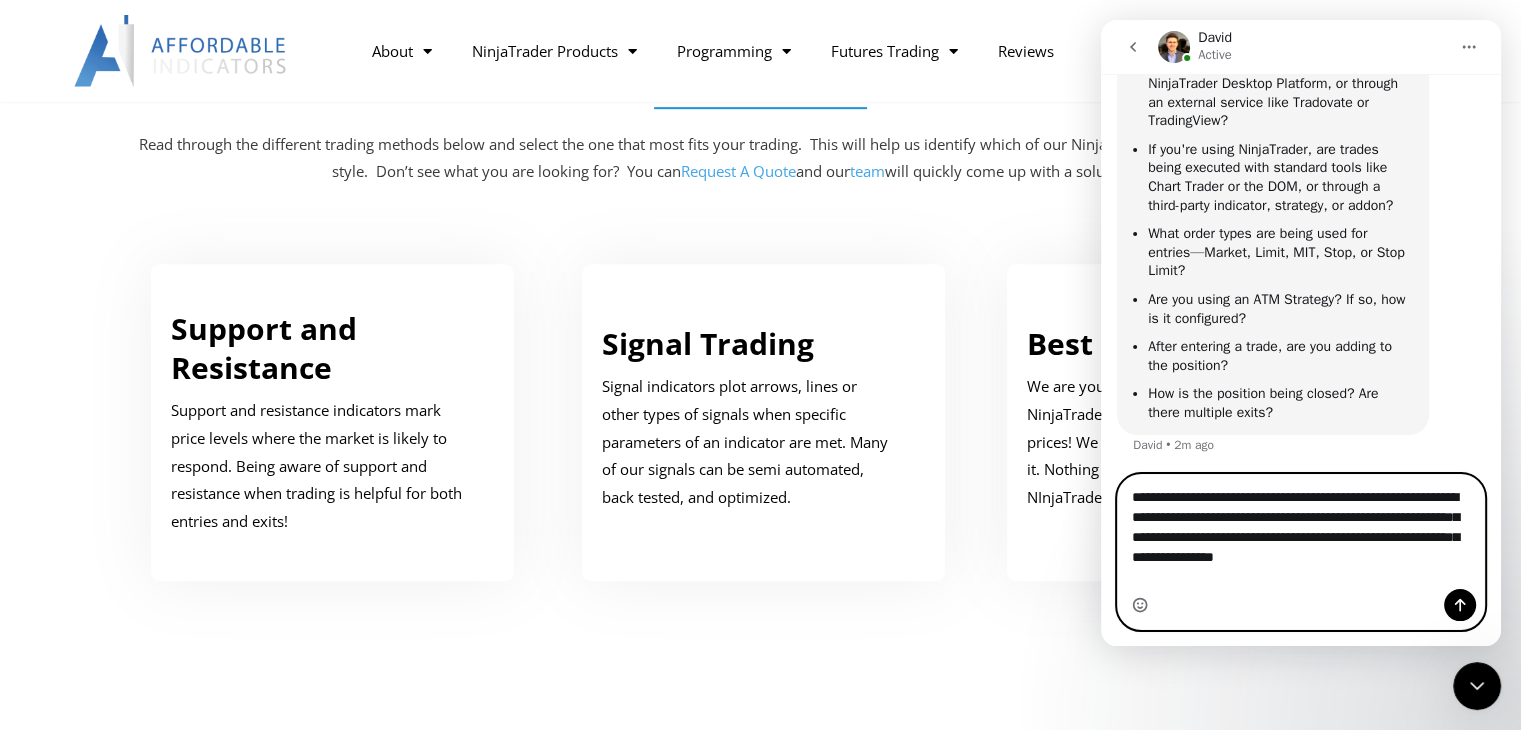 scroll, scrollTop: 3844, scrollLeft: 0, axis: vertical 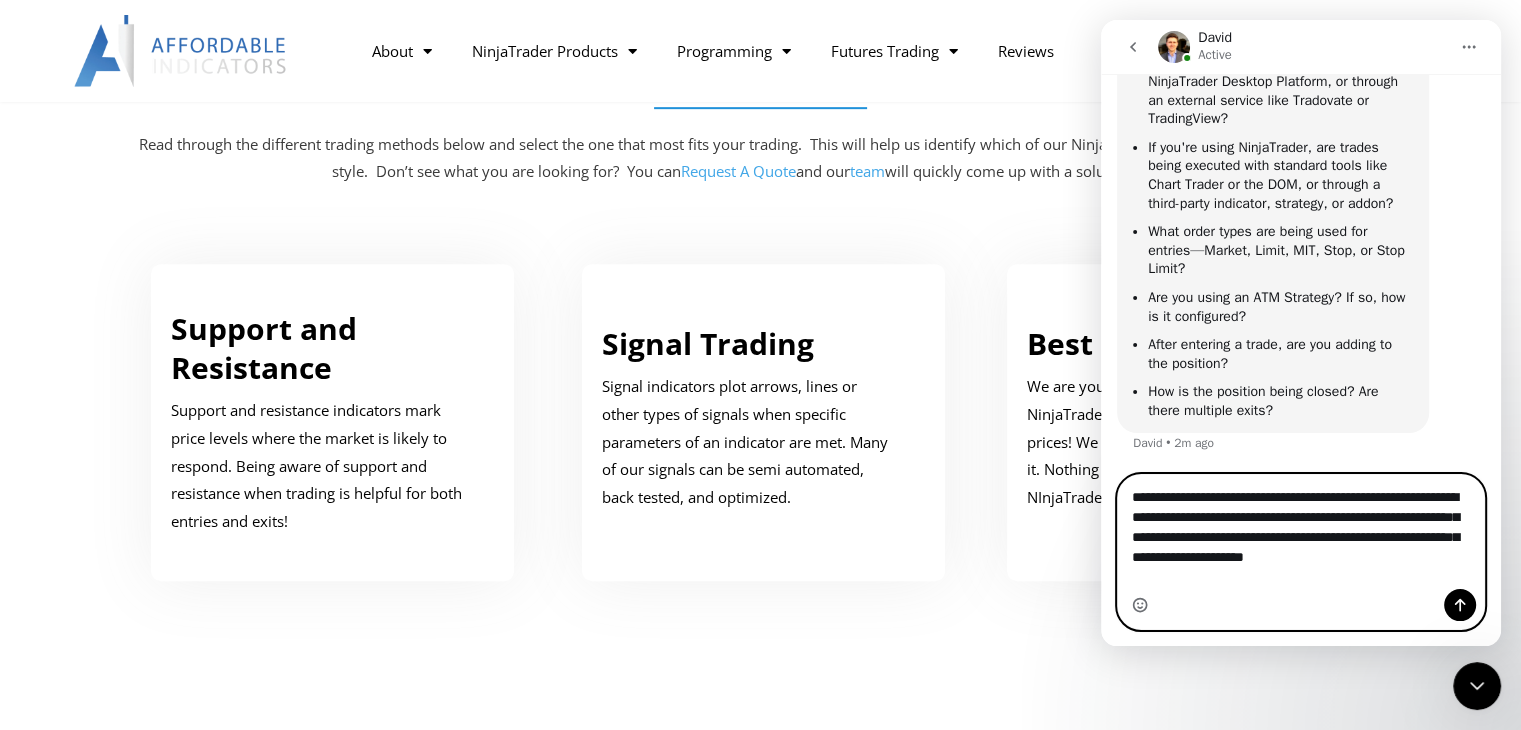 type on "**********" 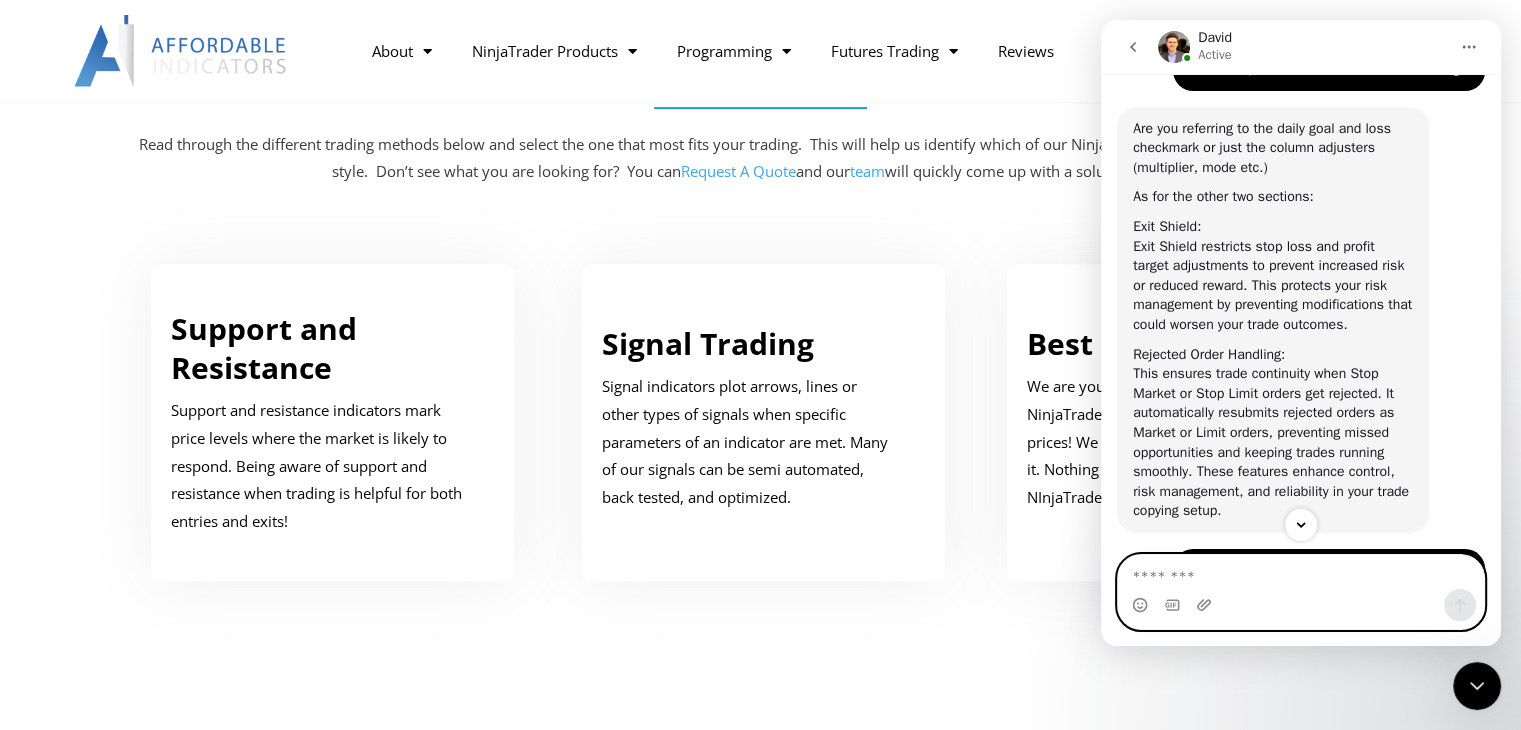 scroll, scrollTop: 3203, scrollLeft: 0, axis: vertical 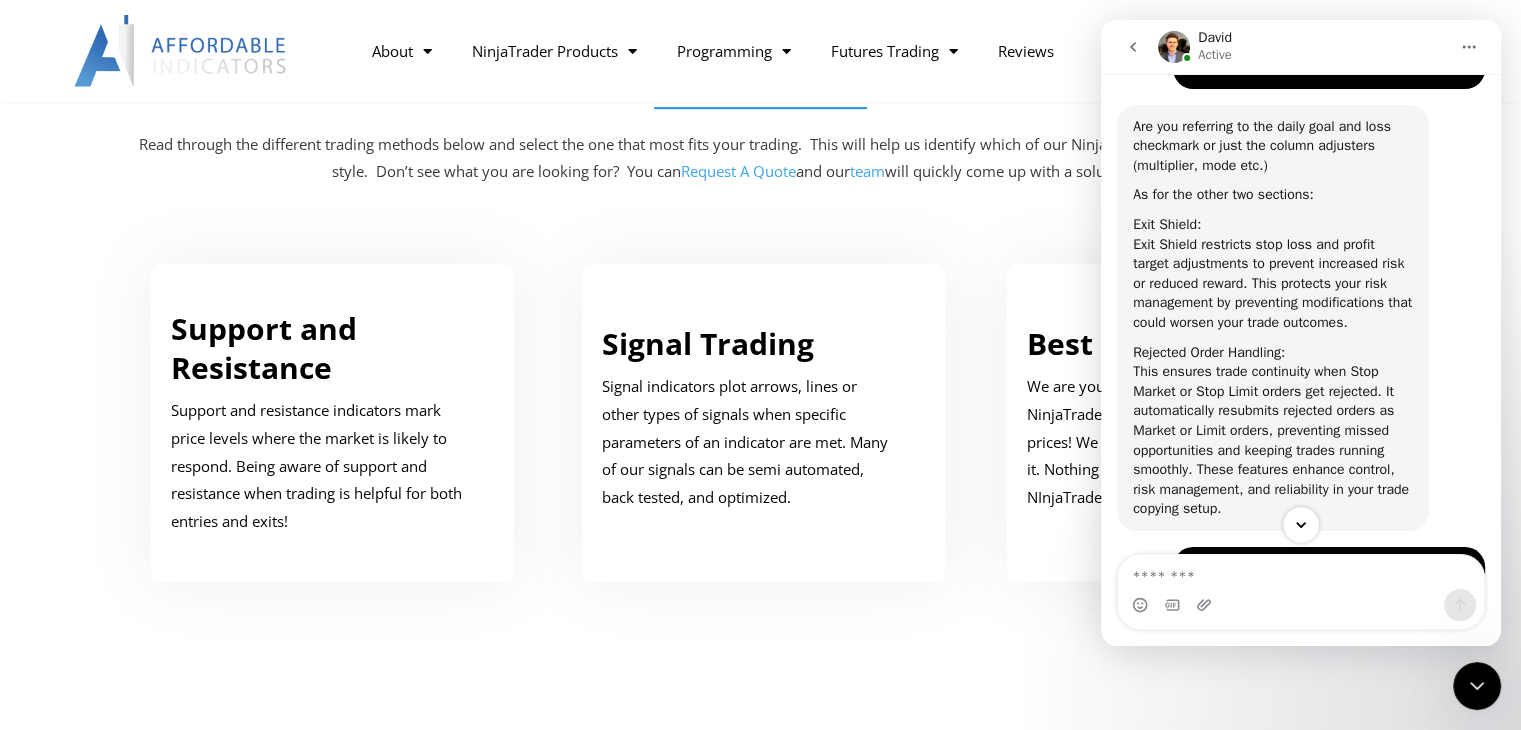 click 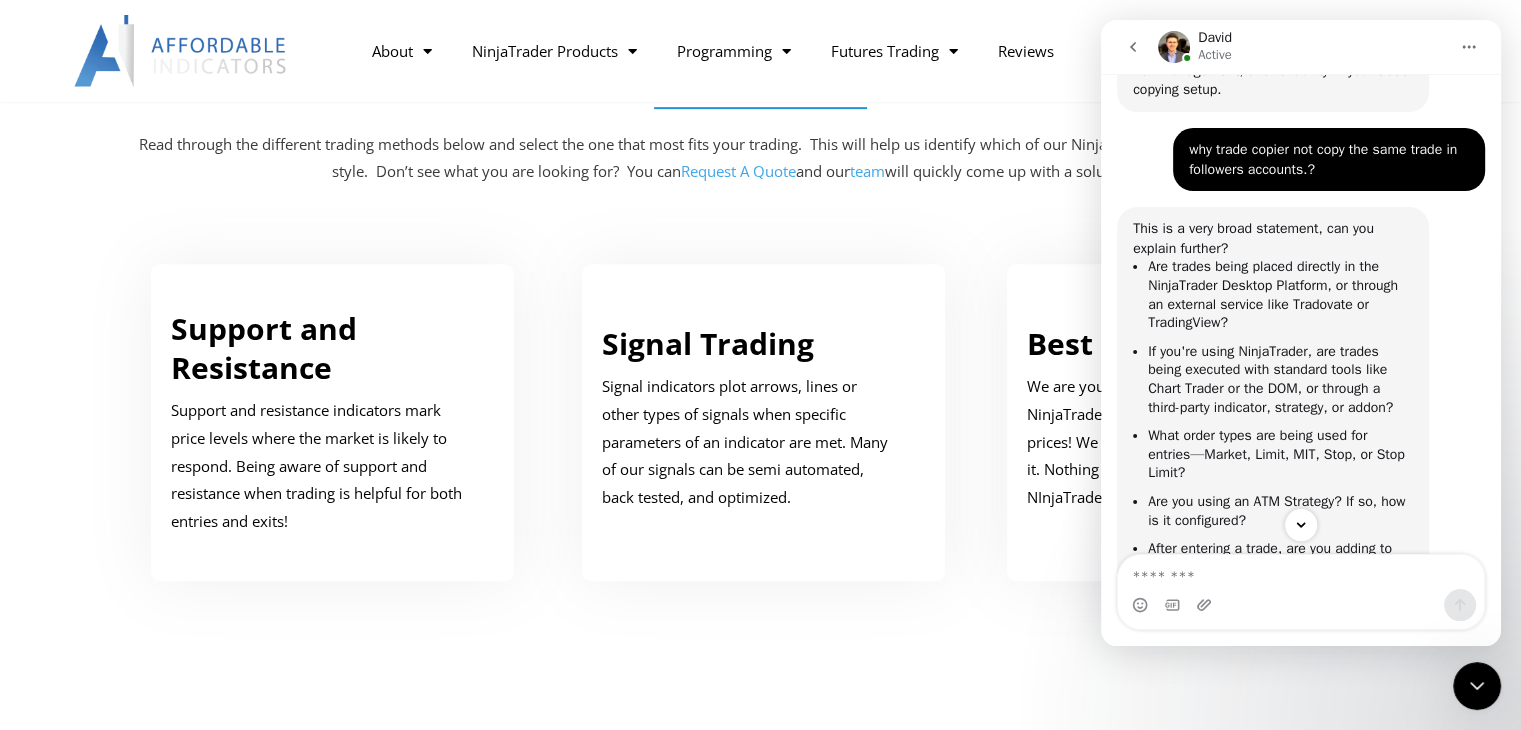 scroll, scrollTop: 3922, scrollLeft: 0, axis: vertical 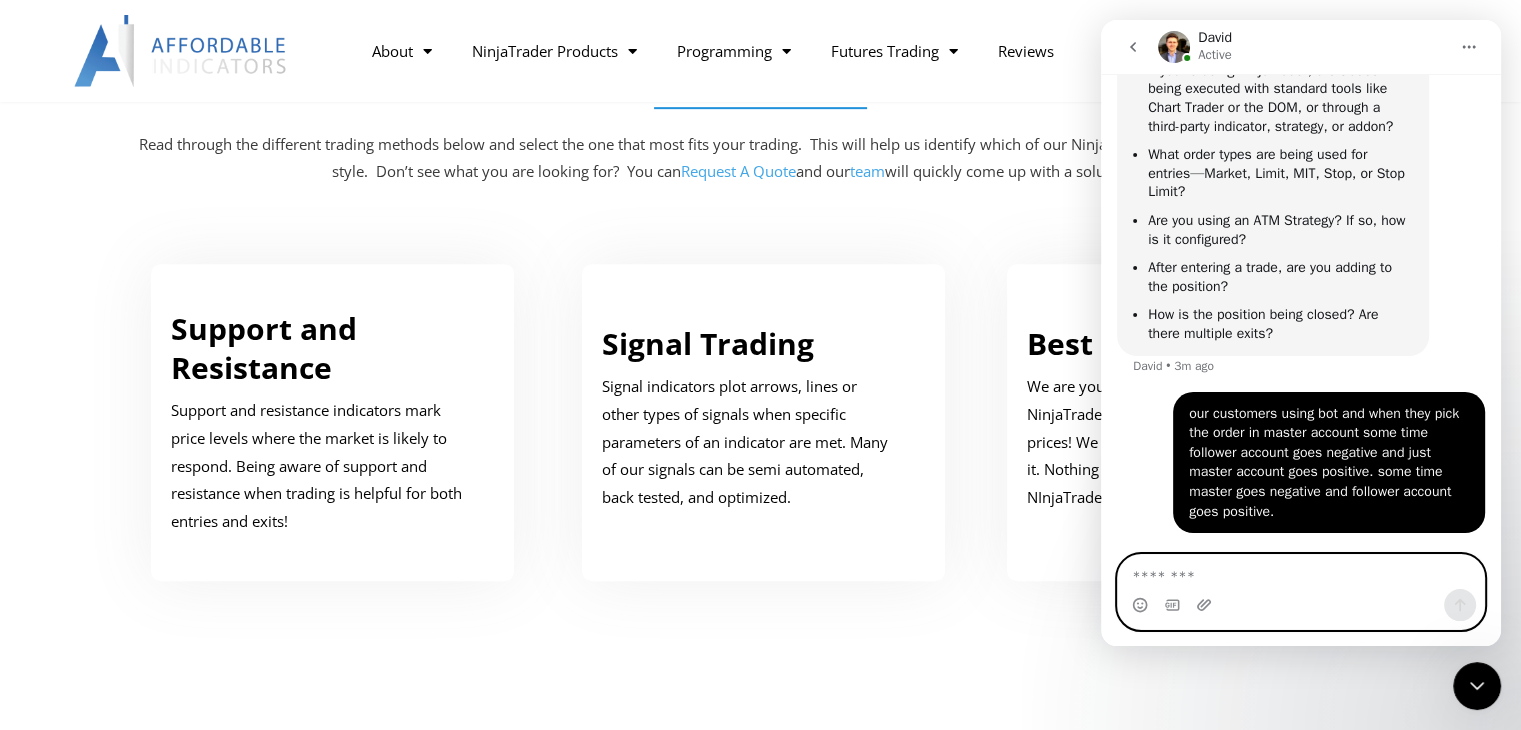 click at bounding box center [1301, 572] 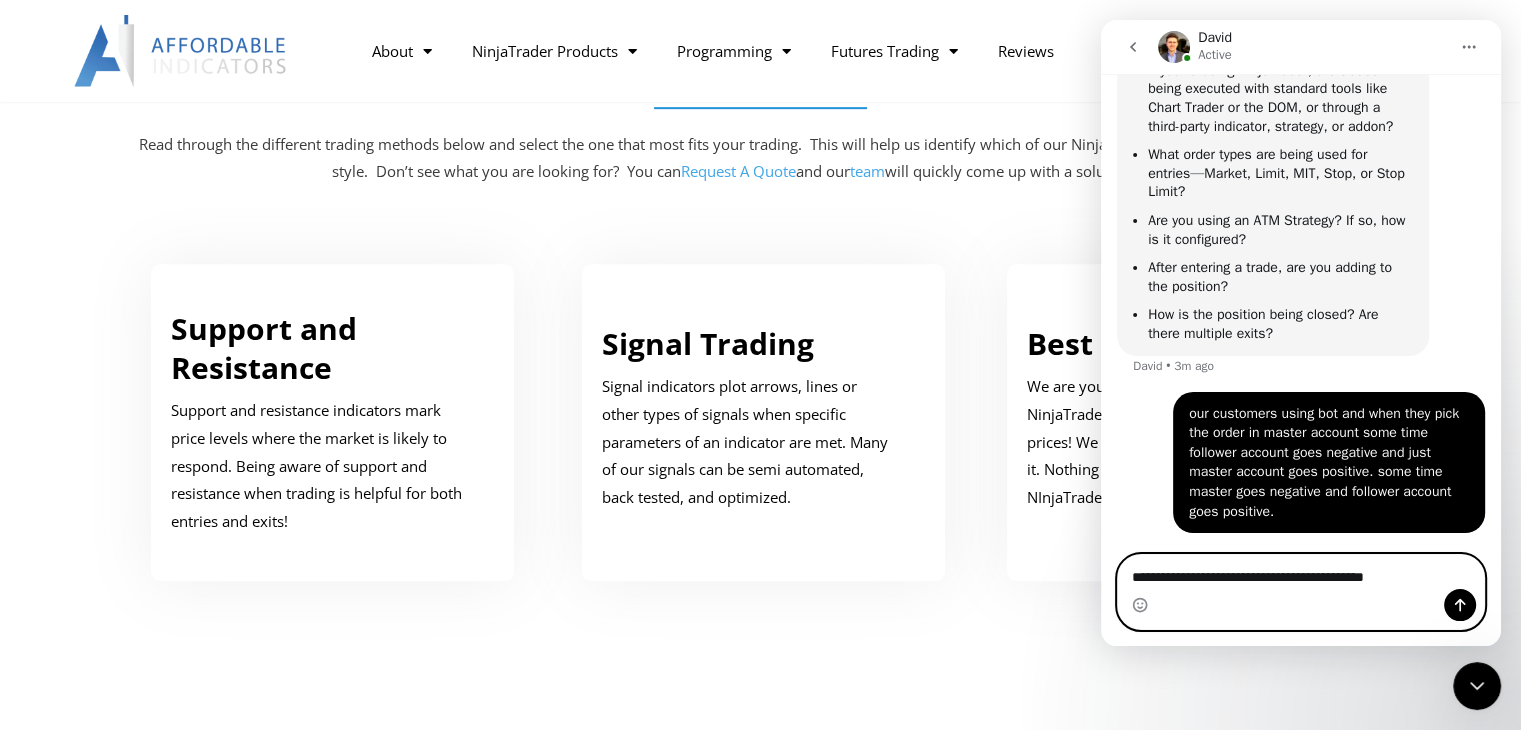 click on "**********" at bounding box center [1301, 572] 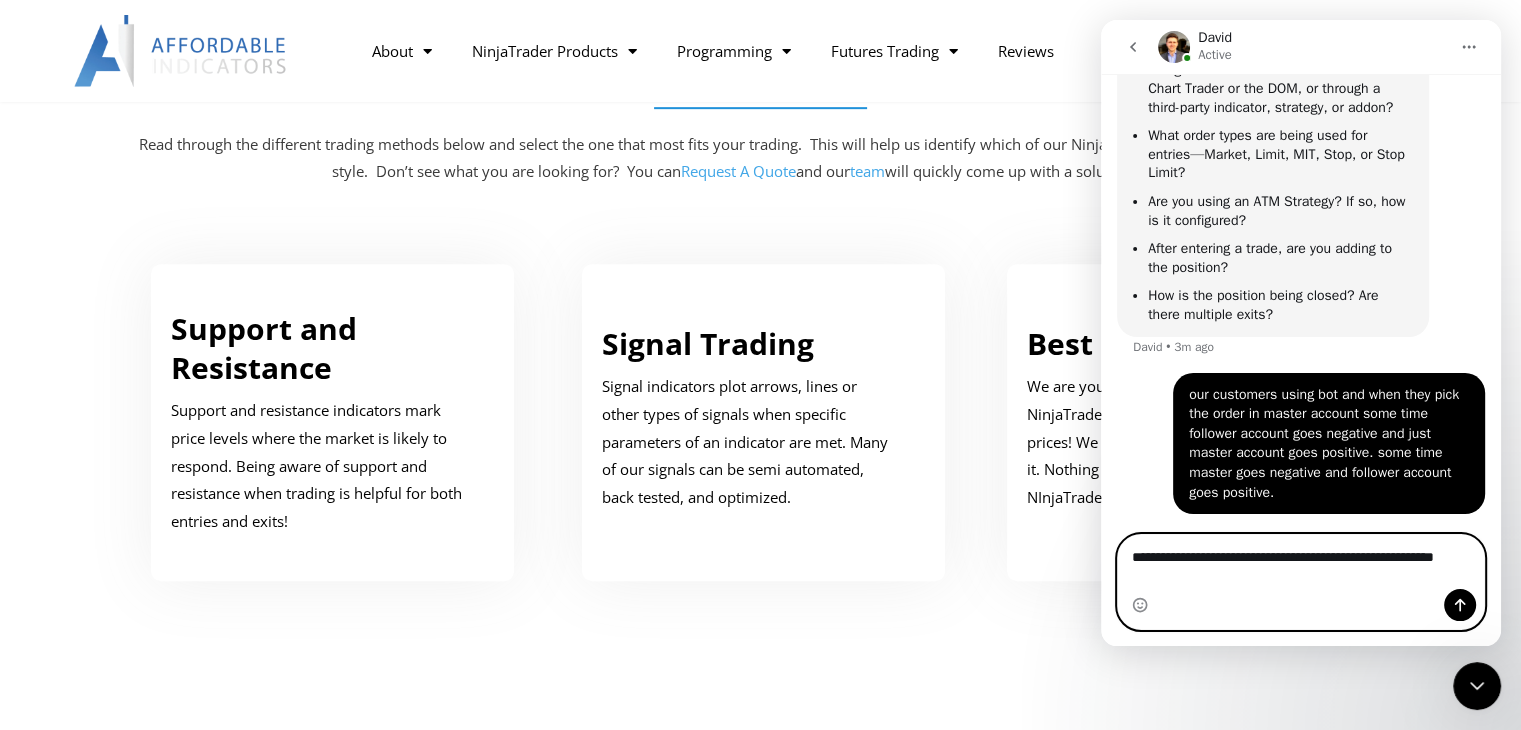 scroll, scrollTop: 3942, scrollLeft: 0, axis: vertical 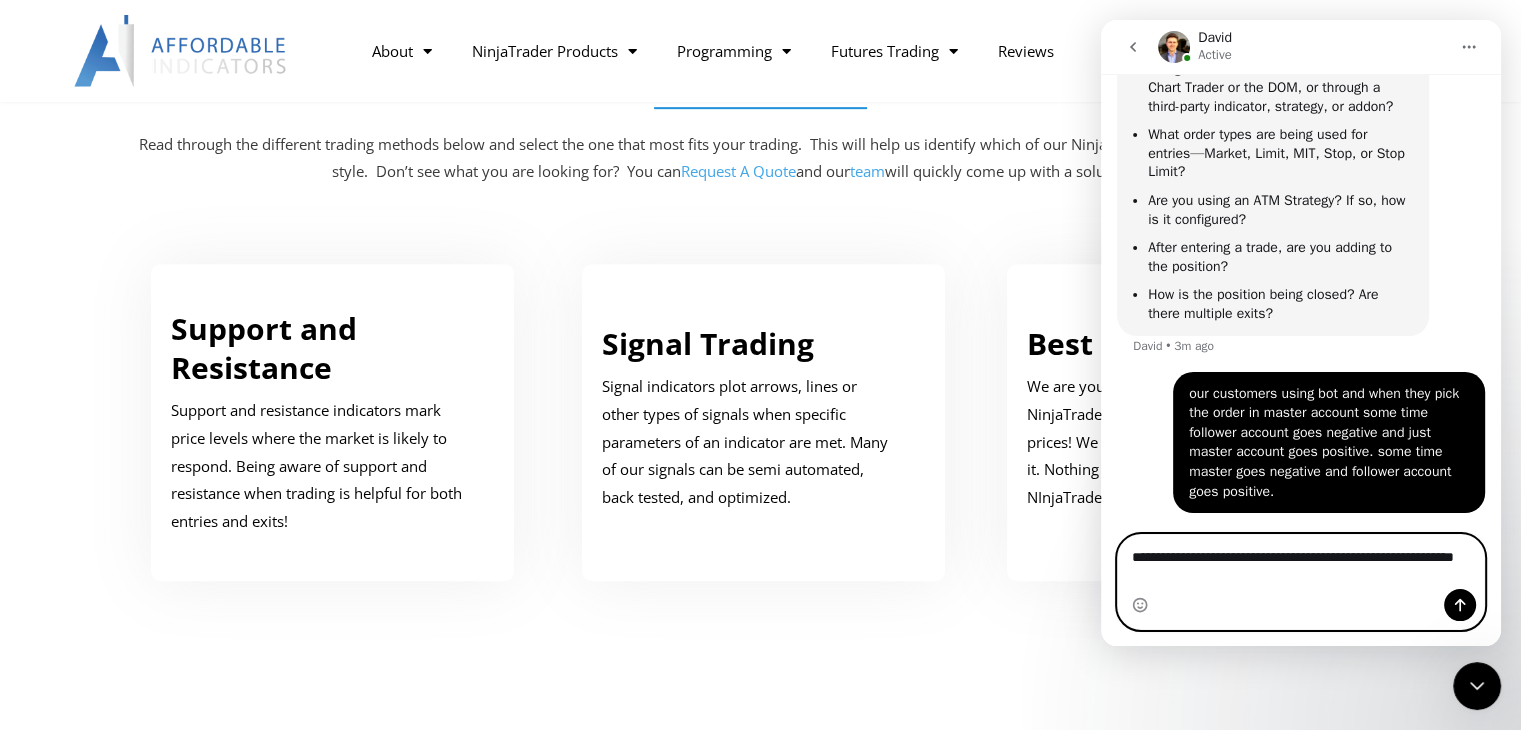 click on "**********" at bounding box center [1301, 562] 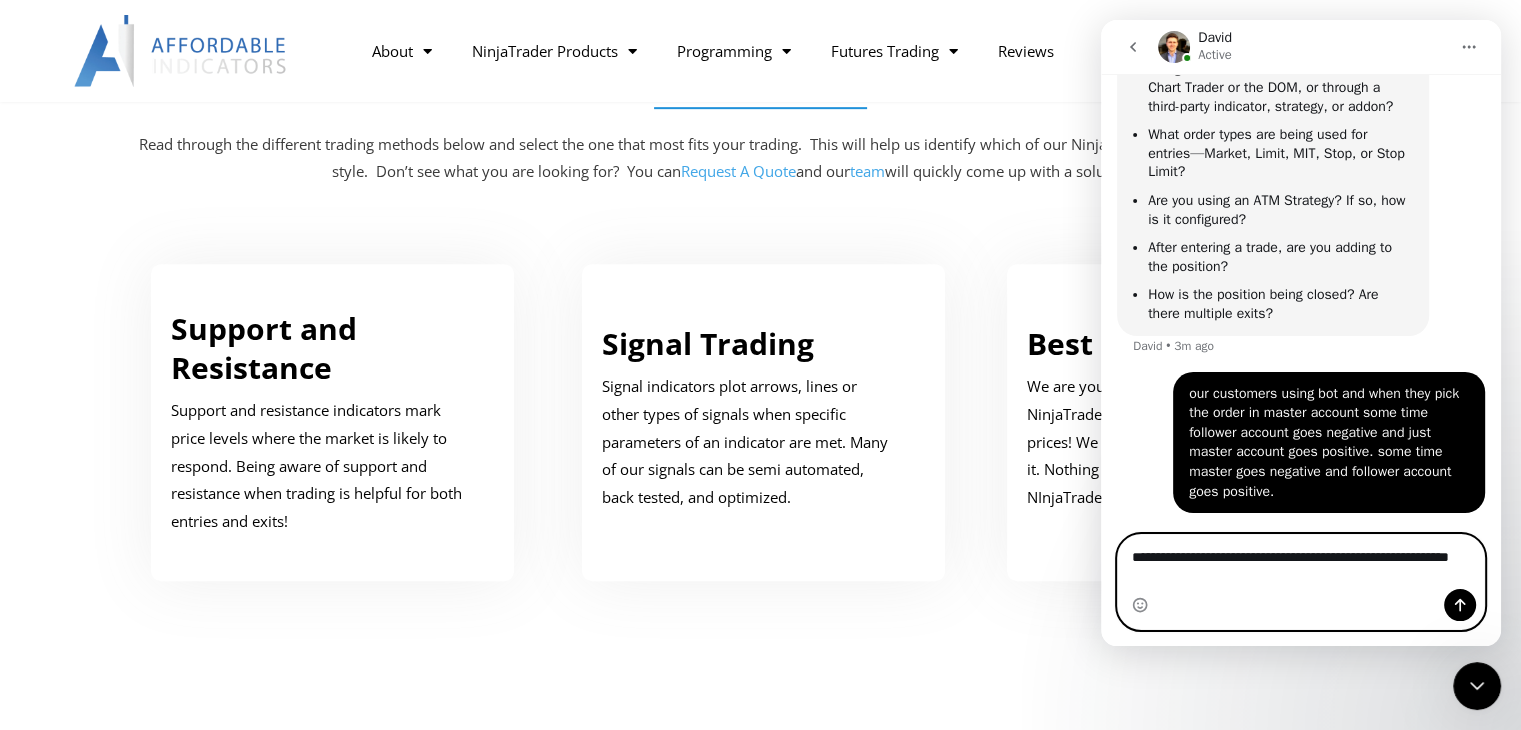 type on "**********" 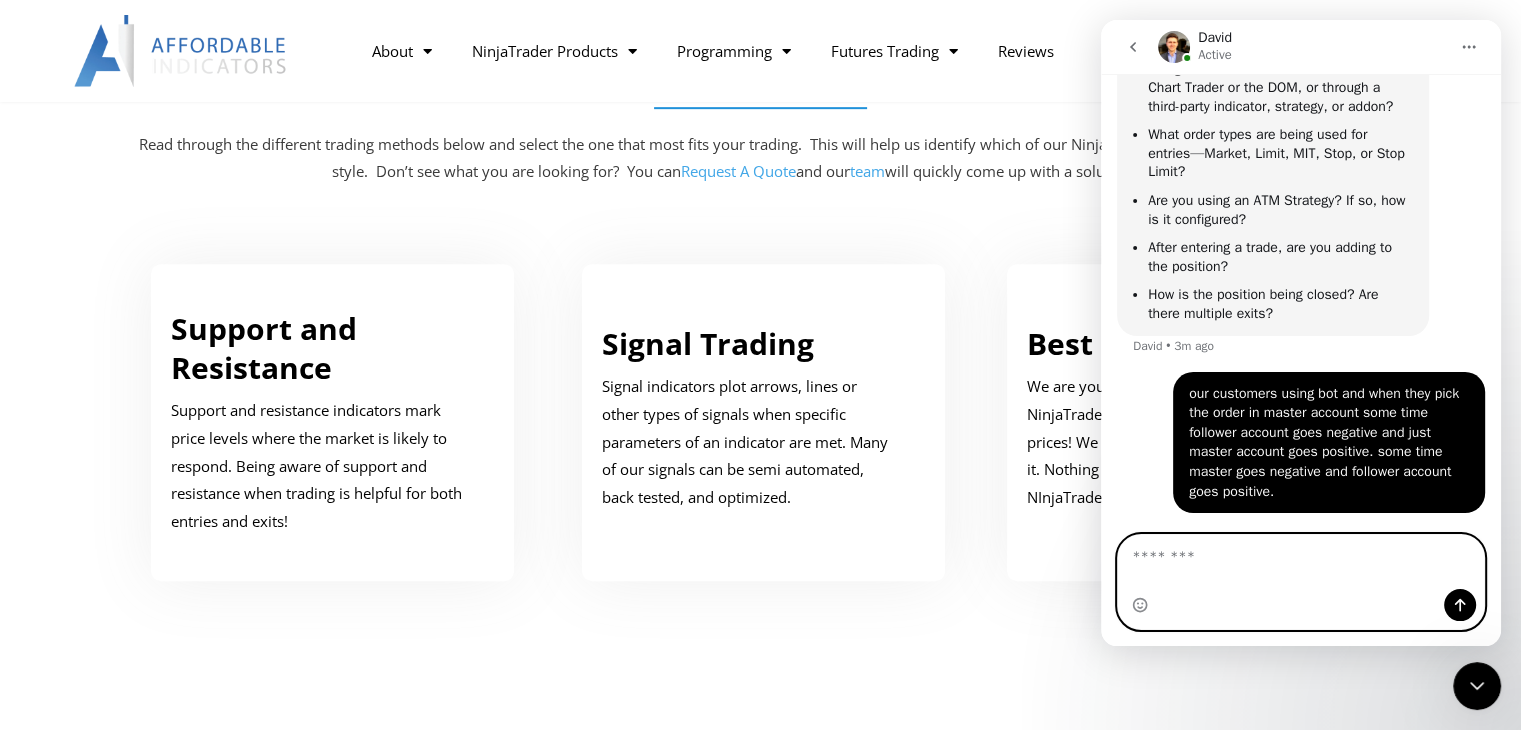 scroll, scrollTop: 3988, scrollLeft: 0, axis: vertical 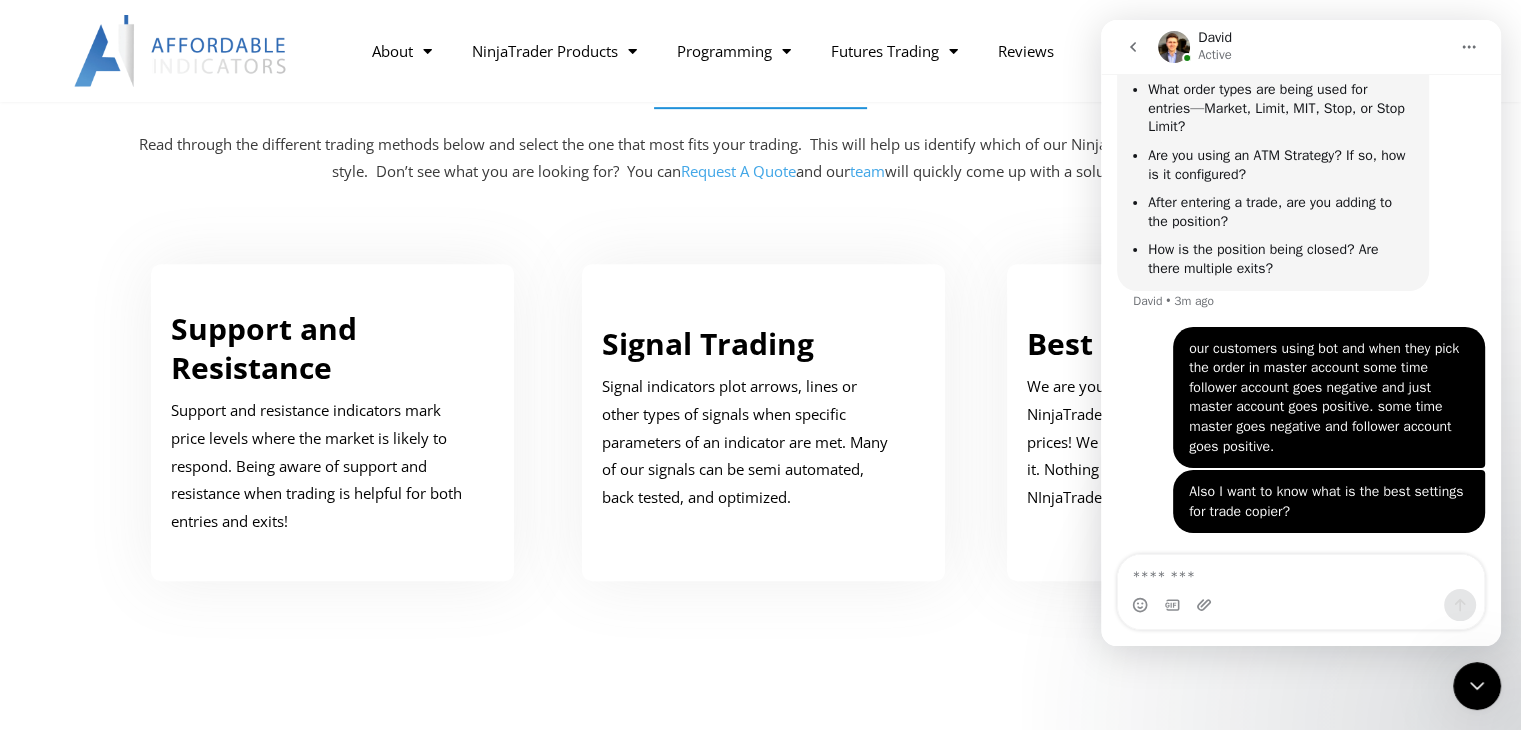 click at bounding box center (761, 357) 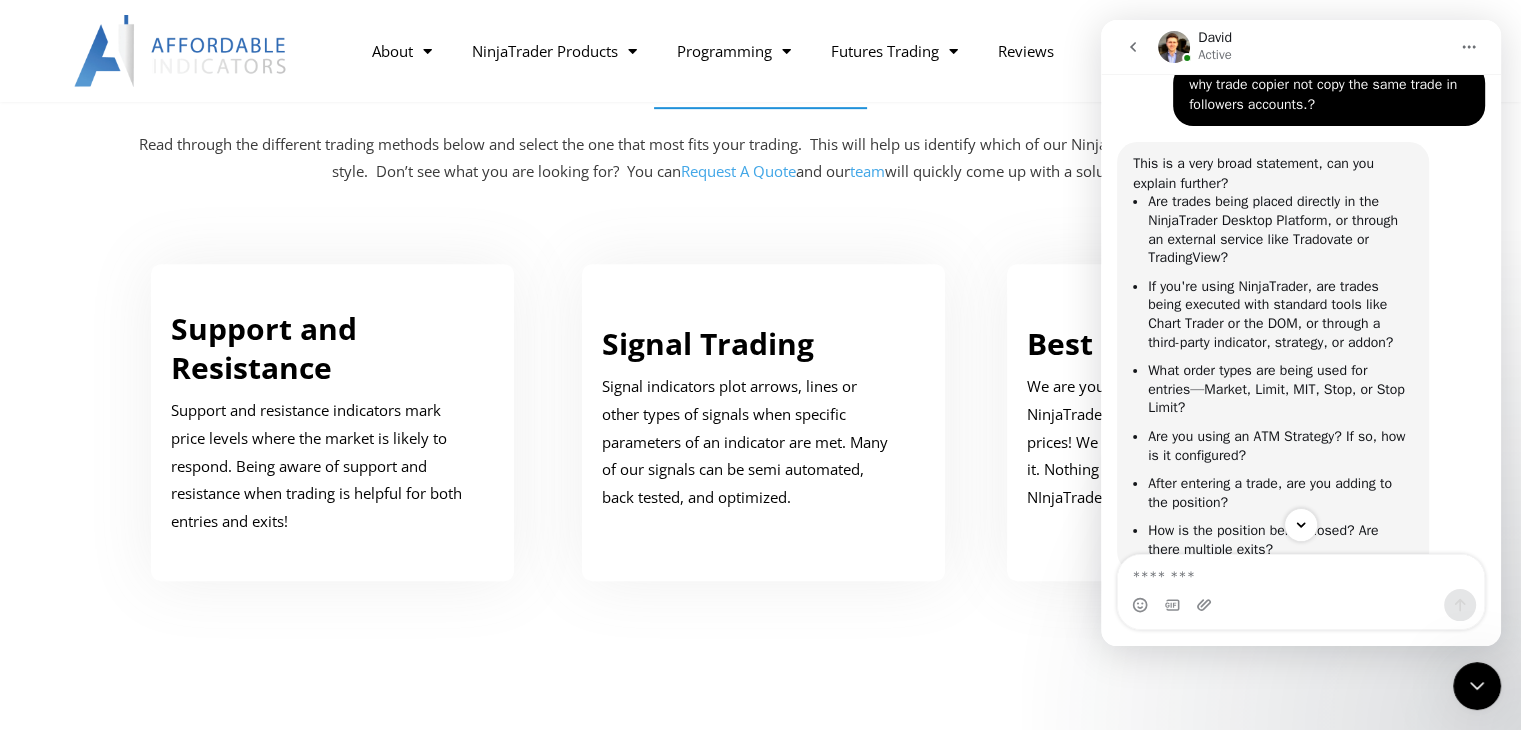 scroll, scrollTop: 3987, scrollLeft: 0, axis: vertical 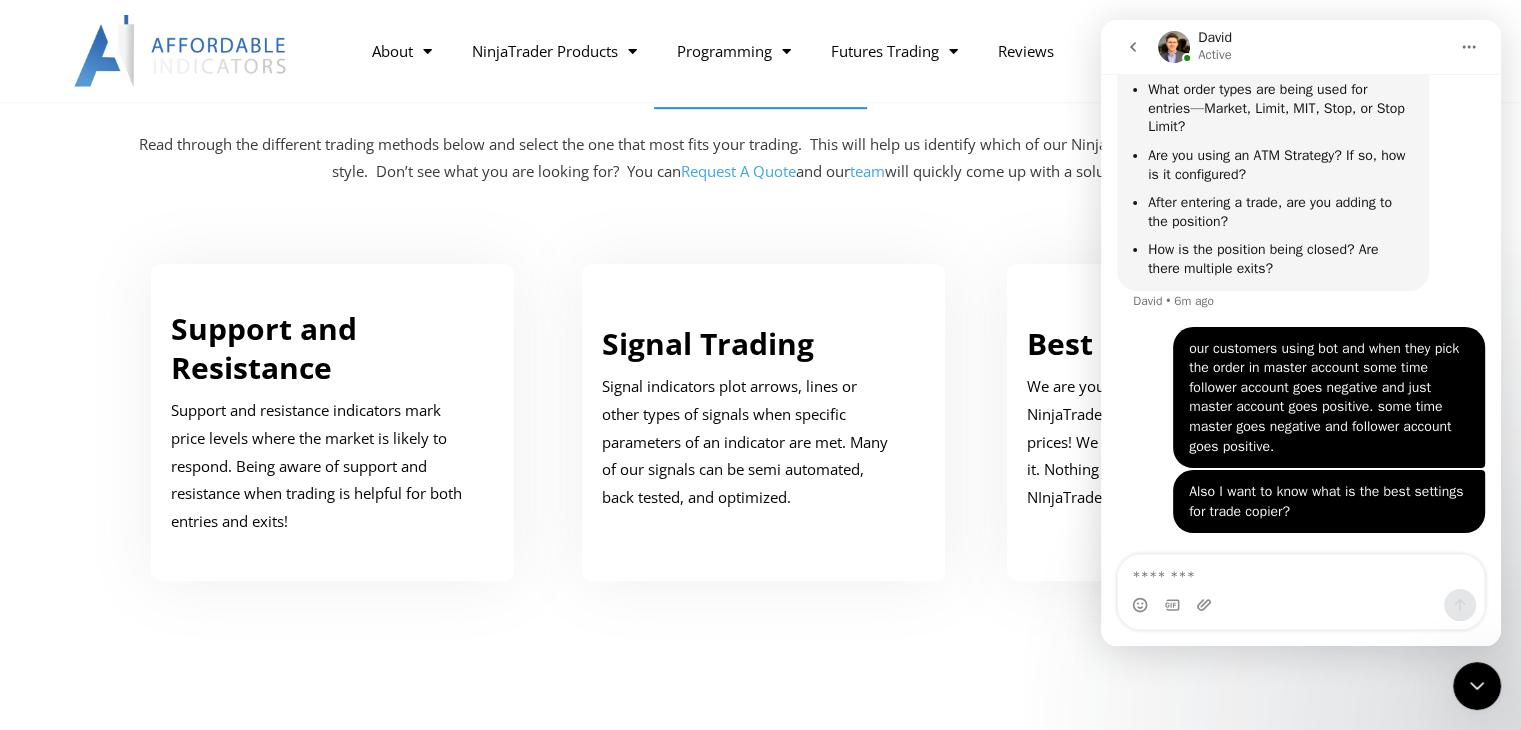 drag, startPoint x: 1409, startPoint y: 179, endPoint x: 1453, endPoint y: 214, distance: 56.22277 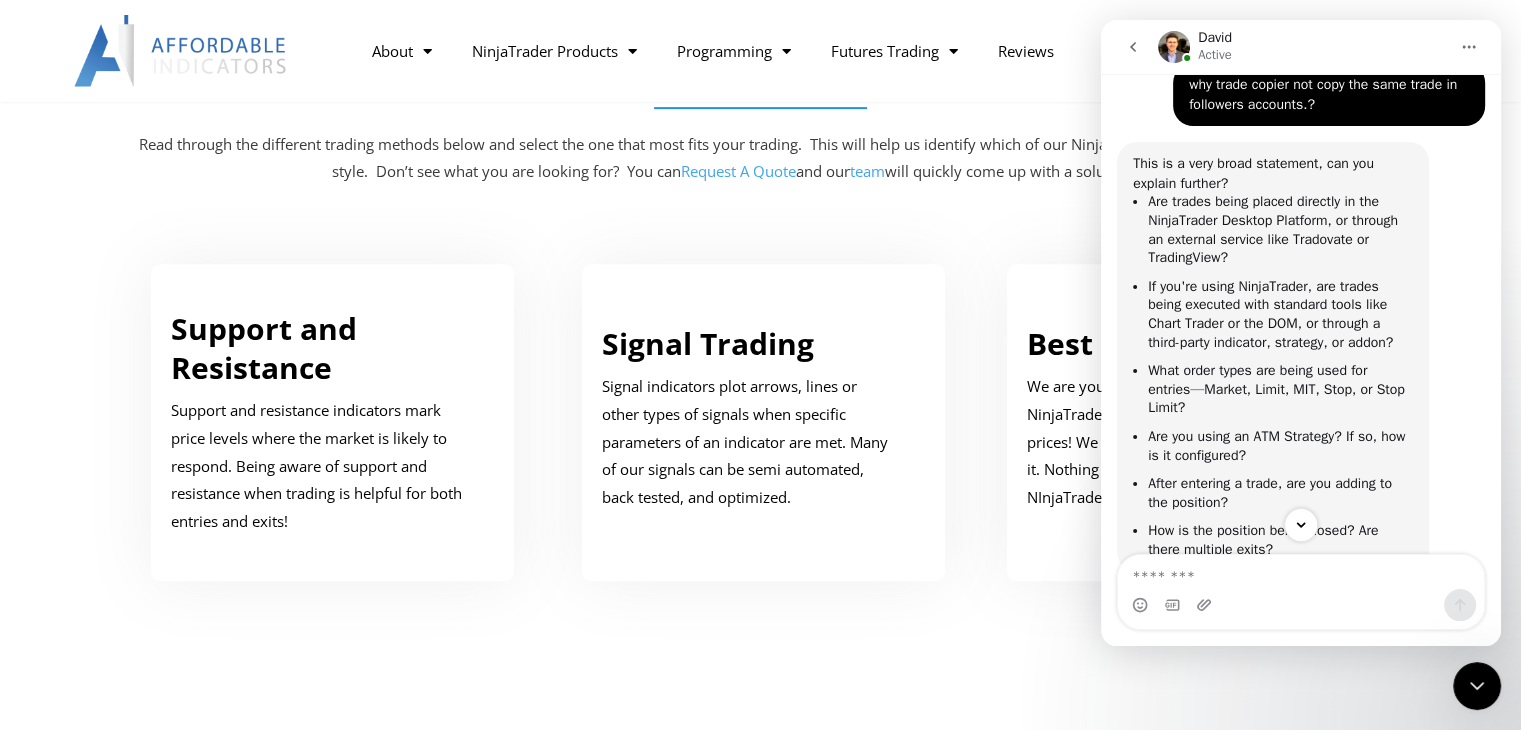 scroll, scrollTop: 3987, scrollLeft: 0, axis: vertical 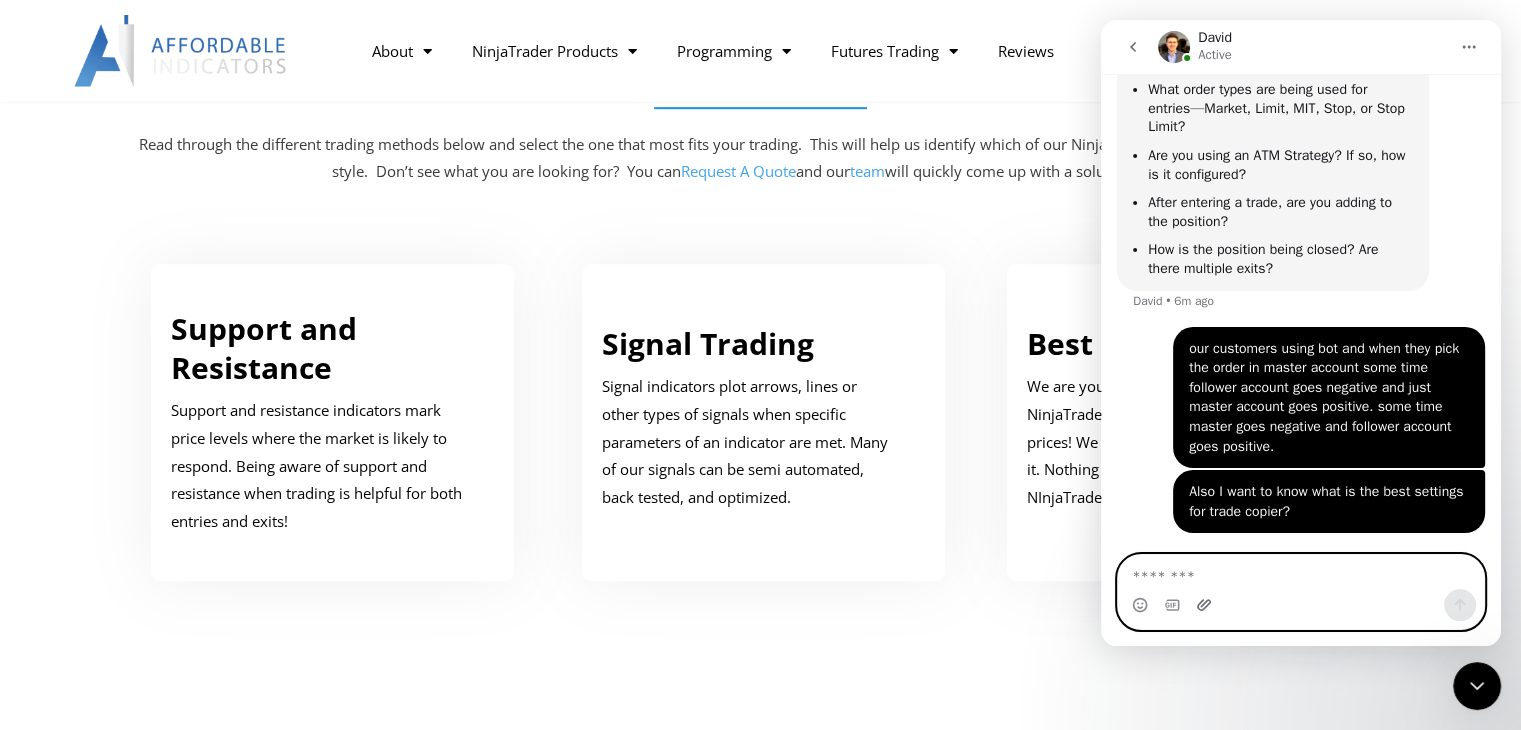 click 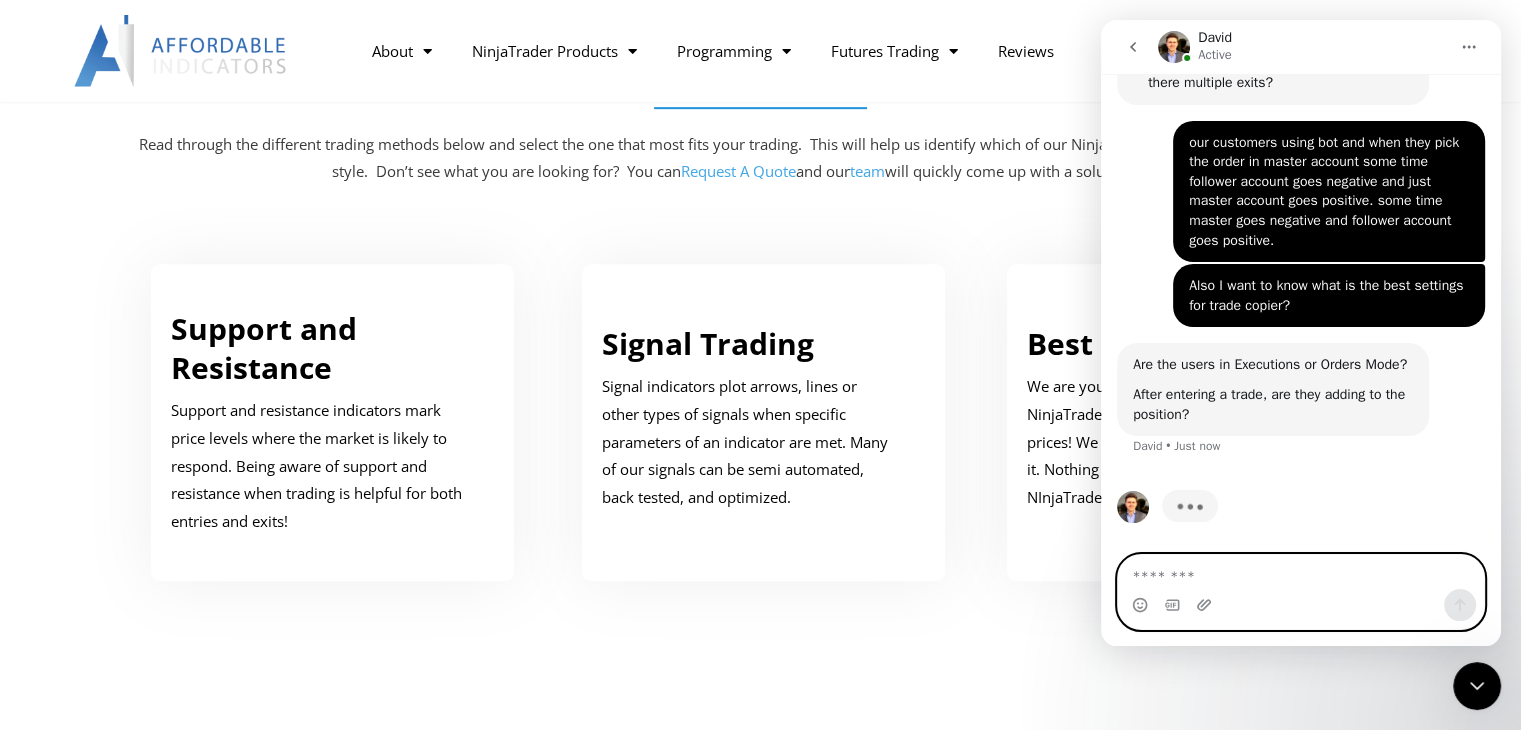 scroll, scrollTop: 4173, scrollLeft: 0, axis: vertical 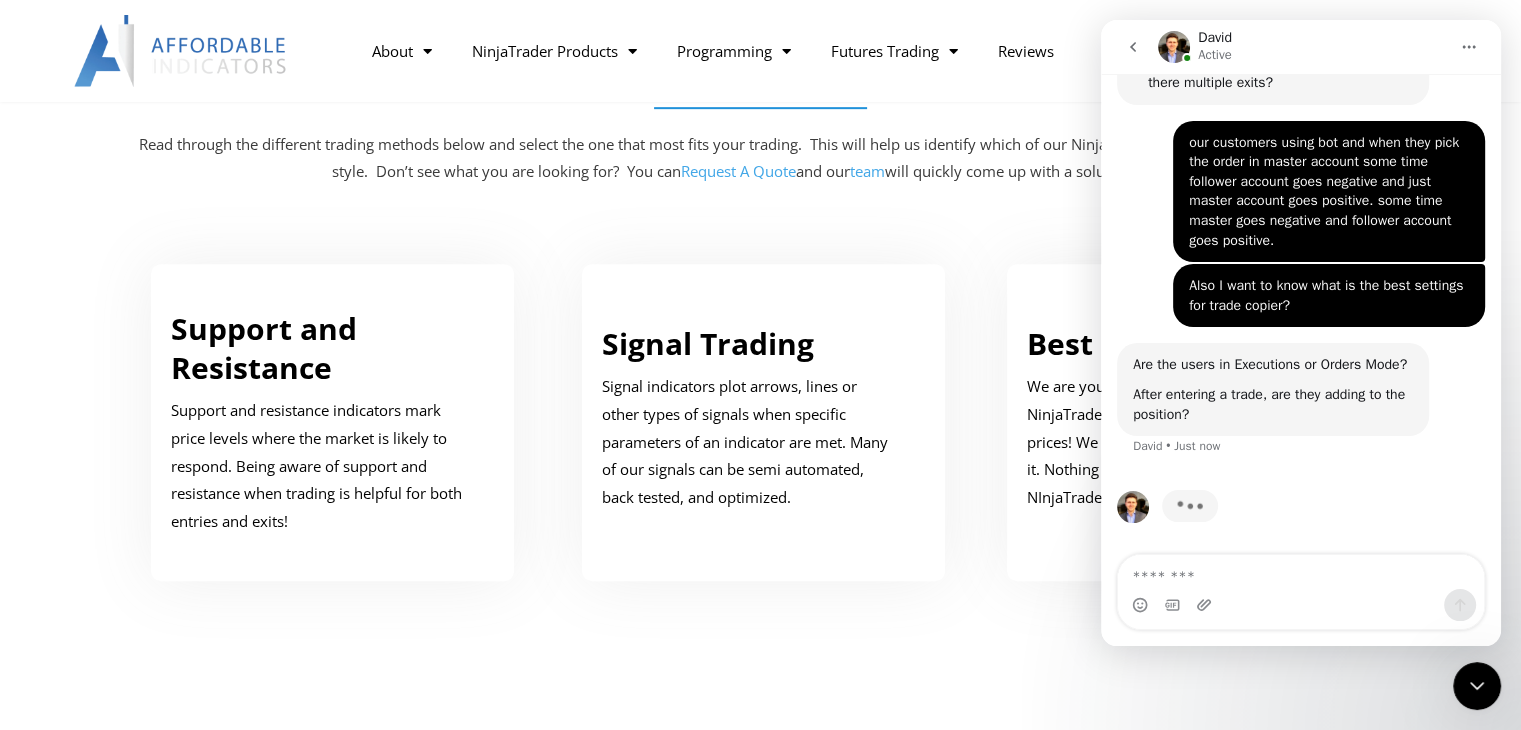 drag, startPoint x: 1329, startPoint y: 374, endPoint x: 1408, endPoint y: 474, distance: 127.440186 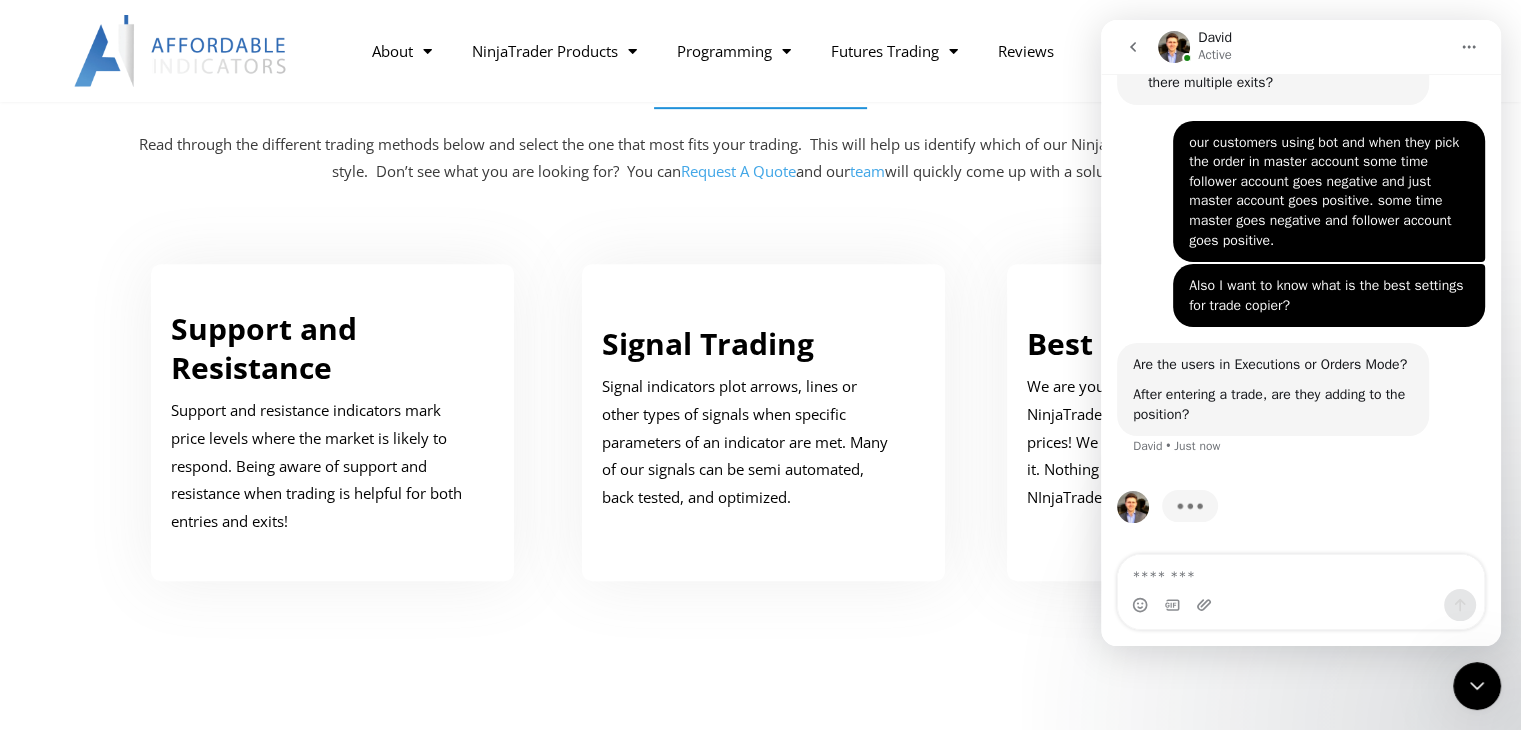 click on "Are the users in Executions or Orders Mode?   After entering a trade, are they adding to the position? David    •   Just now" at bounding box center [1301, 411] 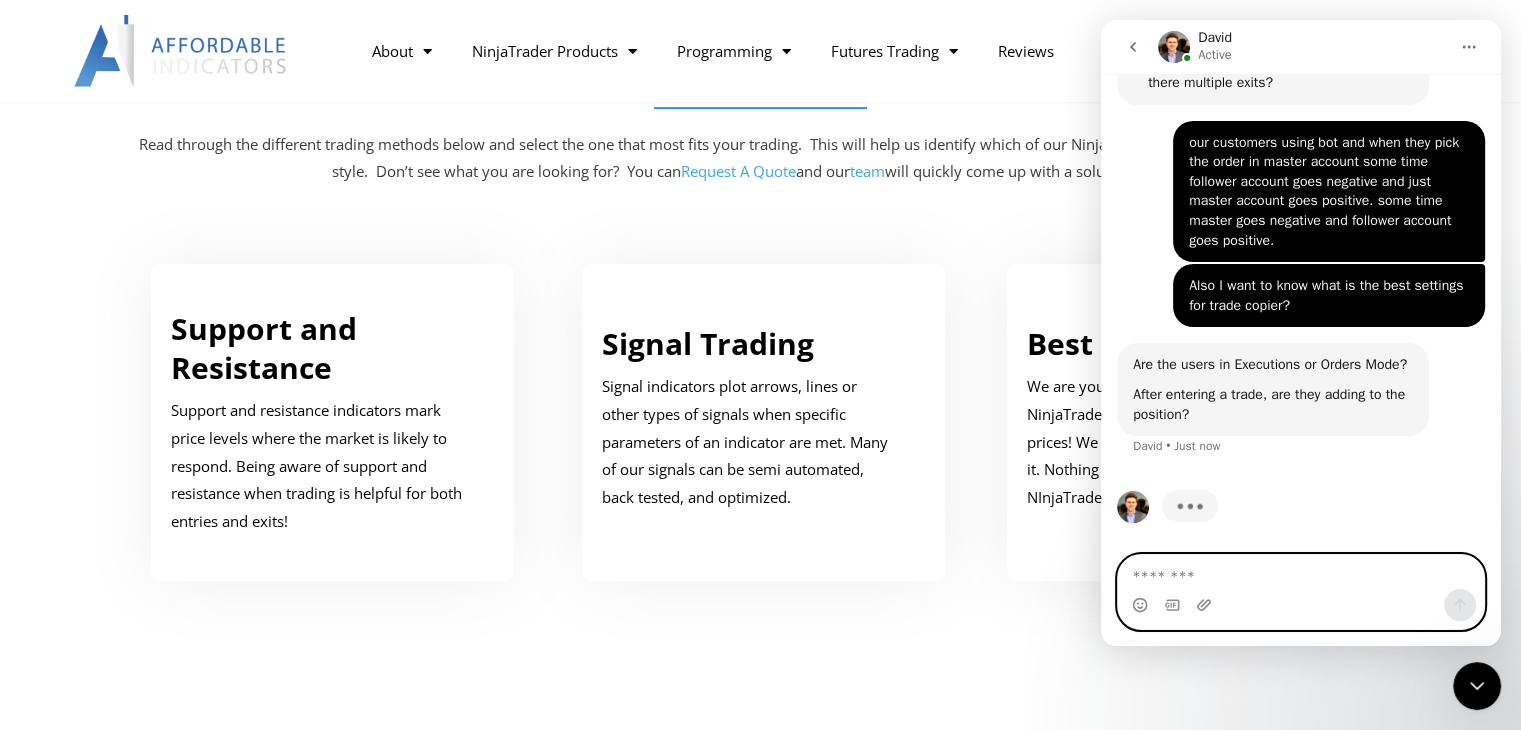 click at bounding box center (1301, 572) 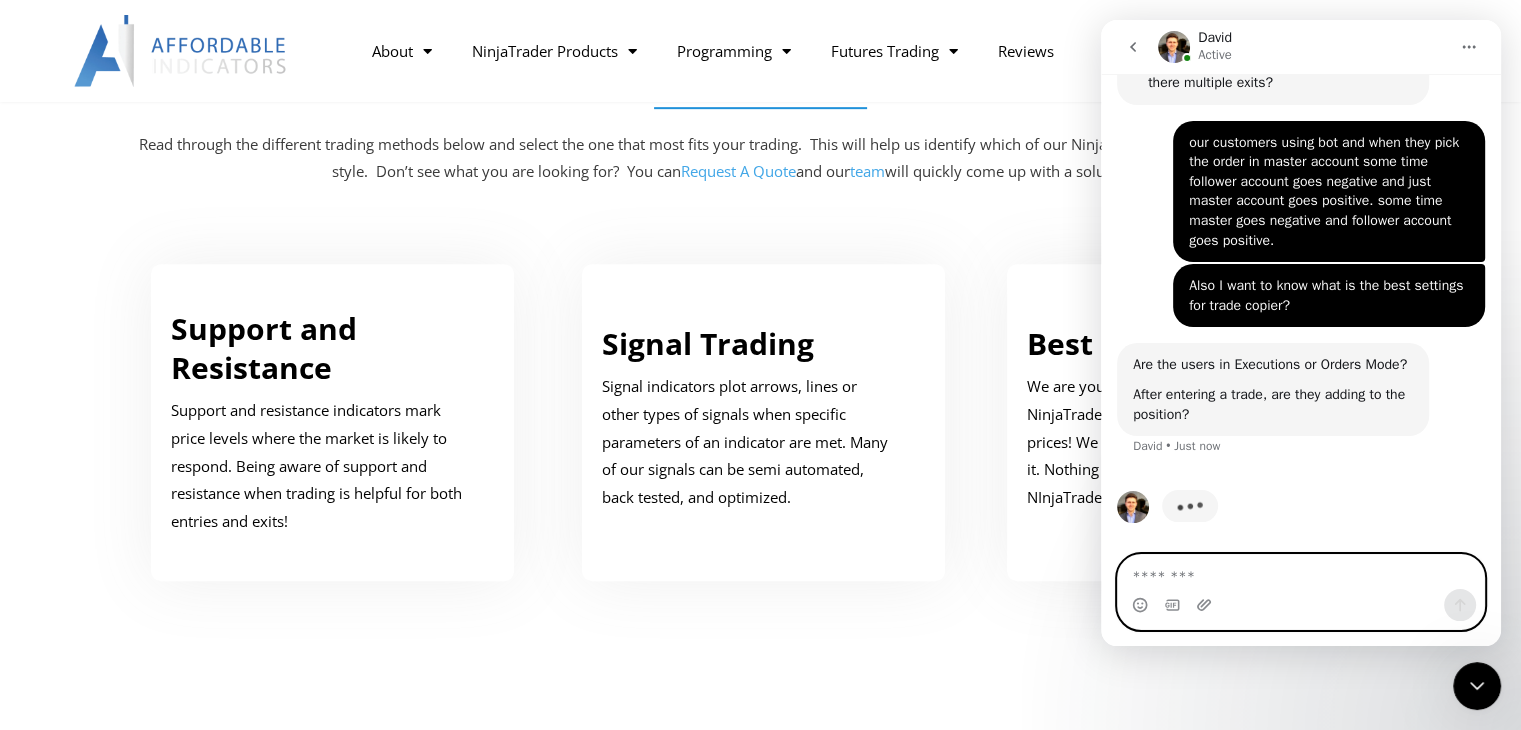 type on "*" 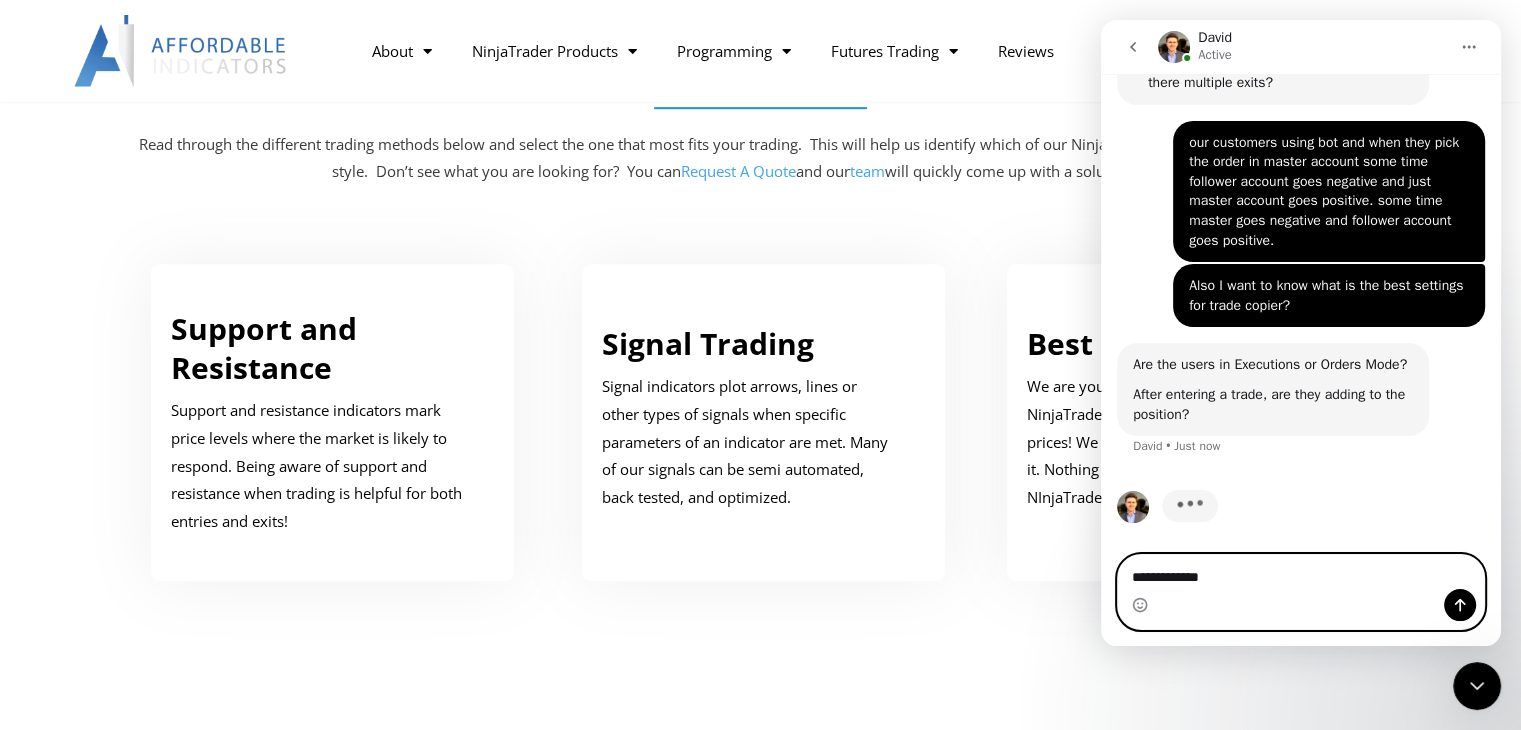 type on "**********" 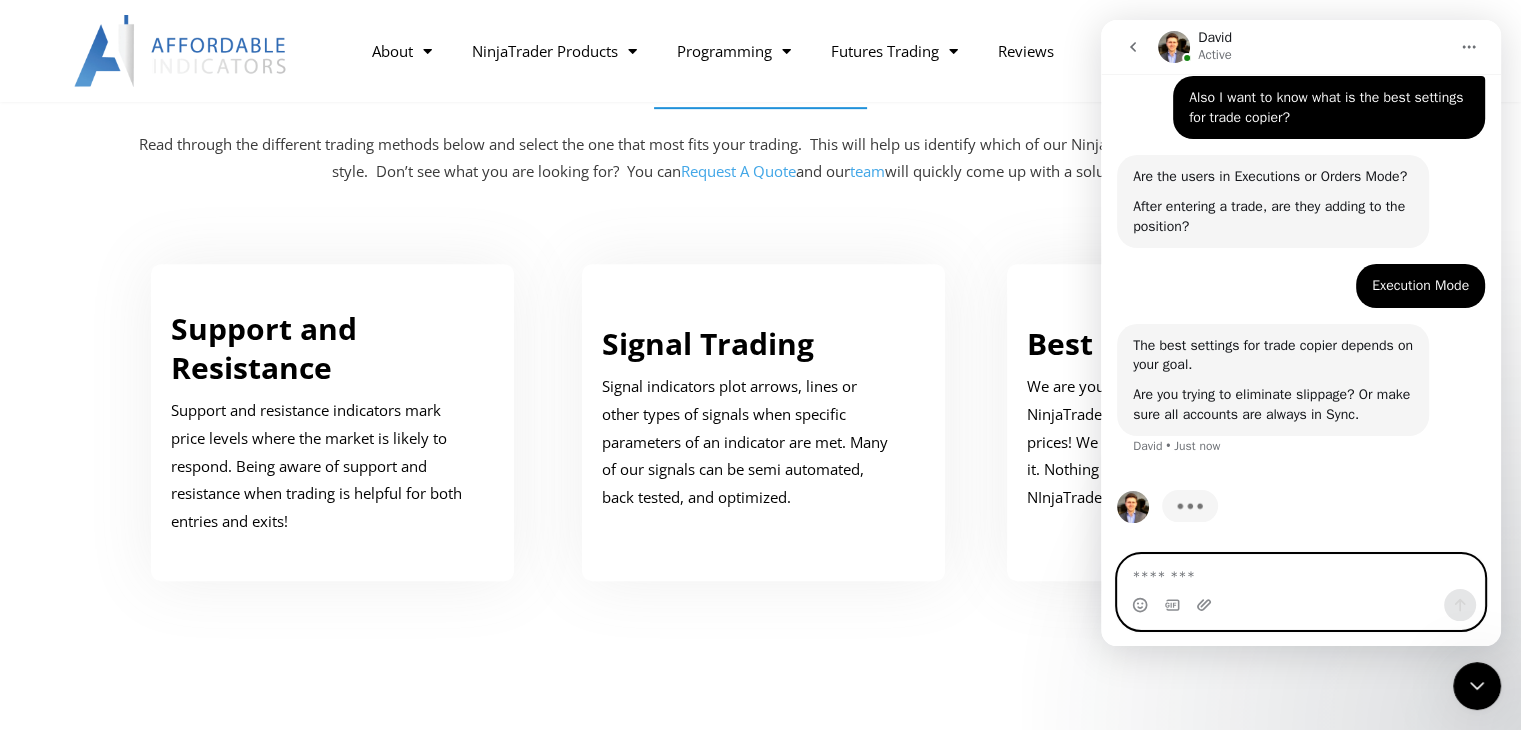 scroll, scrollTop: 4284, scrollLeft: 0, axis: vertical 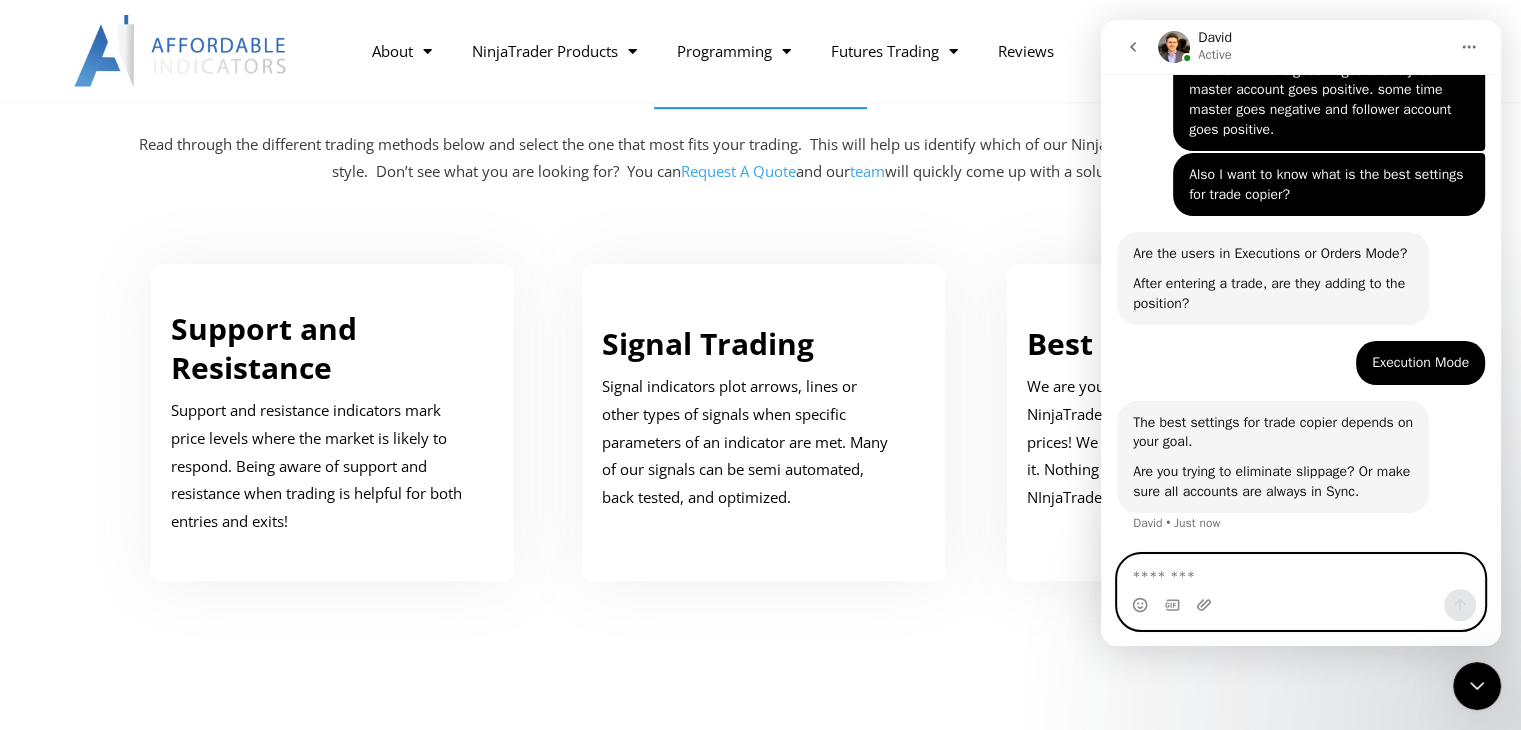 click at bounding box center (1301, 572) 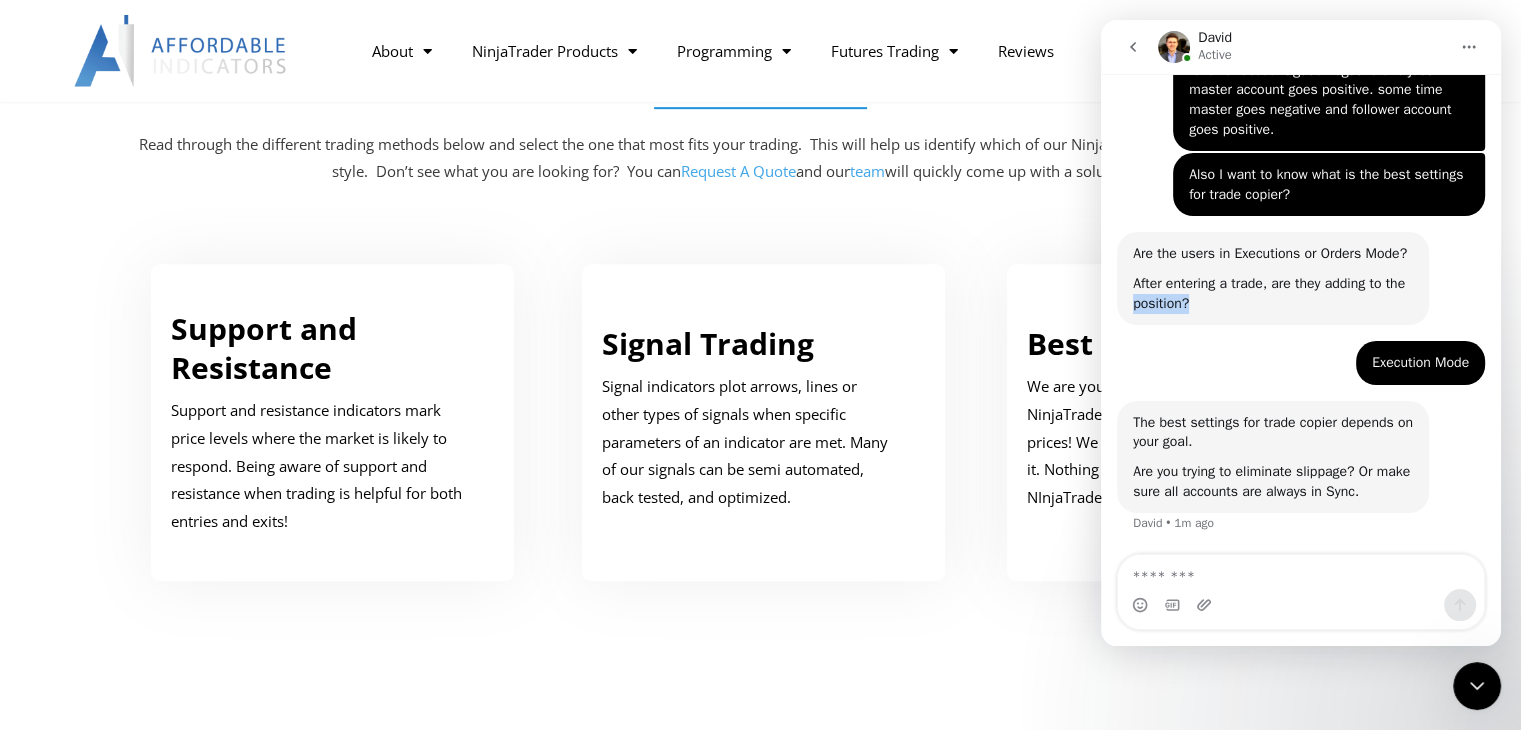 drag, startPoint x: 1451, startPoint y: 362, endPoint x: 1477, endPoint y: 293, distance: 73.736015 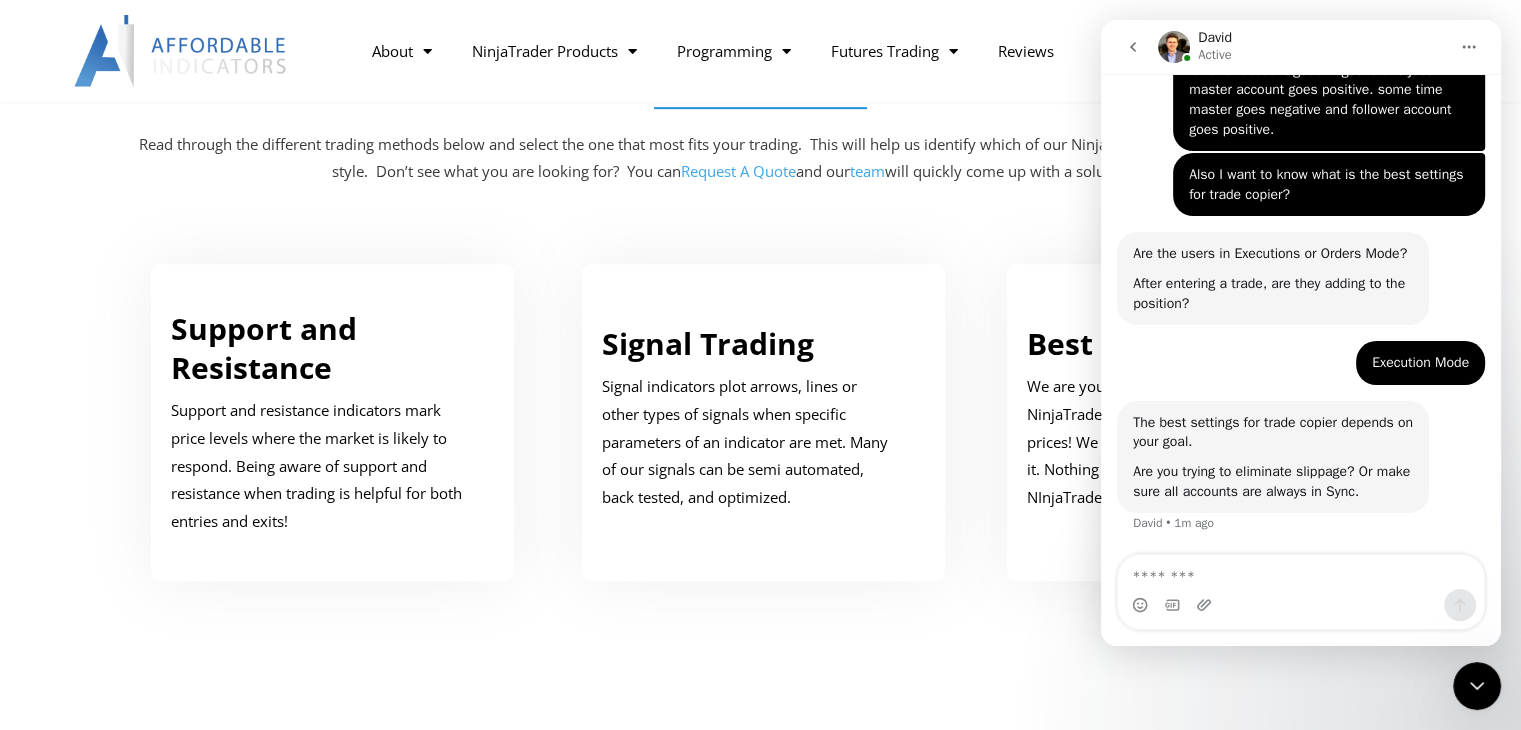 drag, startPoint x: 1257, startPoint y: 314, endPoint x: 1457, endPoint y: 289, distance: 201.55644 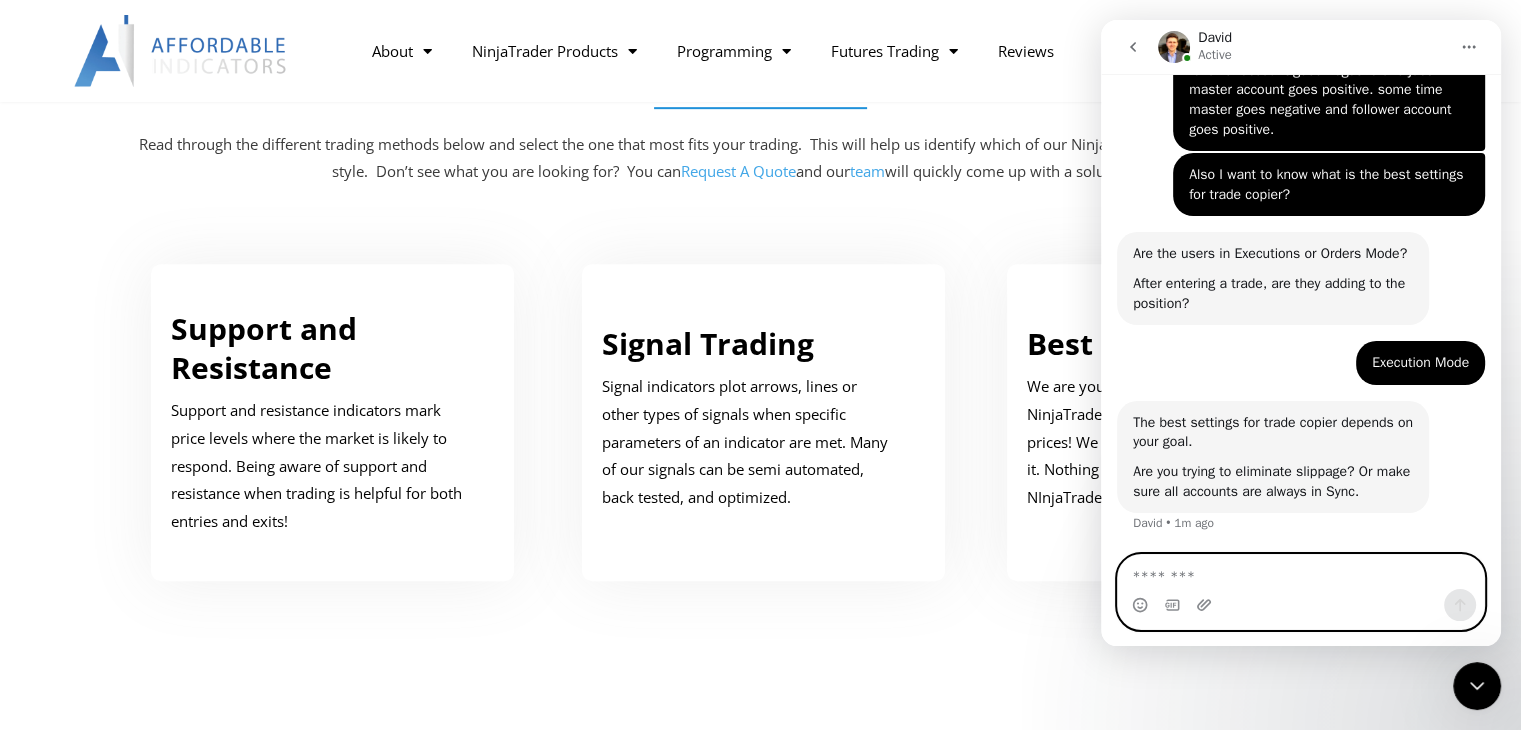 click at bounding box center (1301, 572) 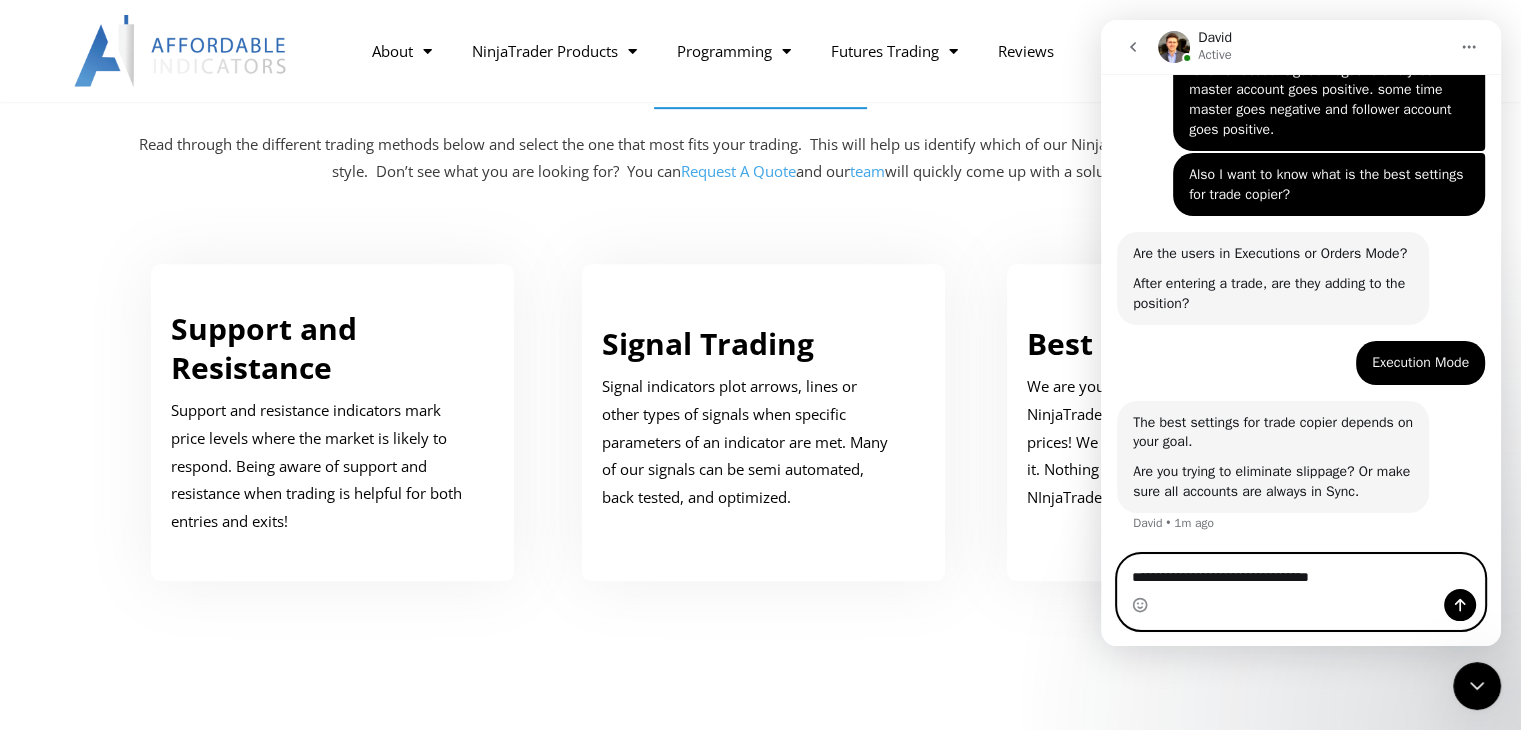 click on "**********" at bounding box center (1301, 572) 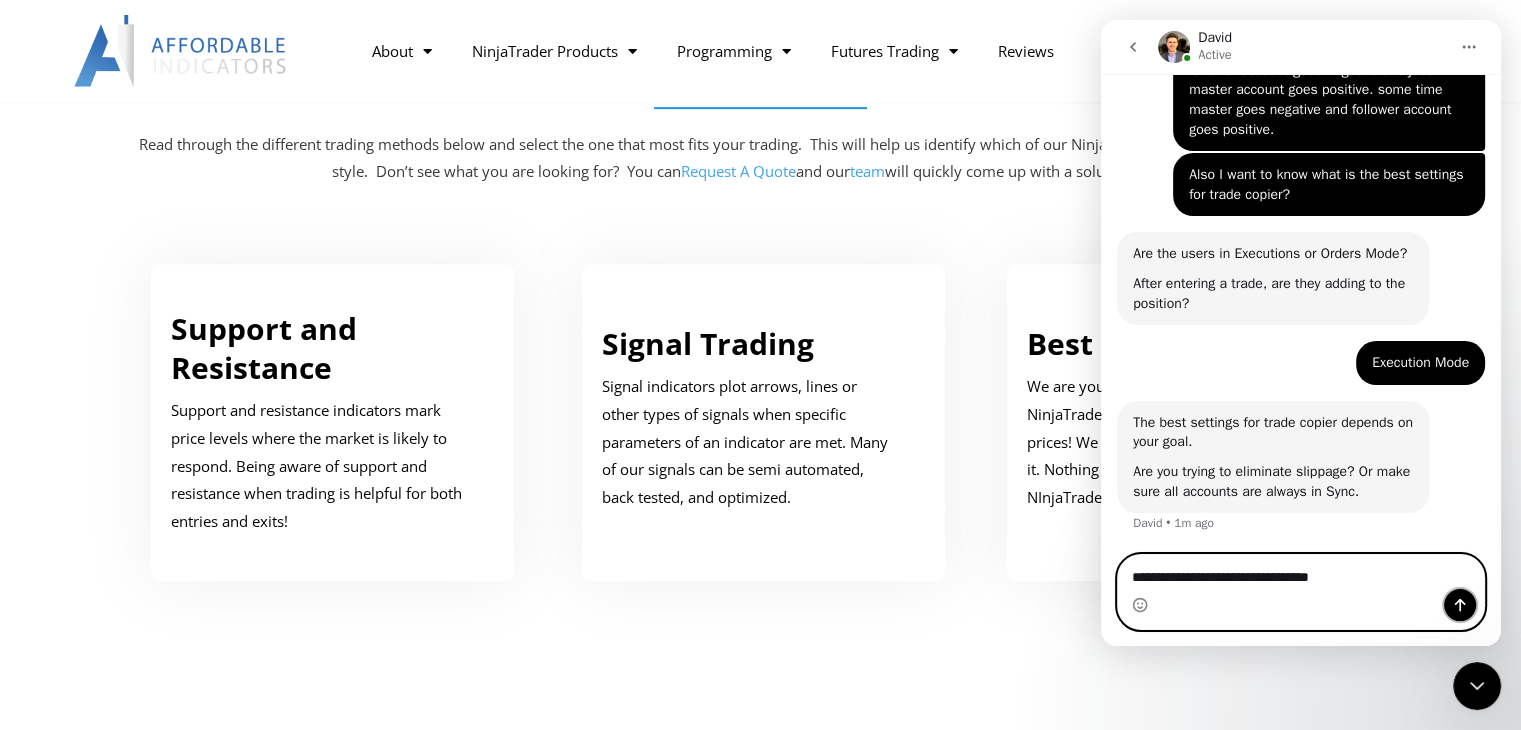 click at bounding box center (1460, 605) 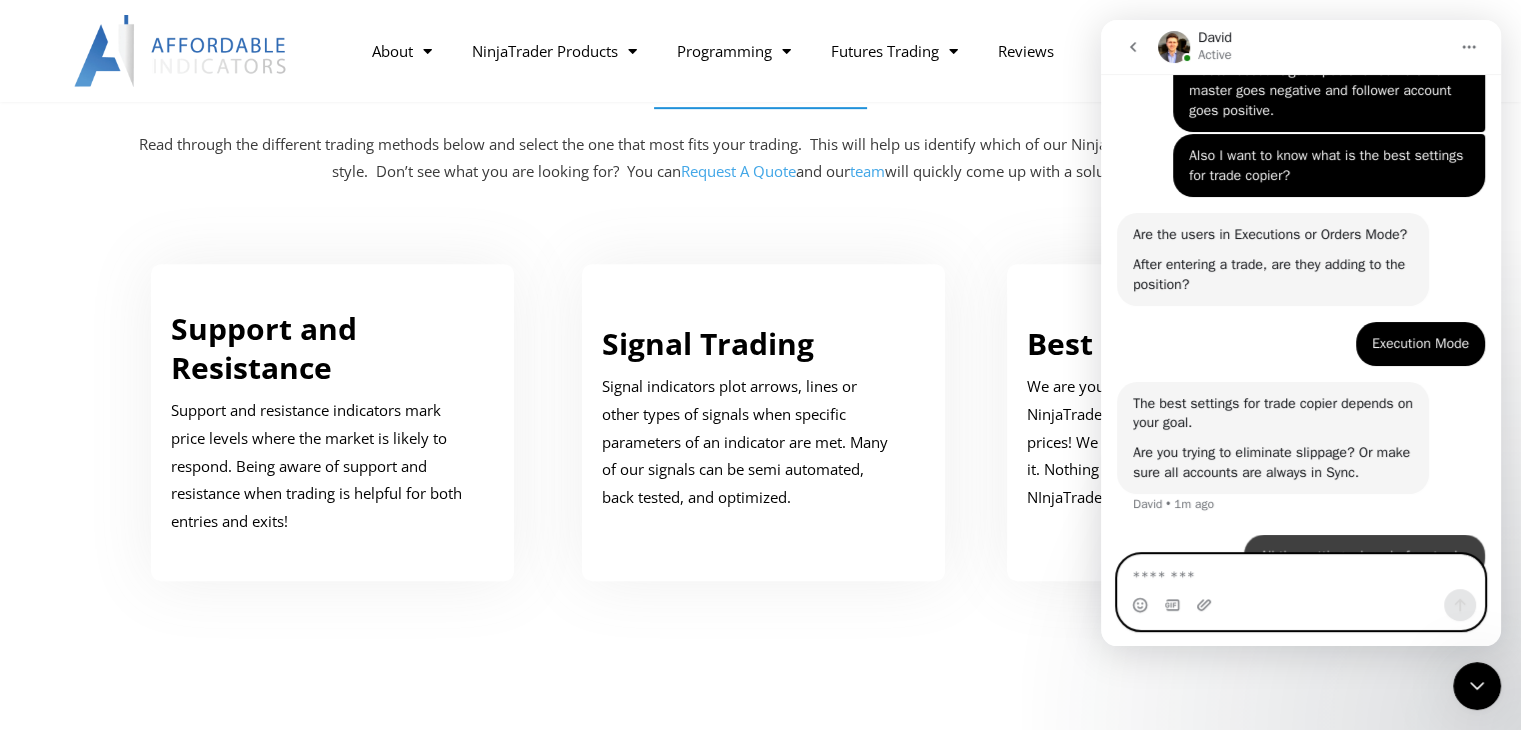 scroll, scrollTop: 4344, scrollLeft: 0, axis: vertical 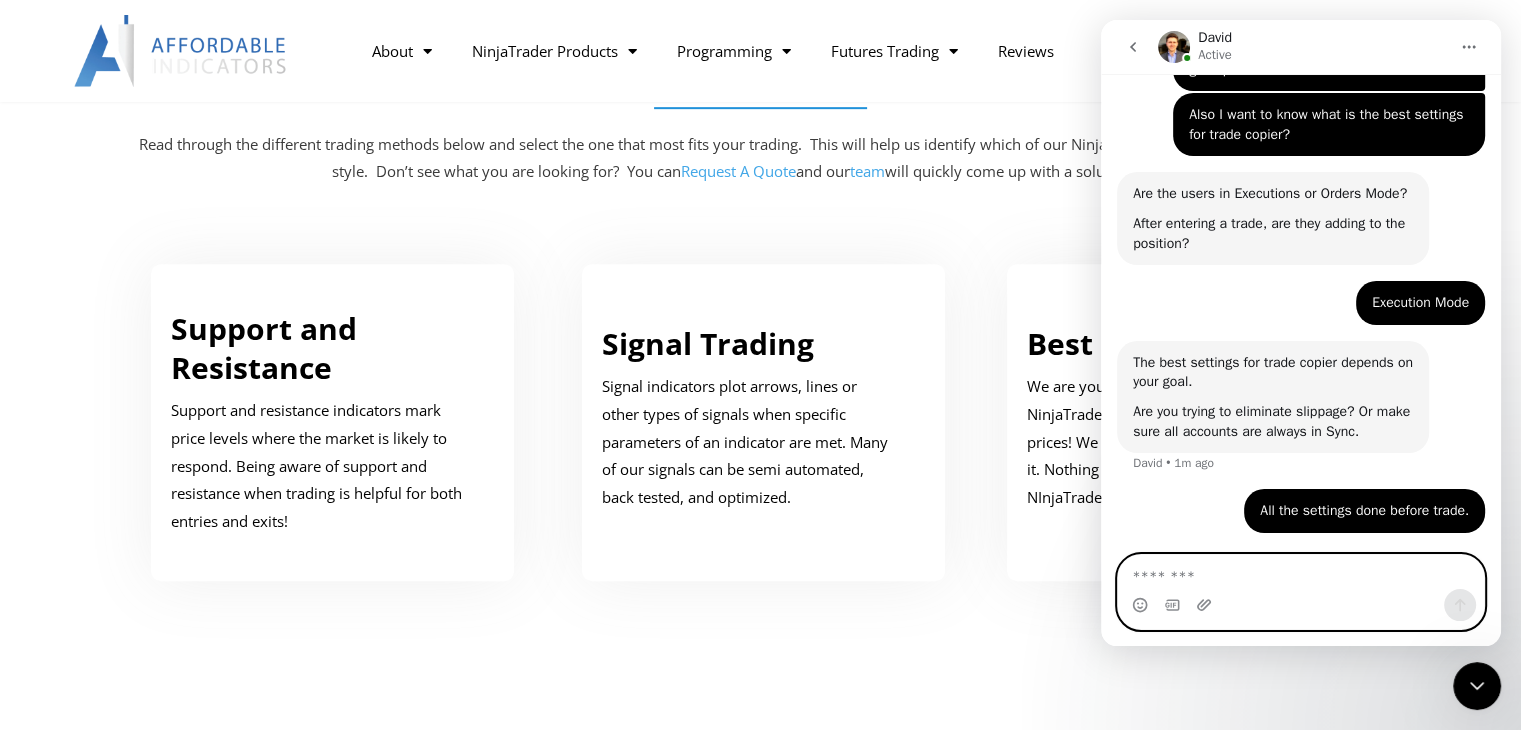 click at bounding box center (1301, 572) 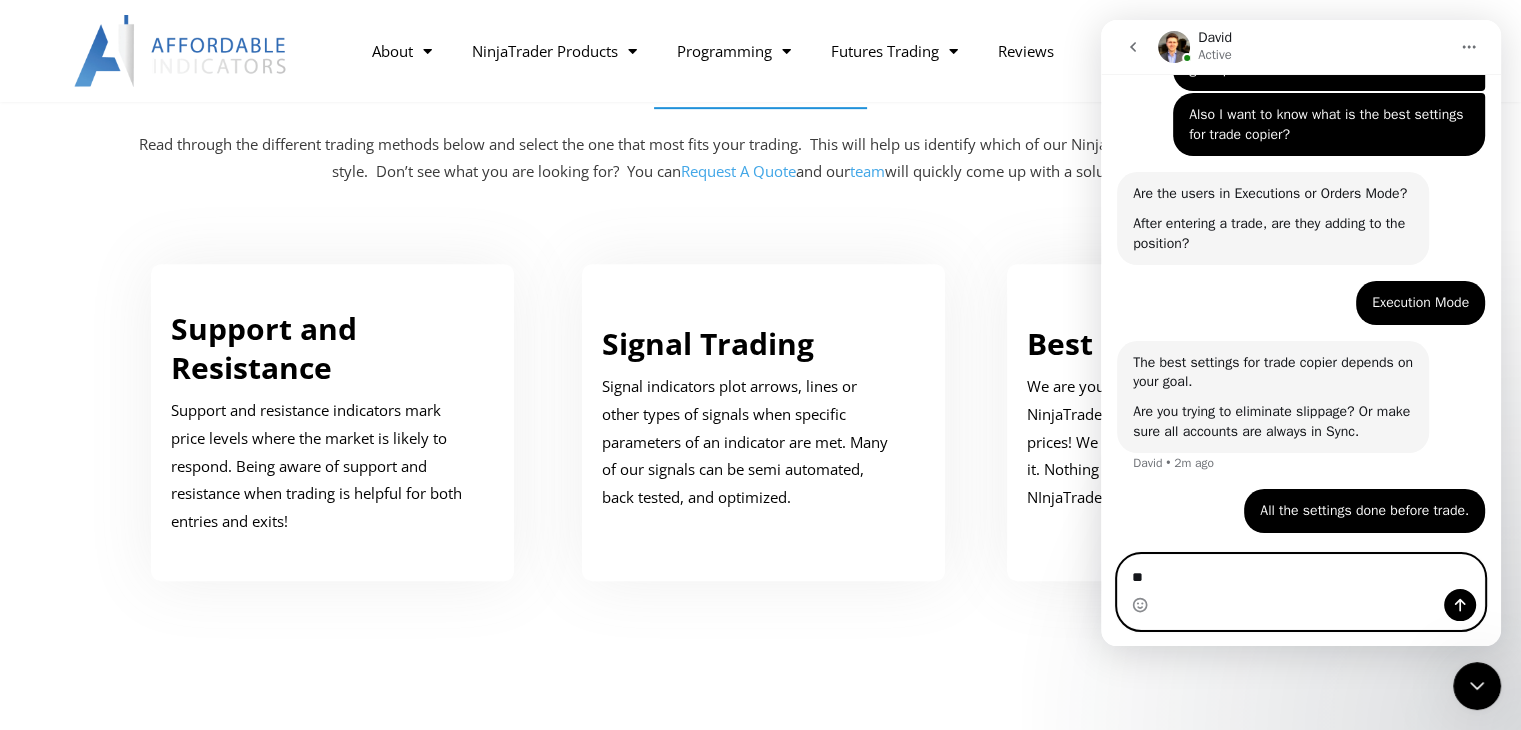 type on "*" 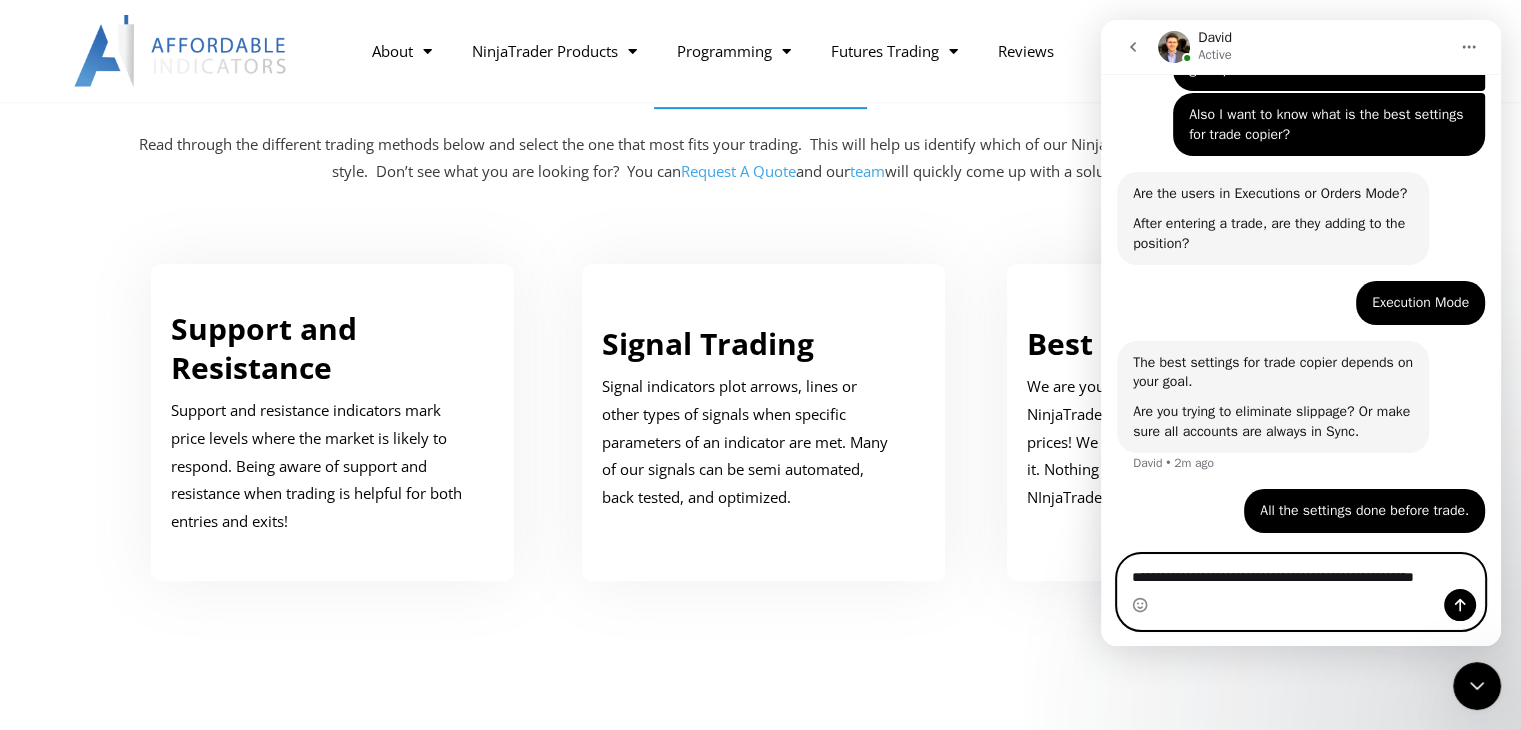 click on "**********" at bounding box center [1301, 572] 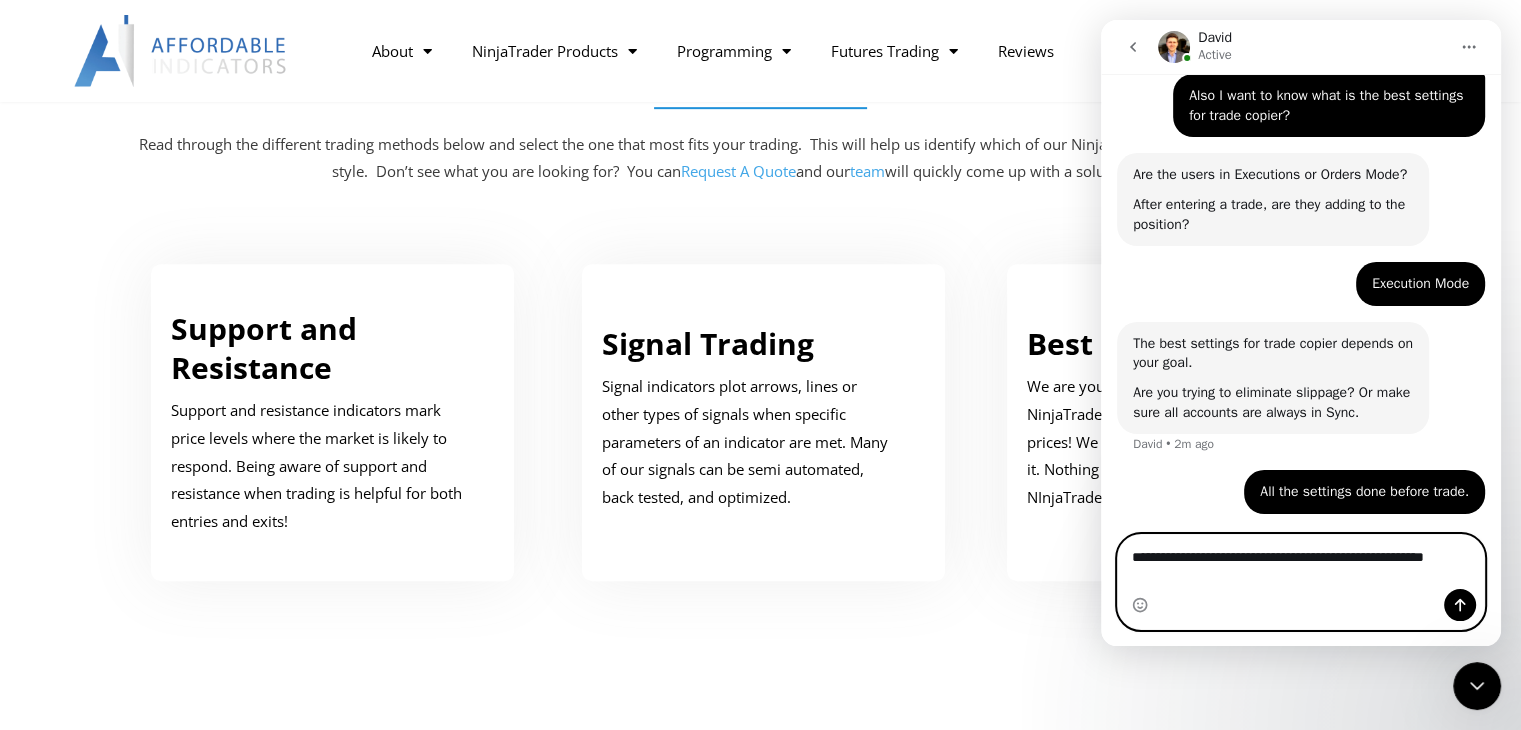 scroll, scrollTop: 4364, scrollLeft: 0, axis: vertical 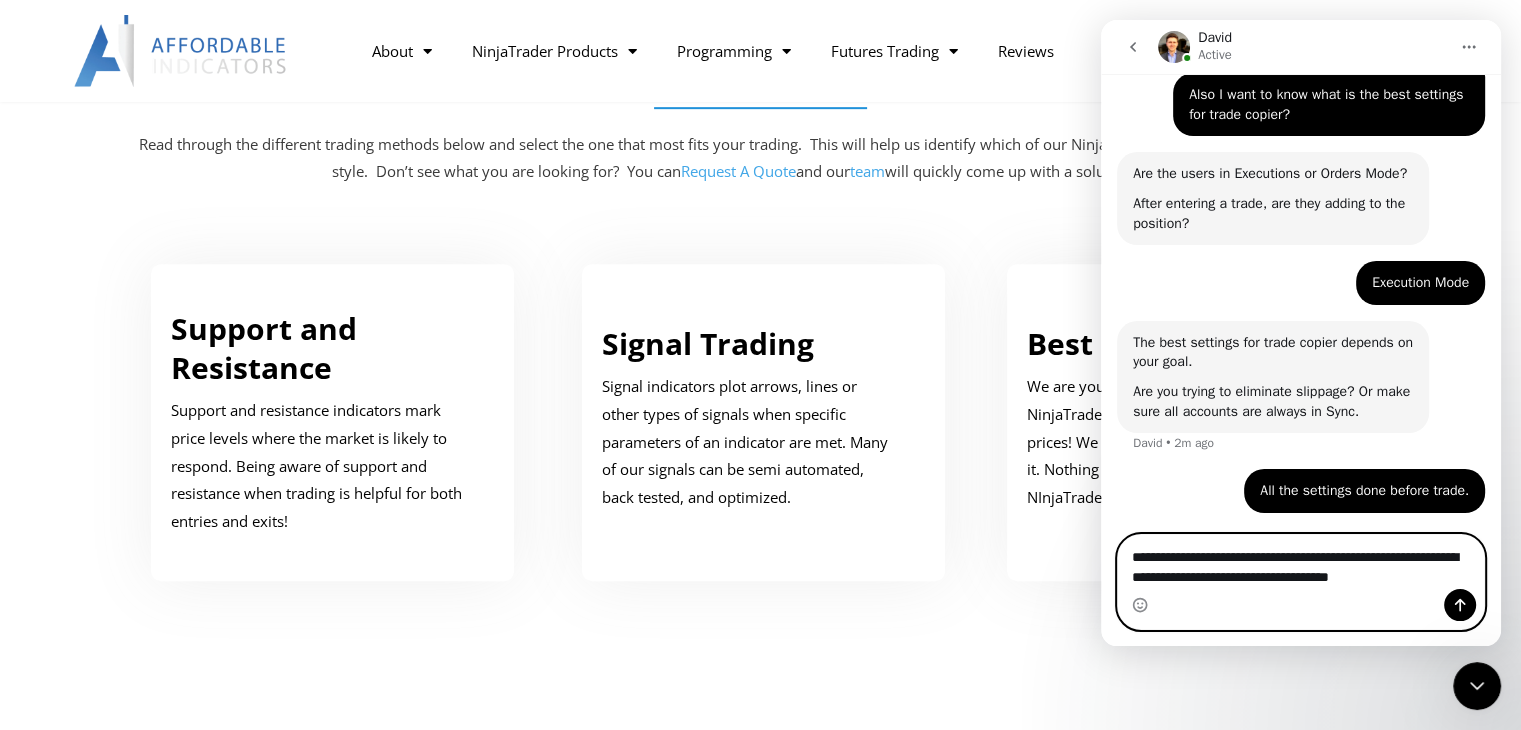 click on "**********" at bounding box center [1301, 562] 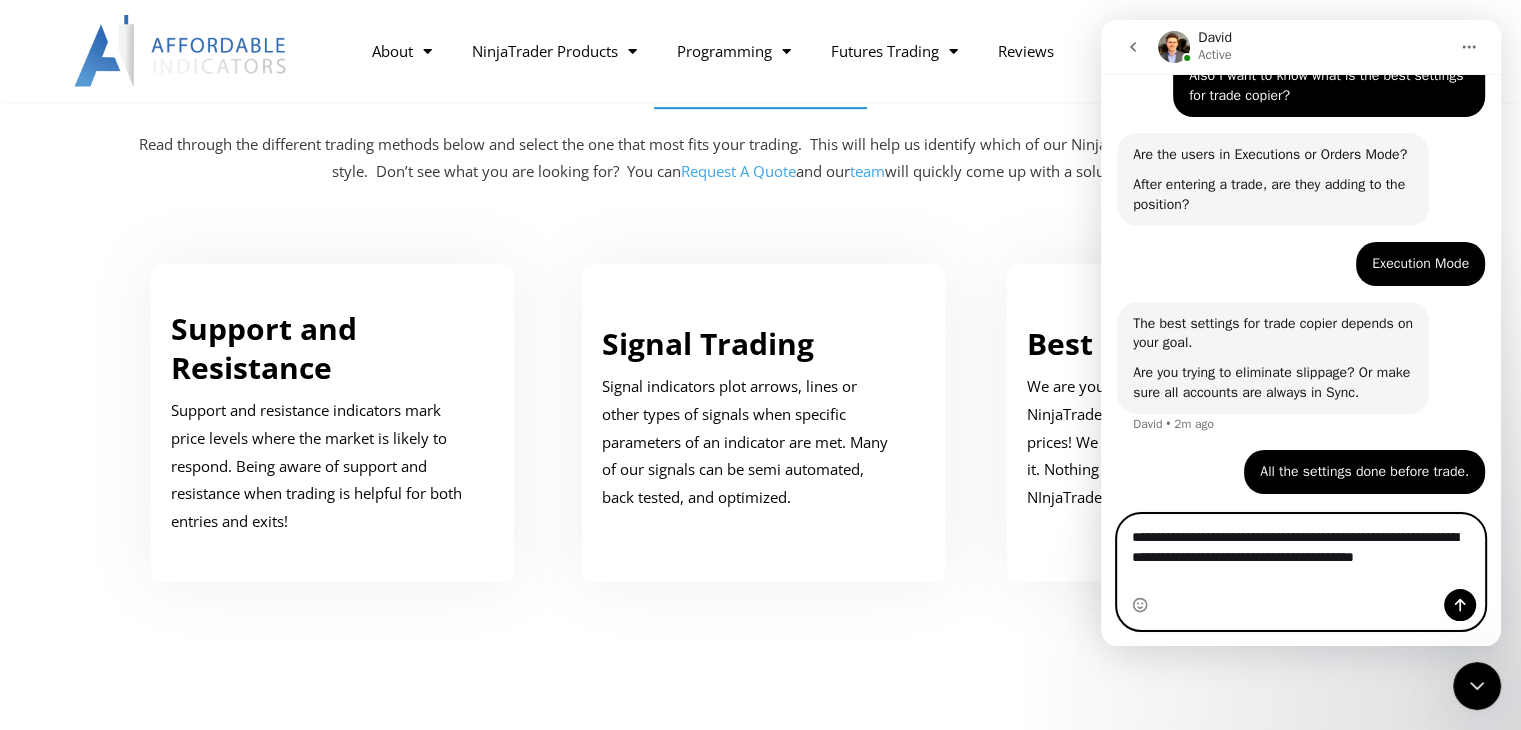 scroll, scrollTop: 4384, scrollLeft: 0, axis: vertical 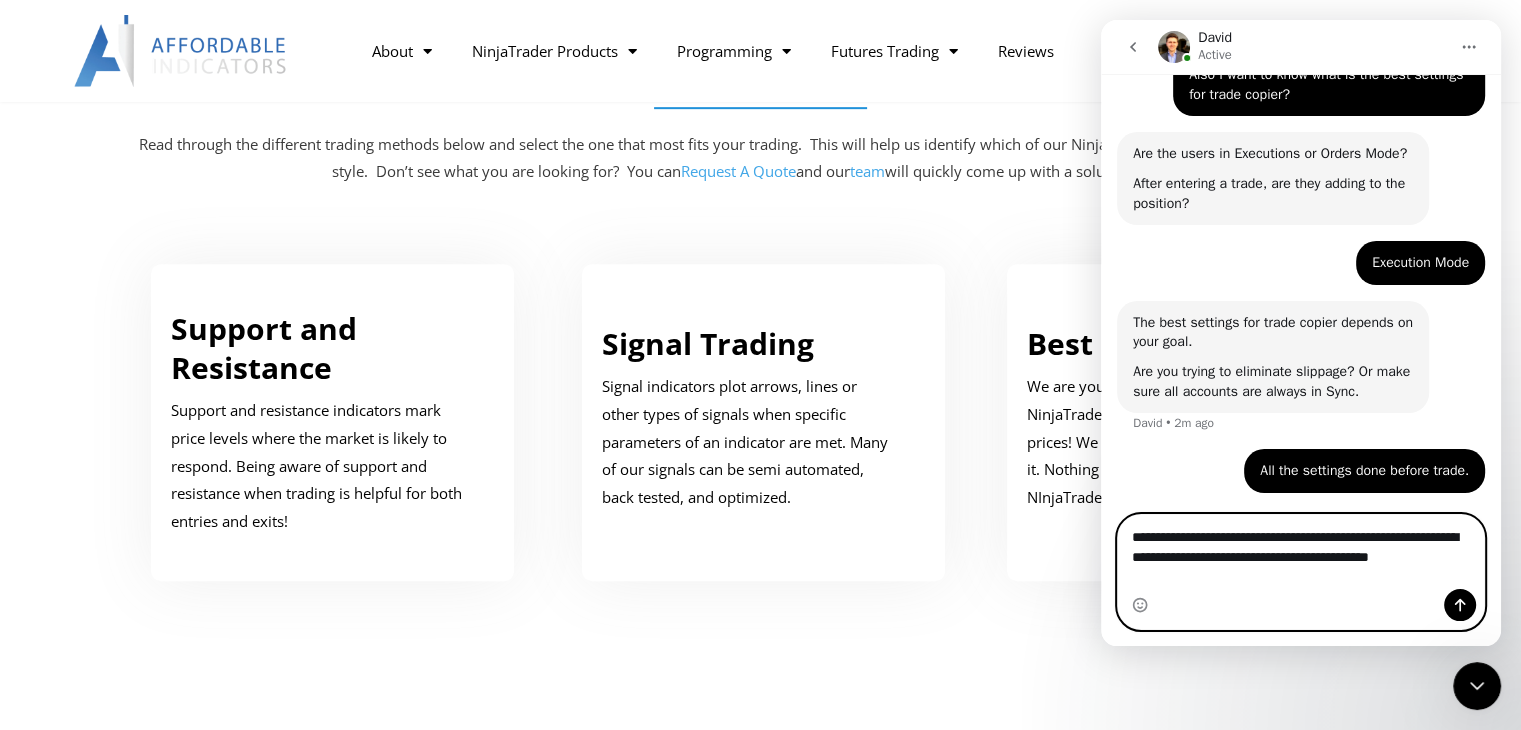 type on "**********" 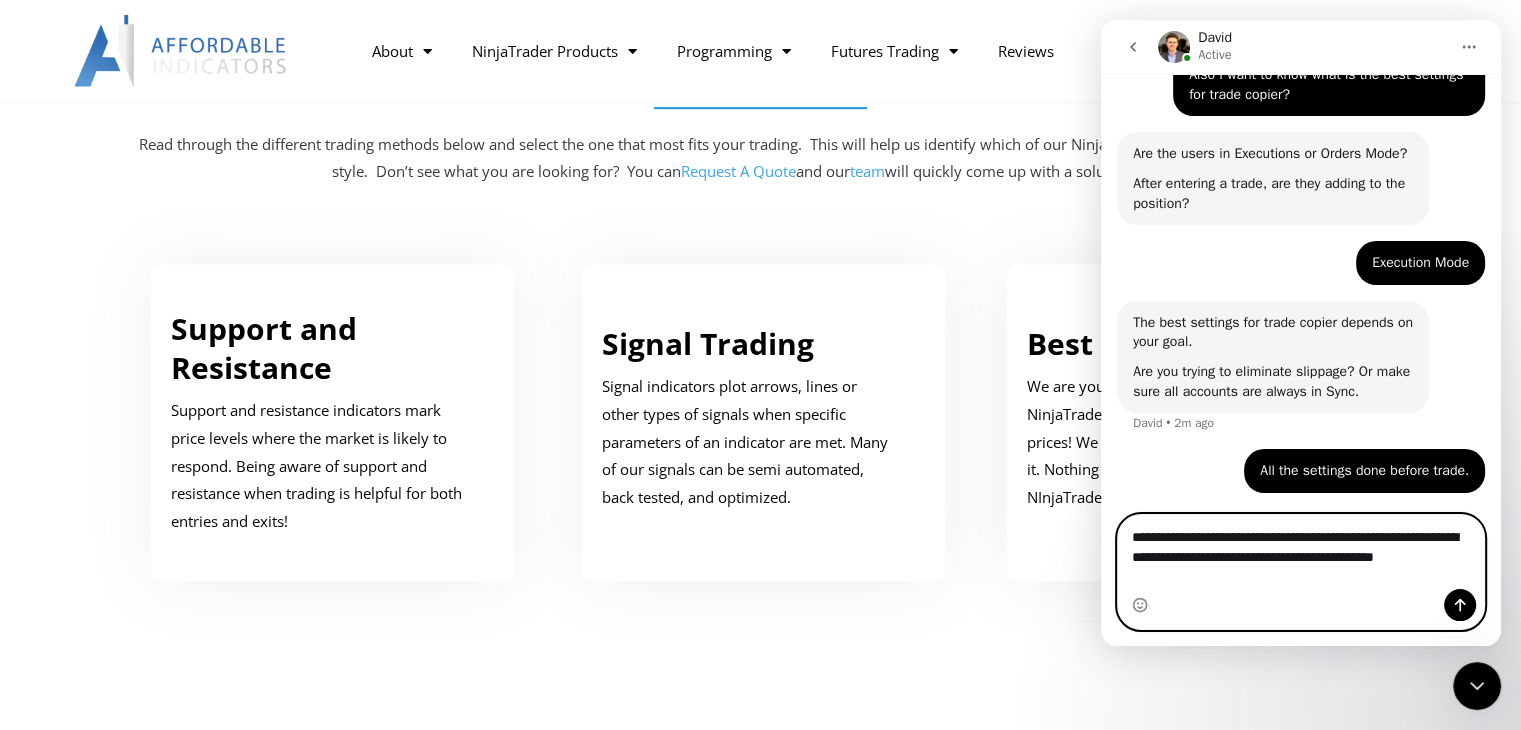 type 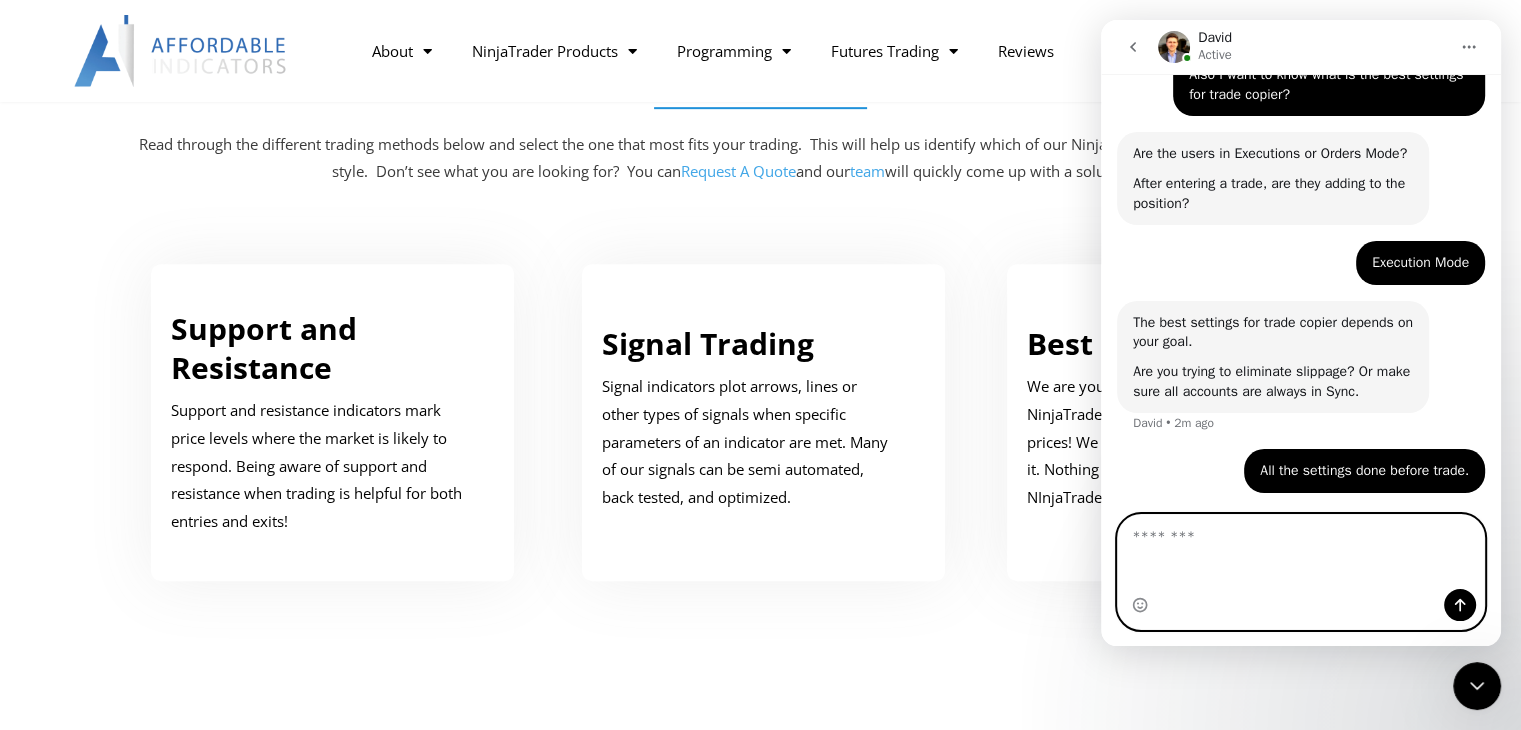 scroll, scrollTop: 4428, scrollLeft: 0, axis: vertical 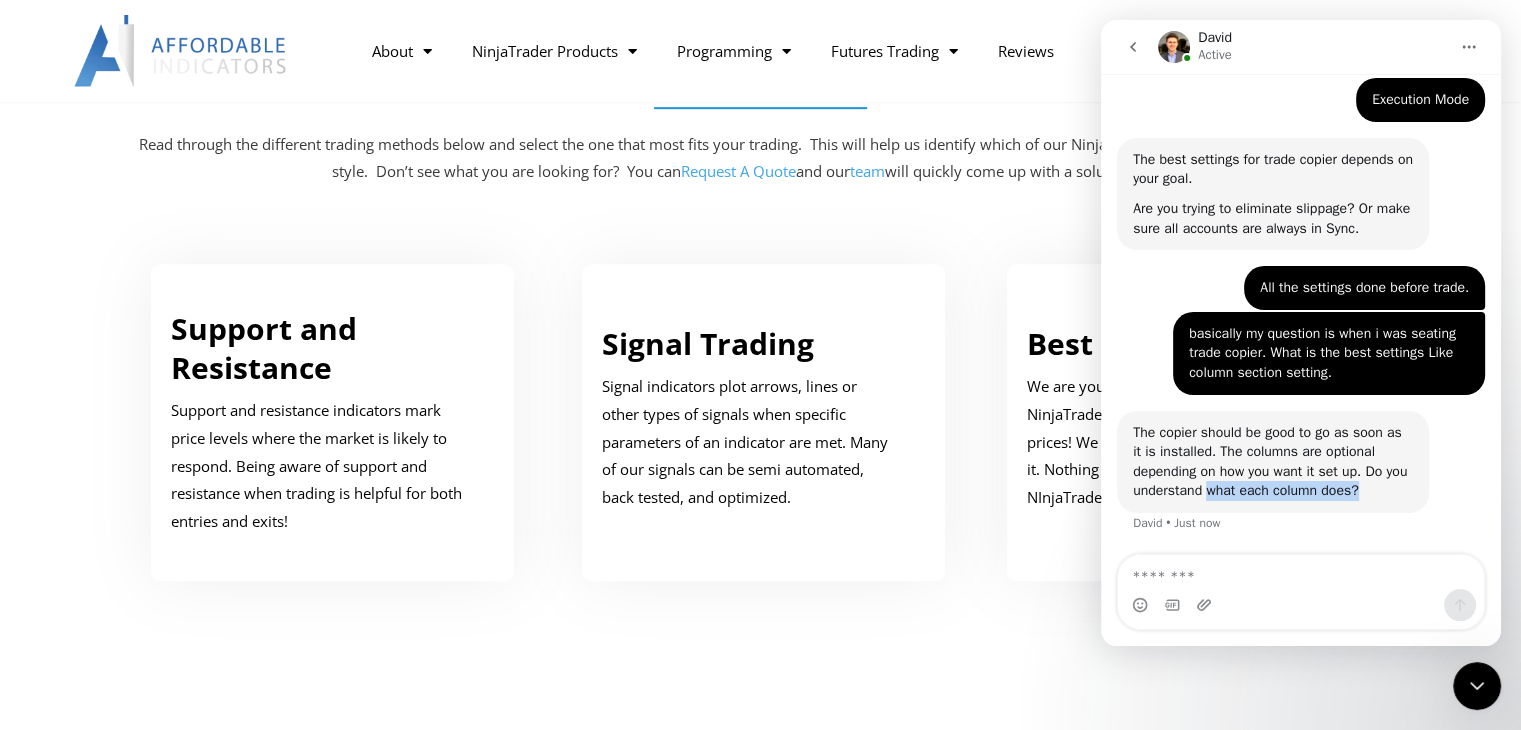 drag, startPoint x: 1234, startPoint y: 492, endPoint x: 1418, endPoint y: 484, distance: 184.17383 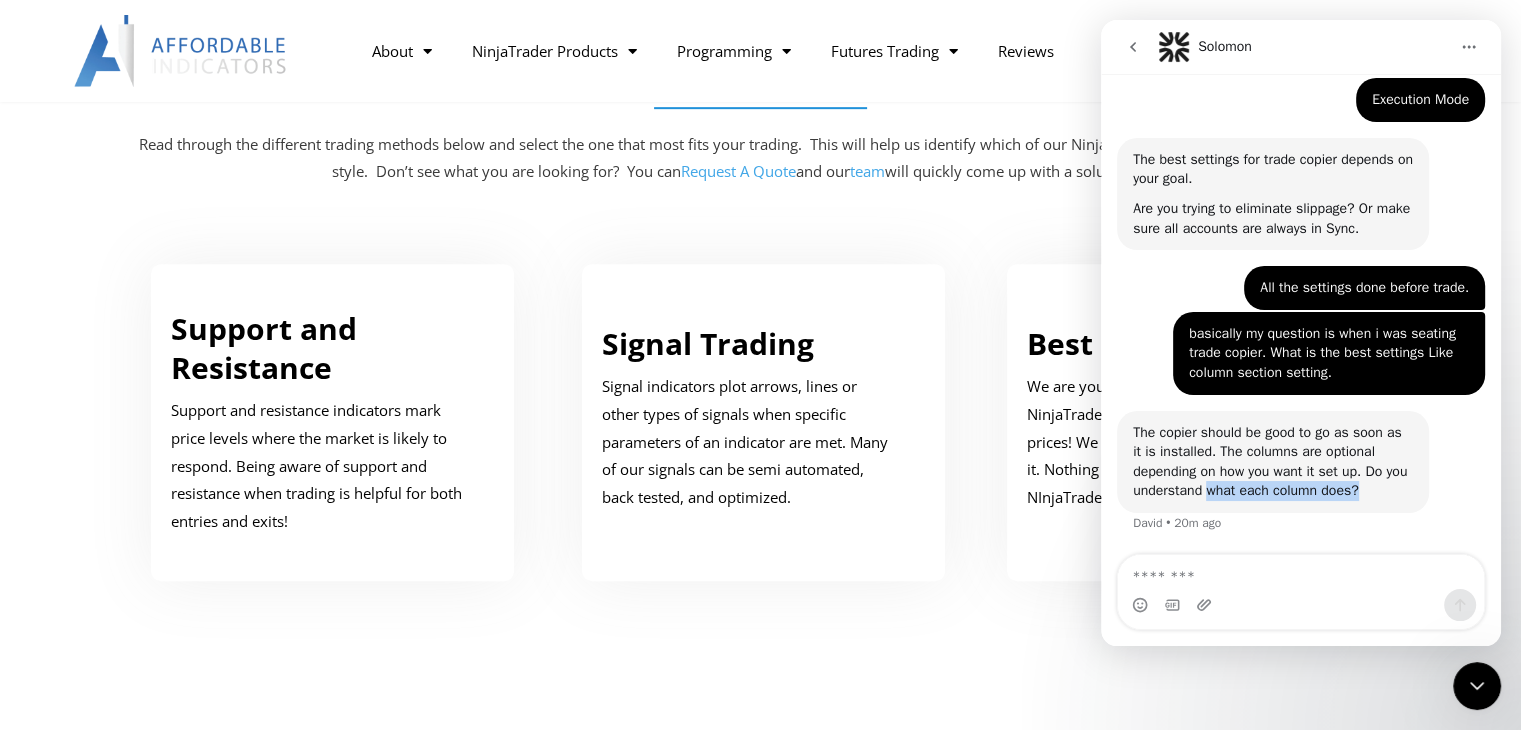 click on "The copier should be good to go as soon as it is installed. The columns are optional depending on how you want it set up. Do you understand what each column does? David    •   20m ago" at bounding box center (1301, 484) 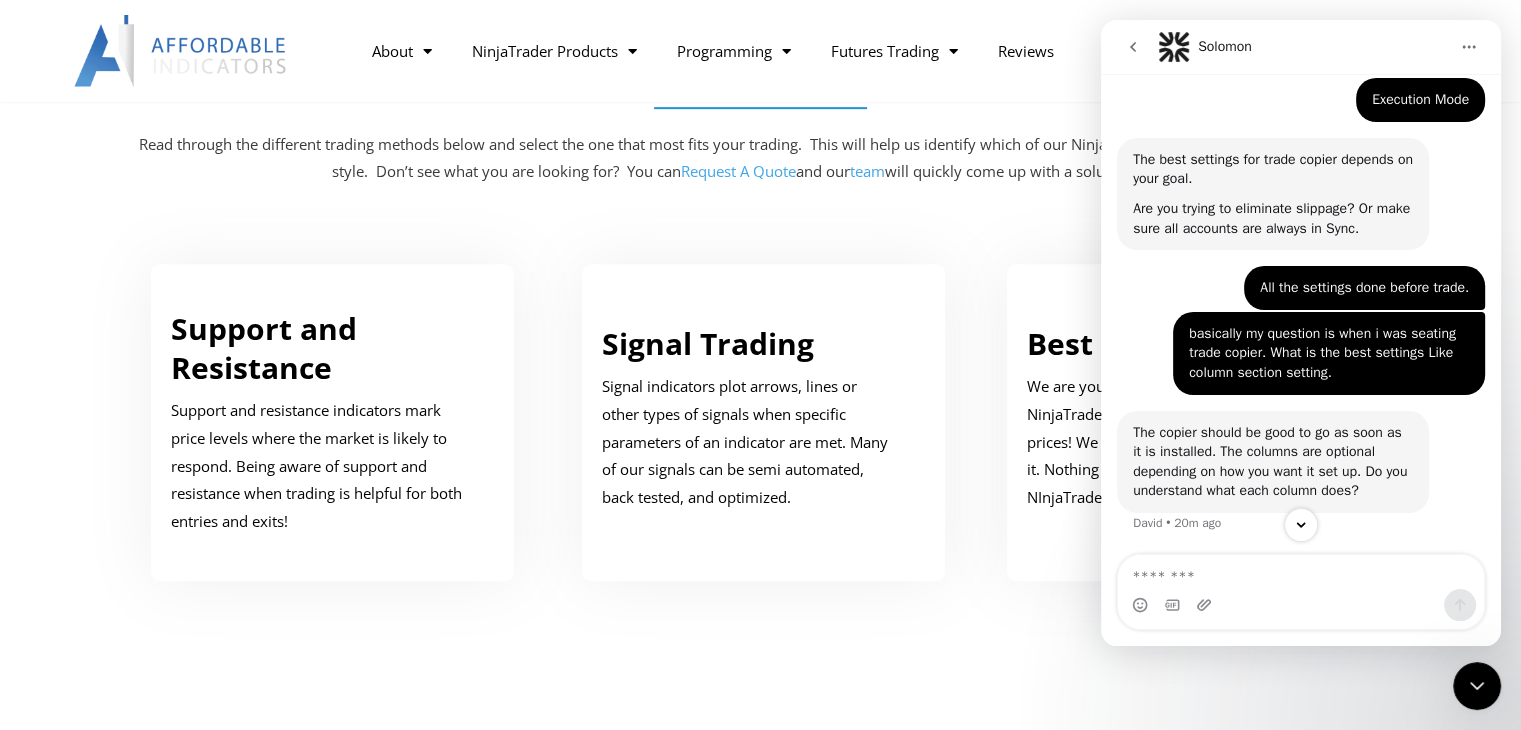 scroll, scrollTop: 4547, scrollLeft: 0, axis: vertical 